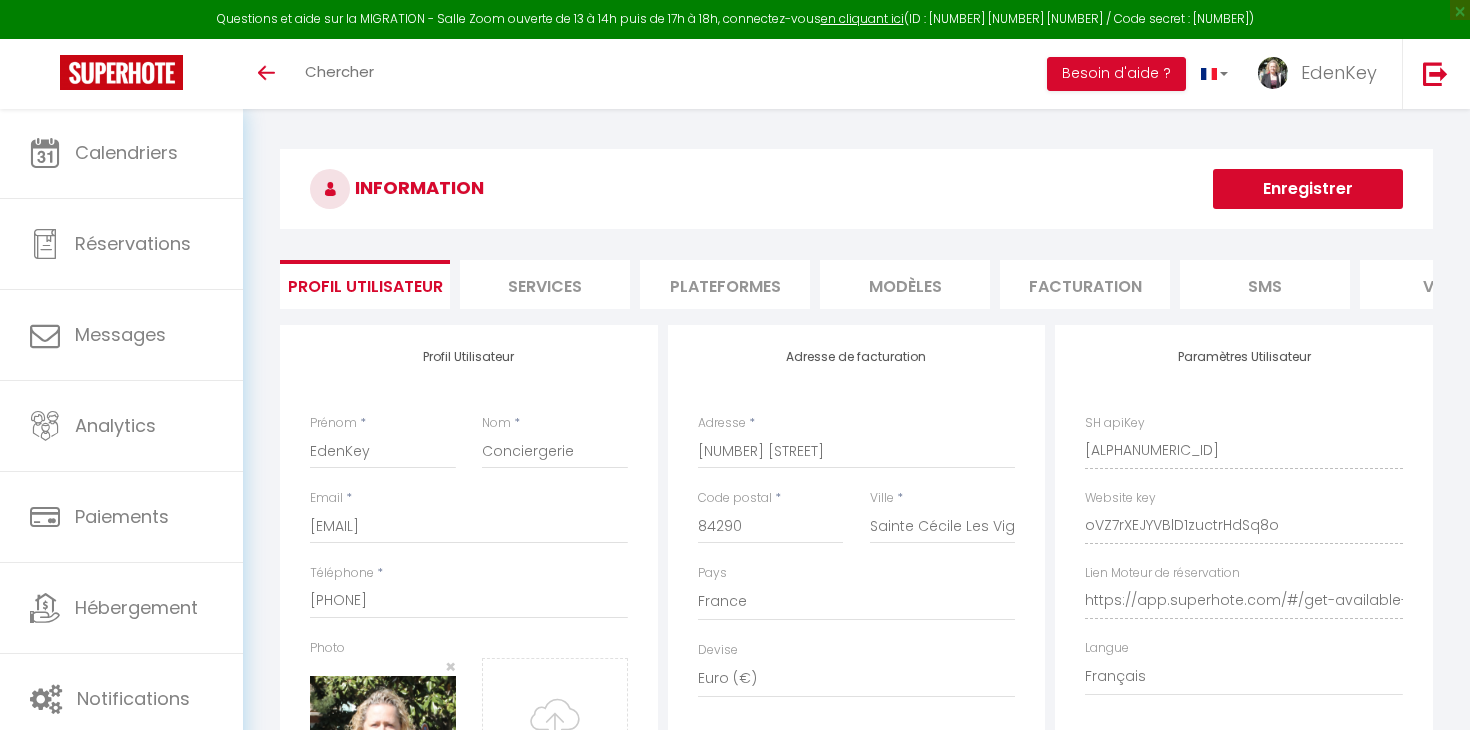 select on "28" 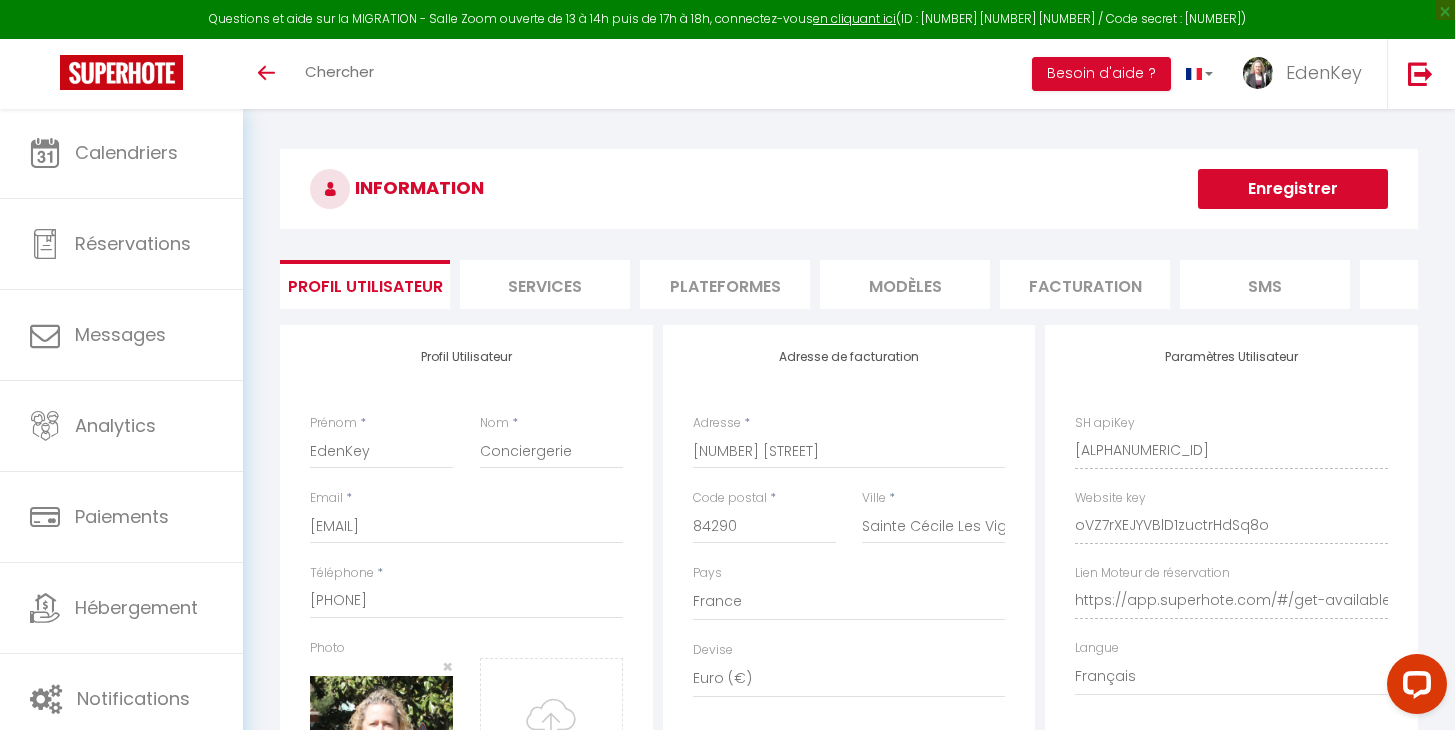 scroll, scrollTop: 0, scrollLeft: 0, axis: both 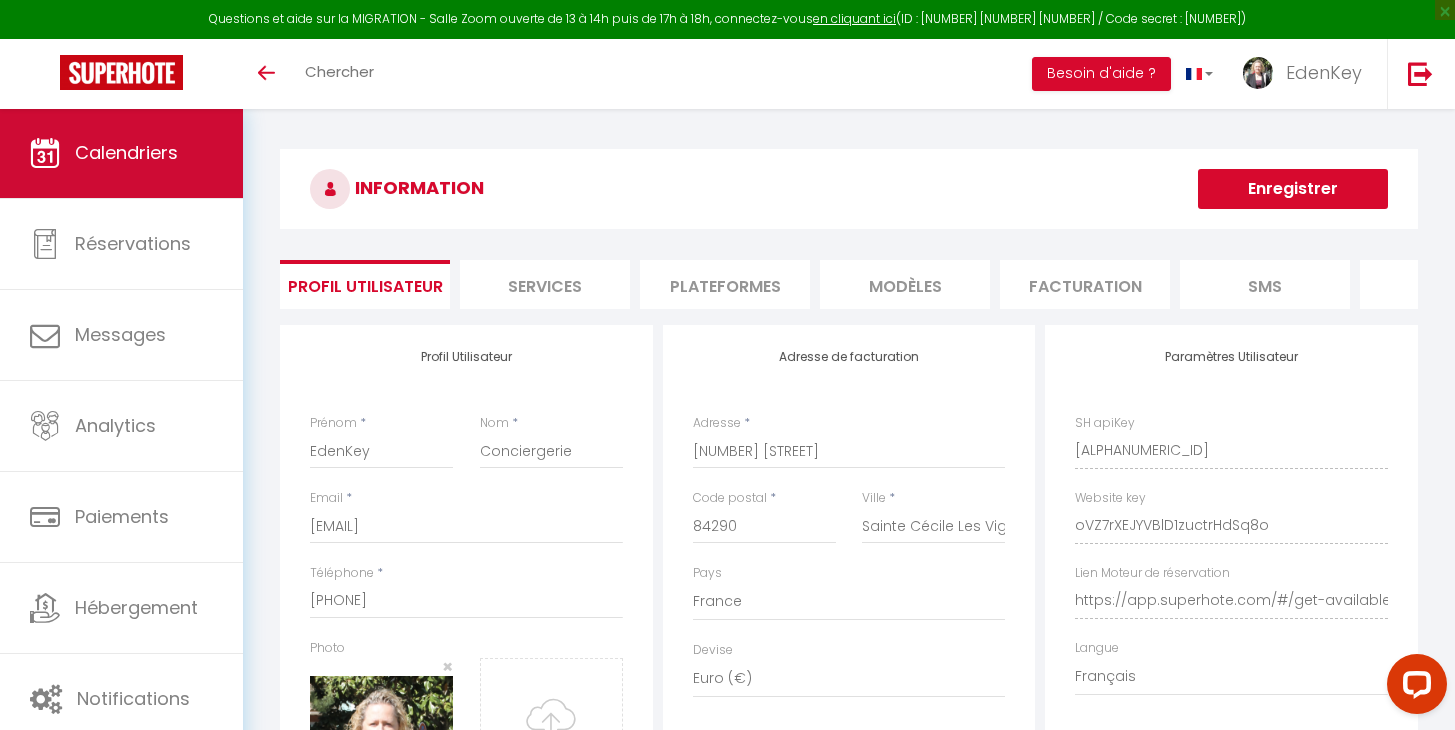 click on "Calendriers" at bounding box center (121, 153) 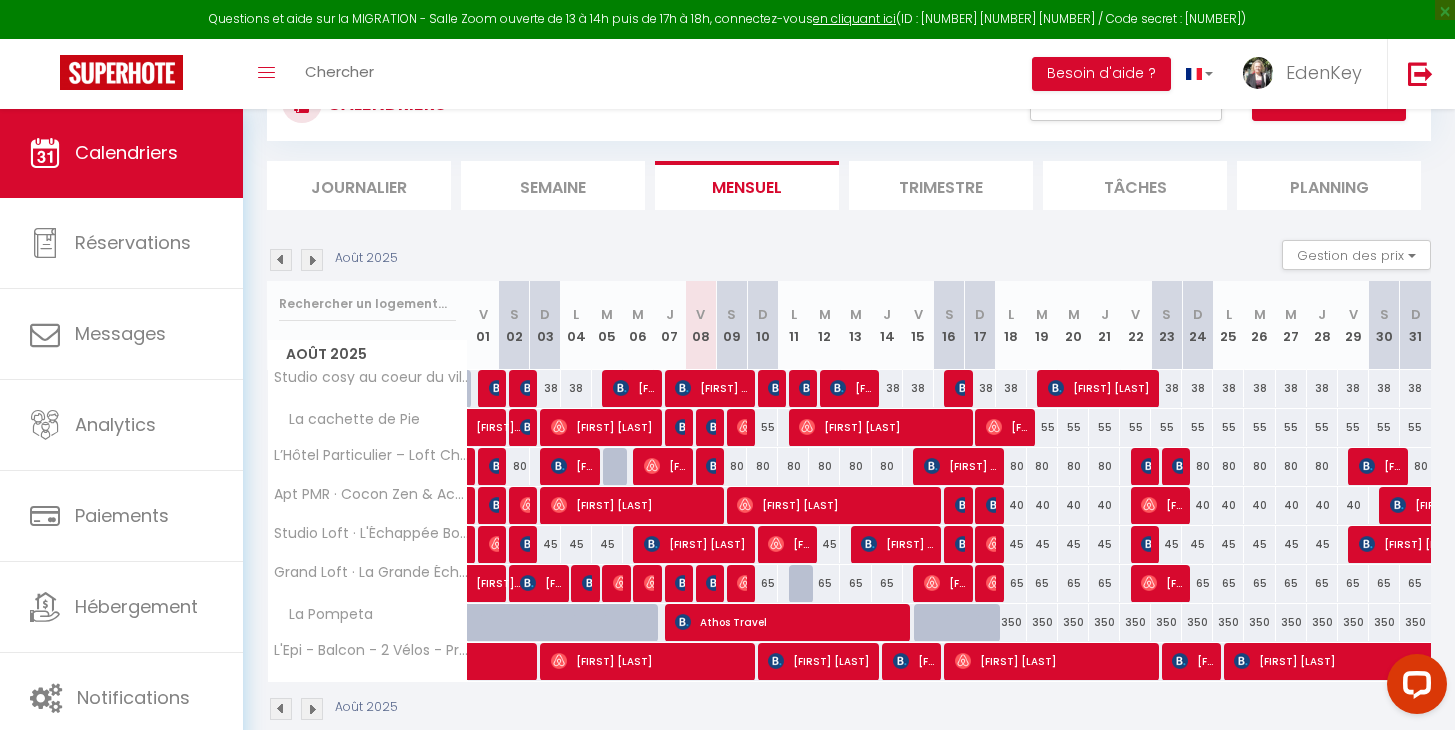scroll, scrollTop: 203, scrollLeft: 0, axis: vertical 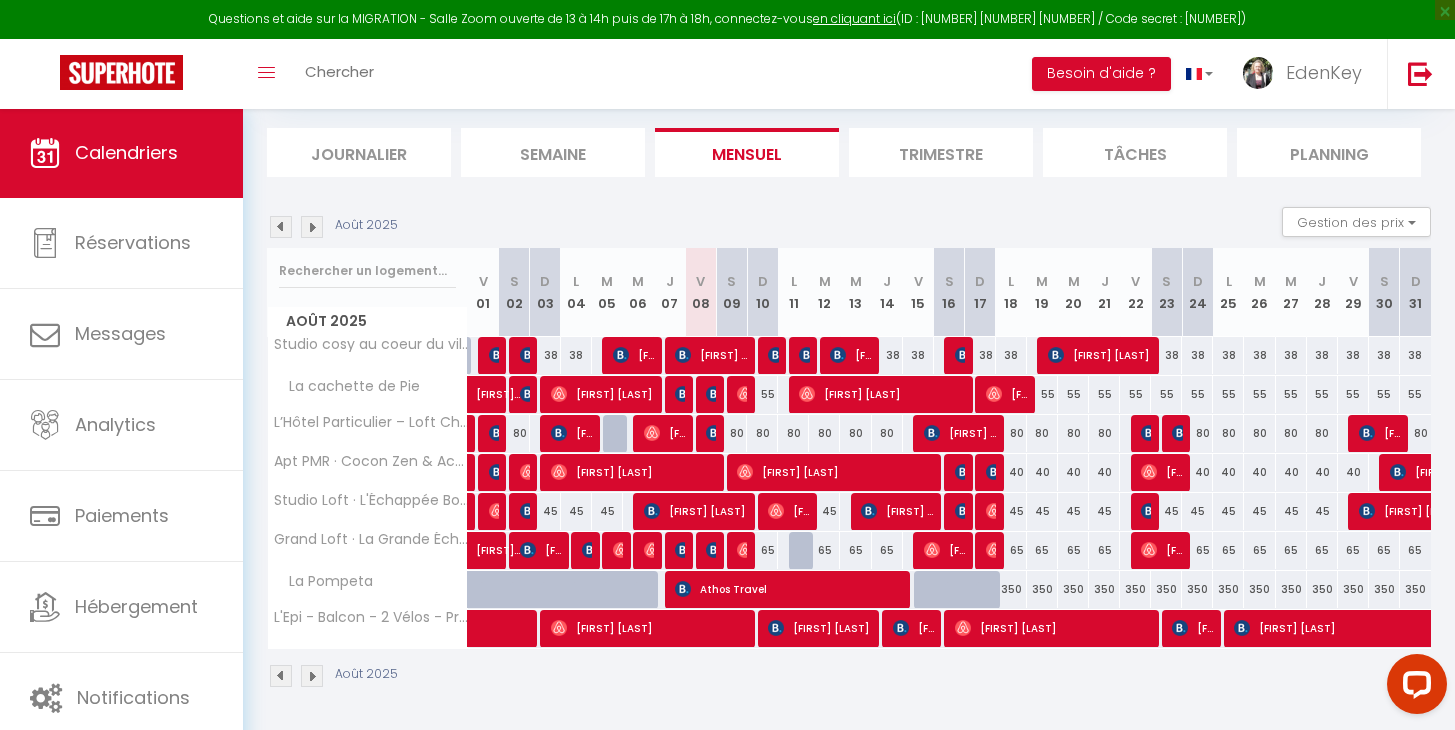 click at bounding box center (708, 395) 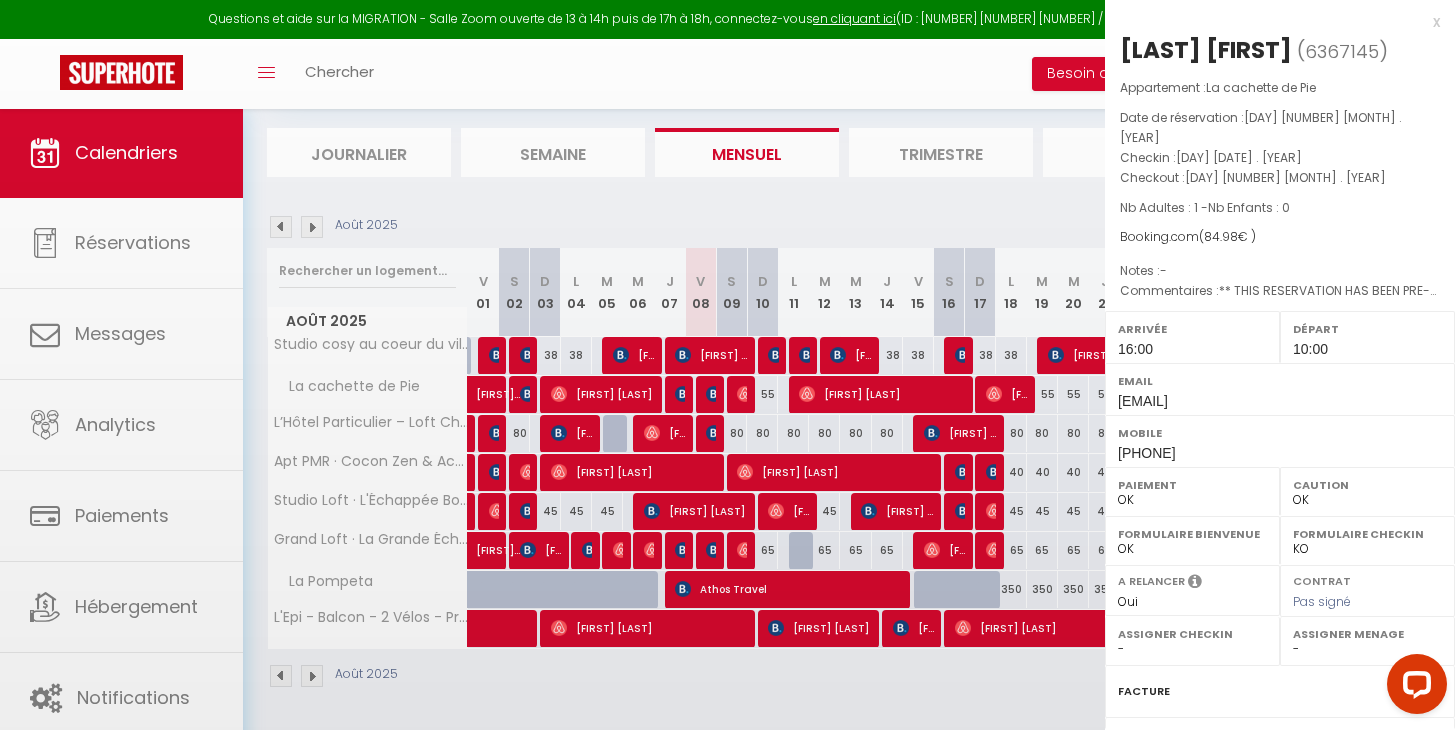 select on "45909" 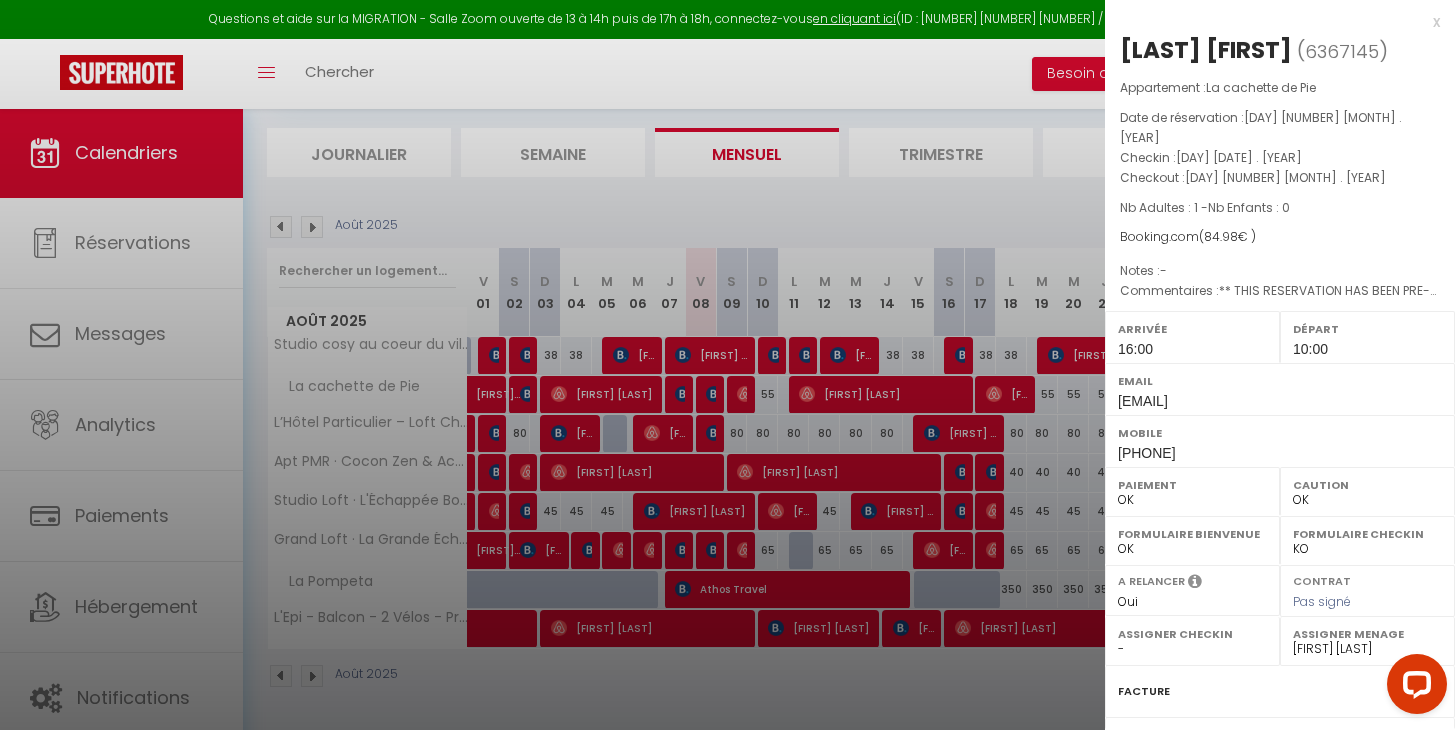 click at bounding box center (727, 365) 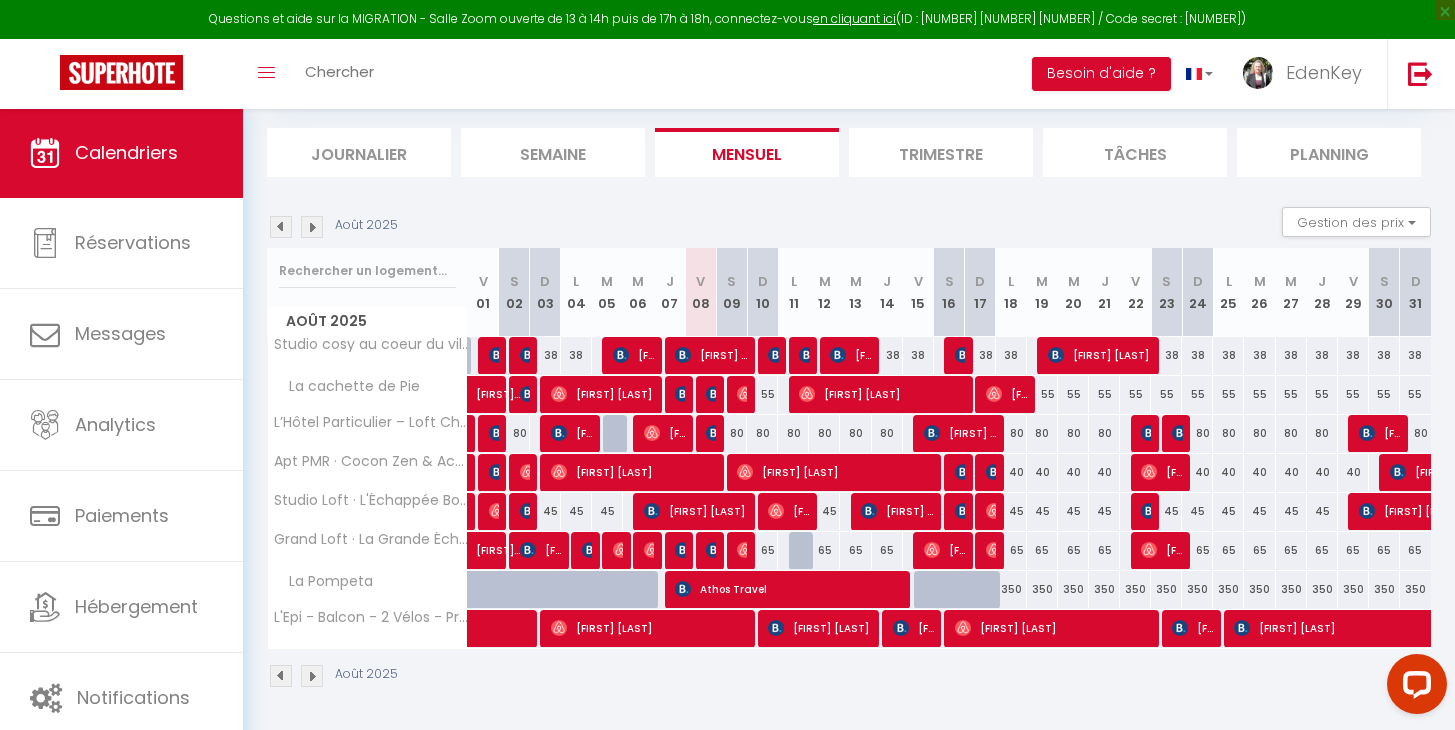 click at bounding box center [714, 433] 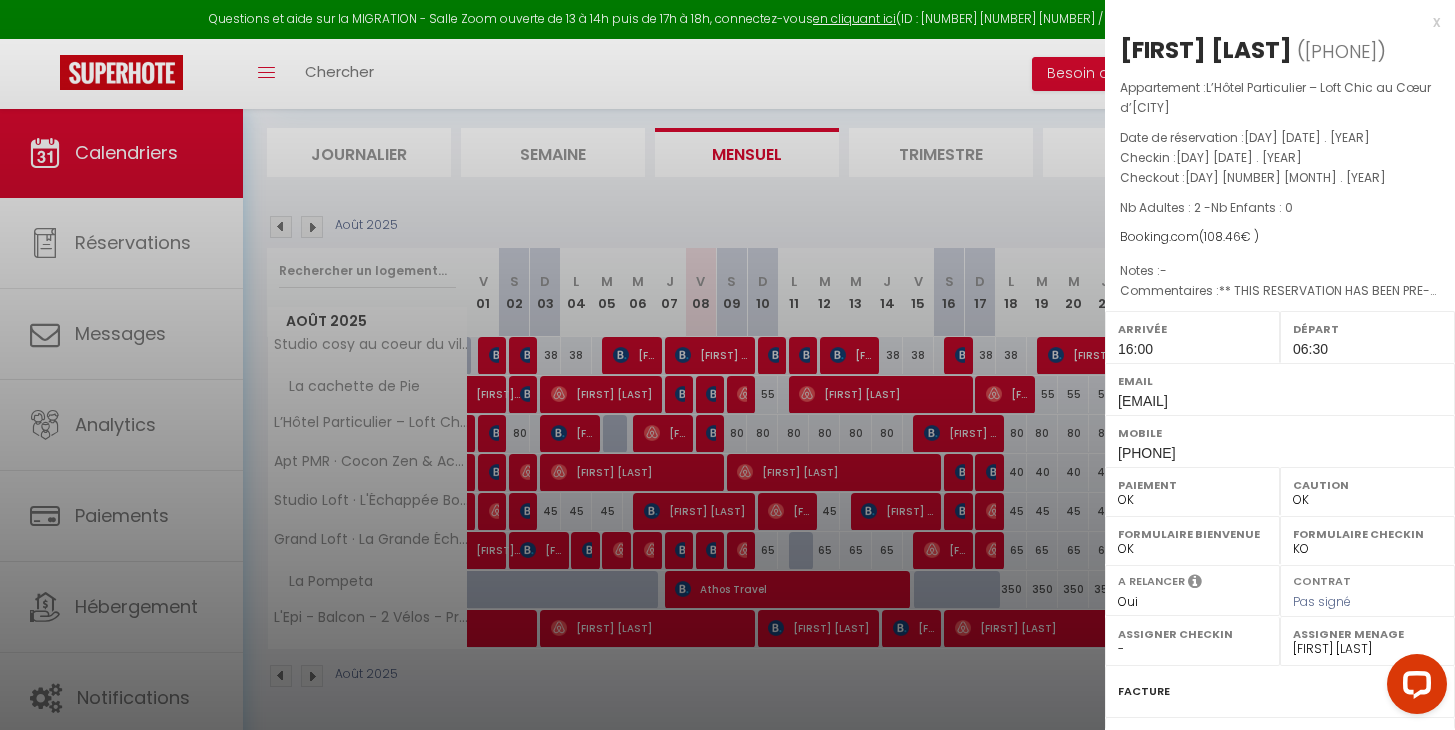 click at bounding box center [727, 365] 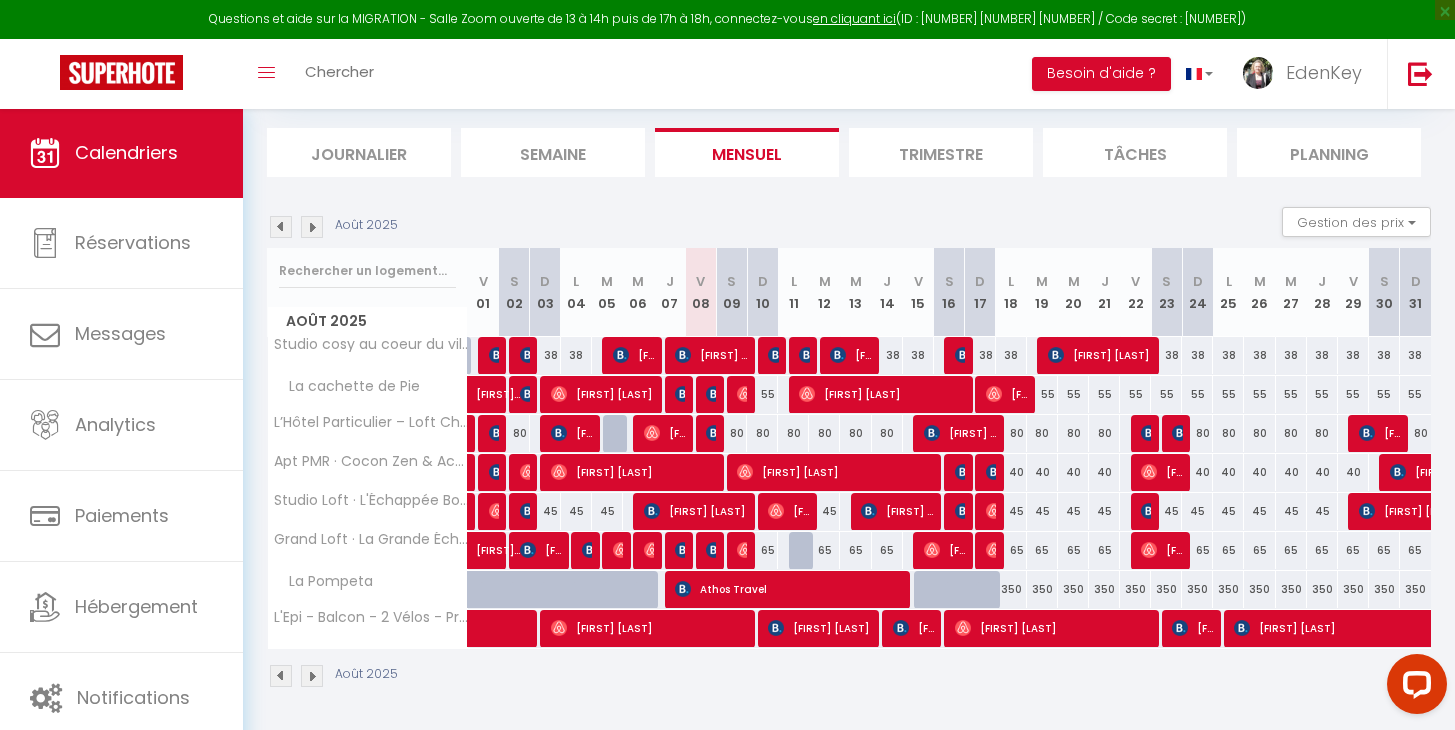 click at bounding box center (714, 550) 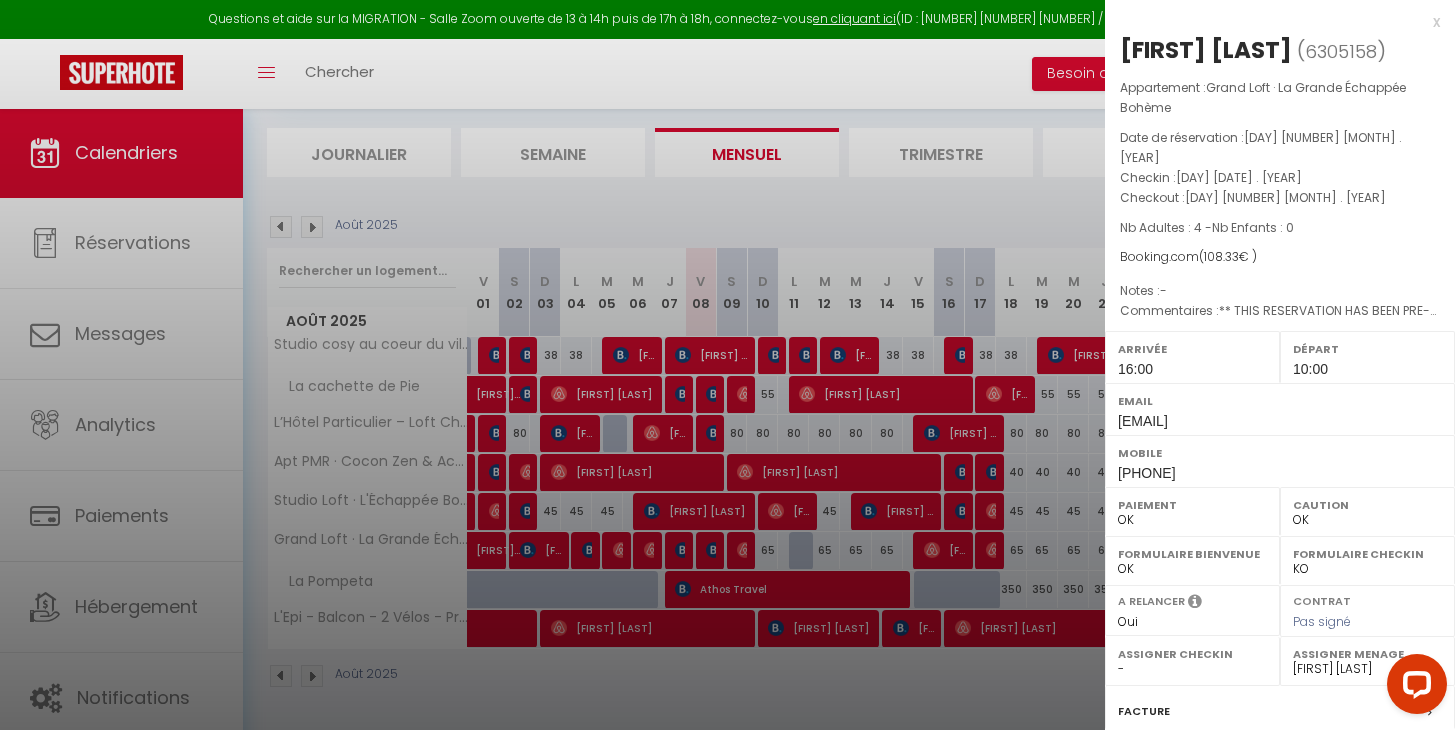 click at bounding box center [727, 365] 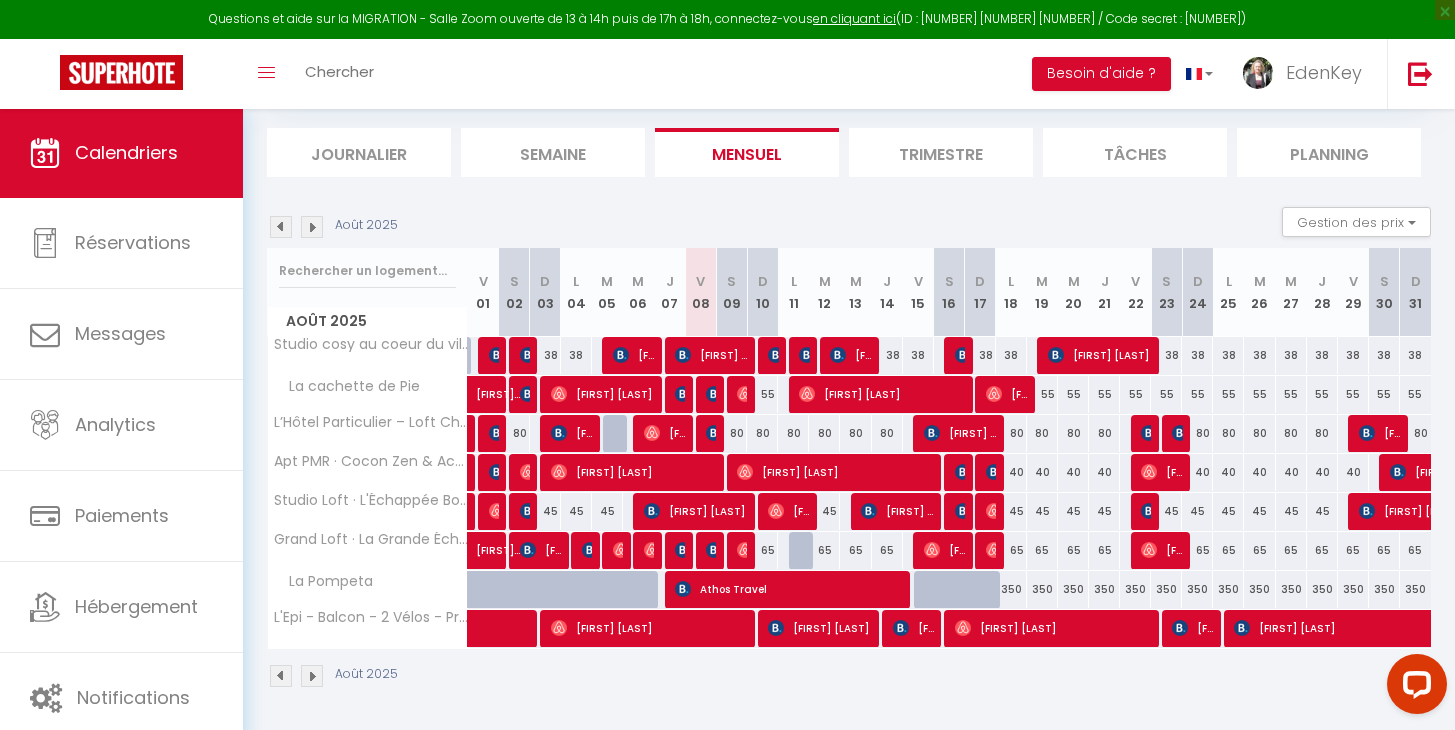 click on "[FIRST] [LAST]" at bounding box center [633, 472] 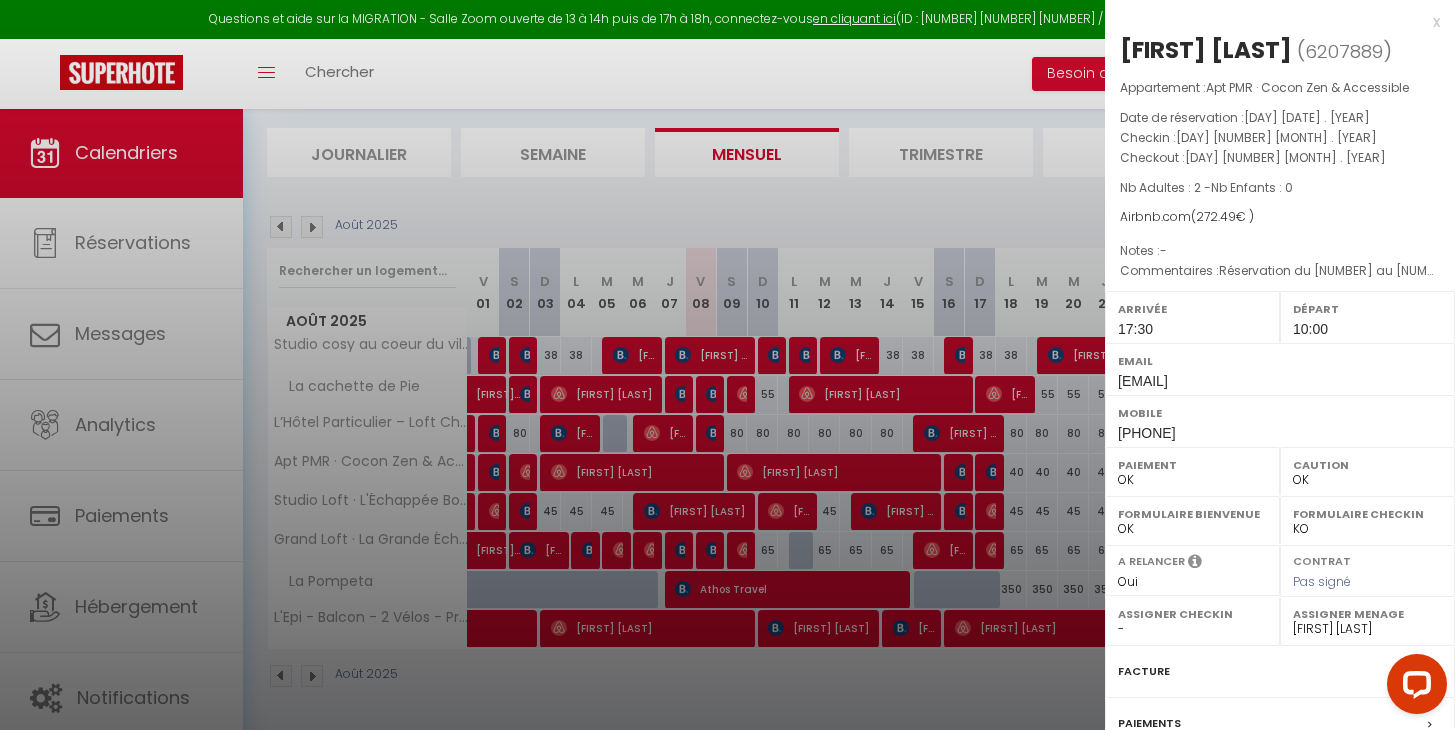 click at bounding box center (727, 365) 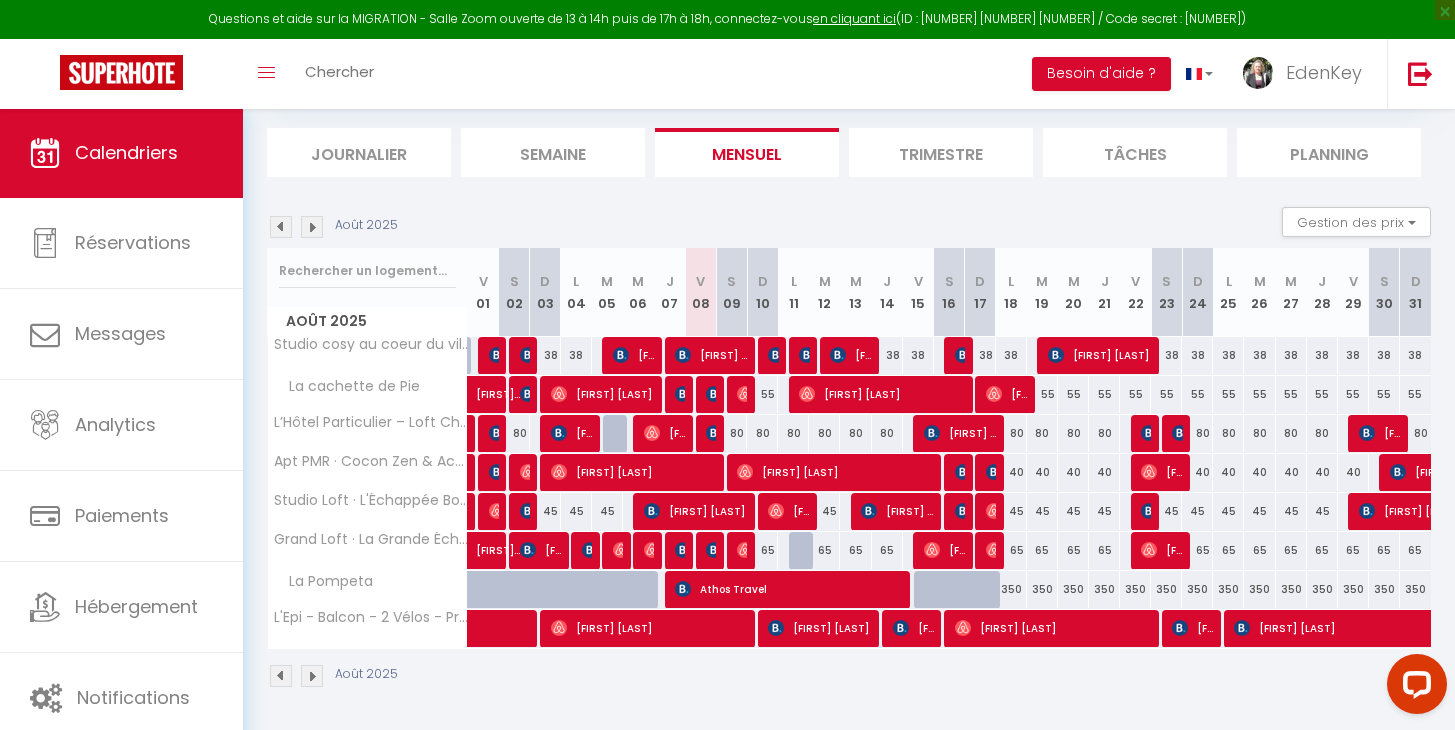 click on "55" at bounding box center (762, 394) 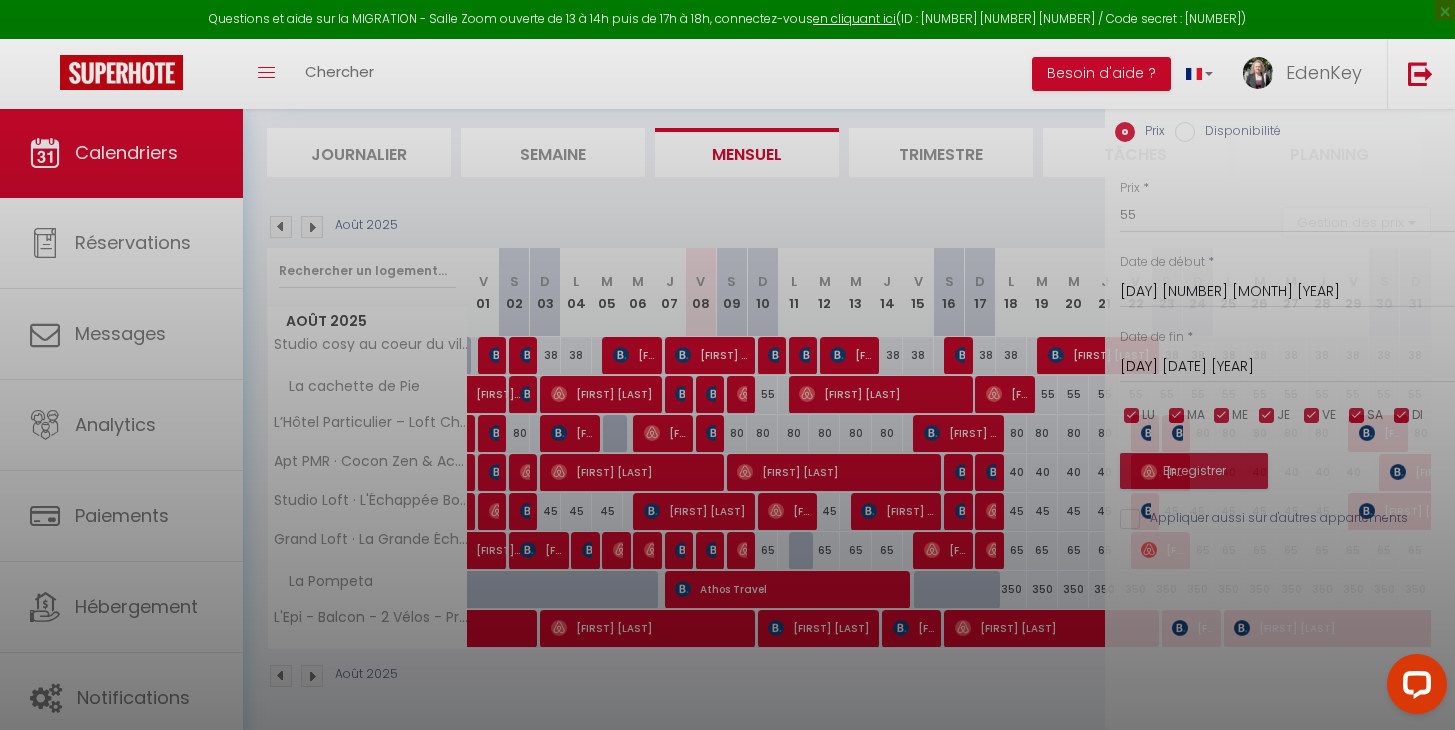 click at bounding box center (727, 365) 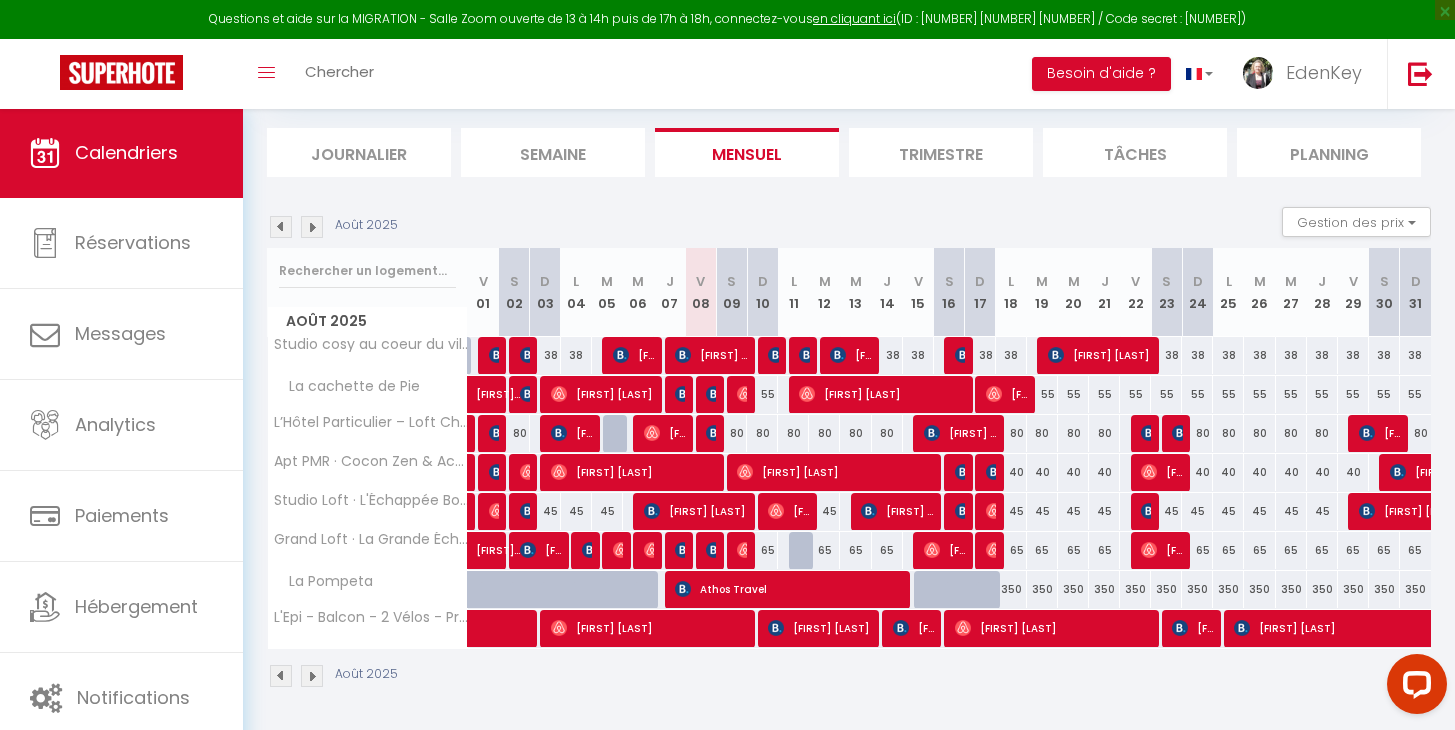 click at bounding box center (745, 394) 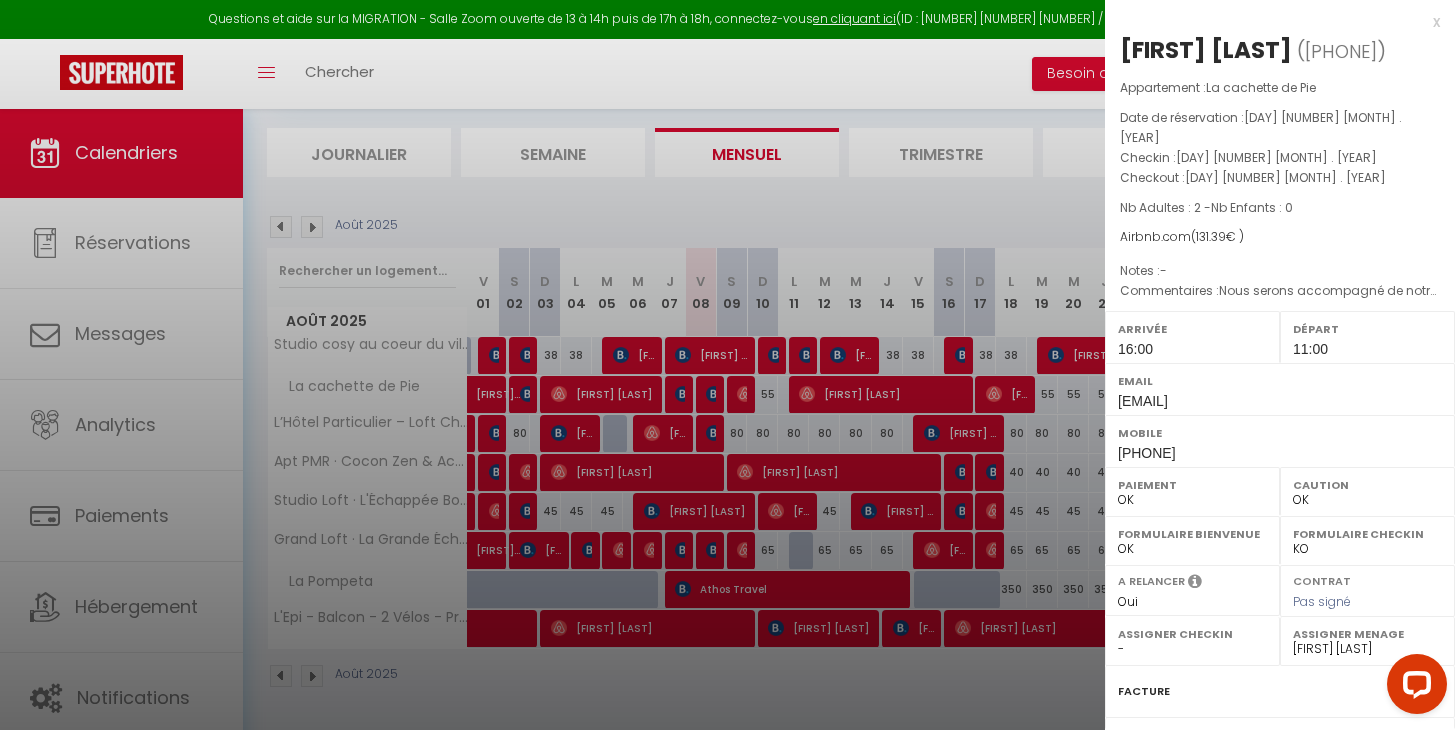 click at bounding box center [727, 365] 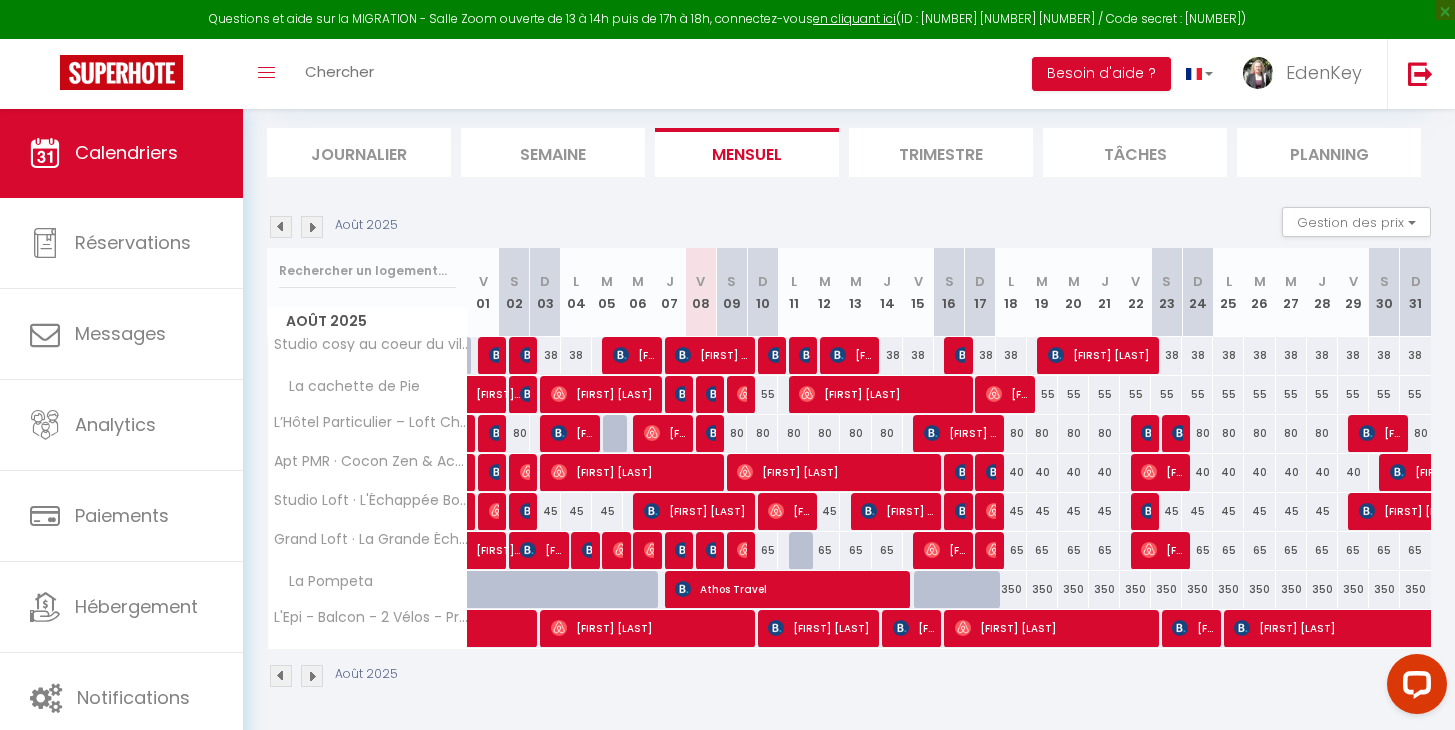 click on "[FIRST] [LAST]" at bounding box center [695, 511] 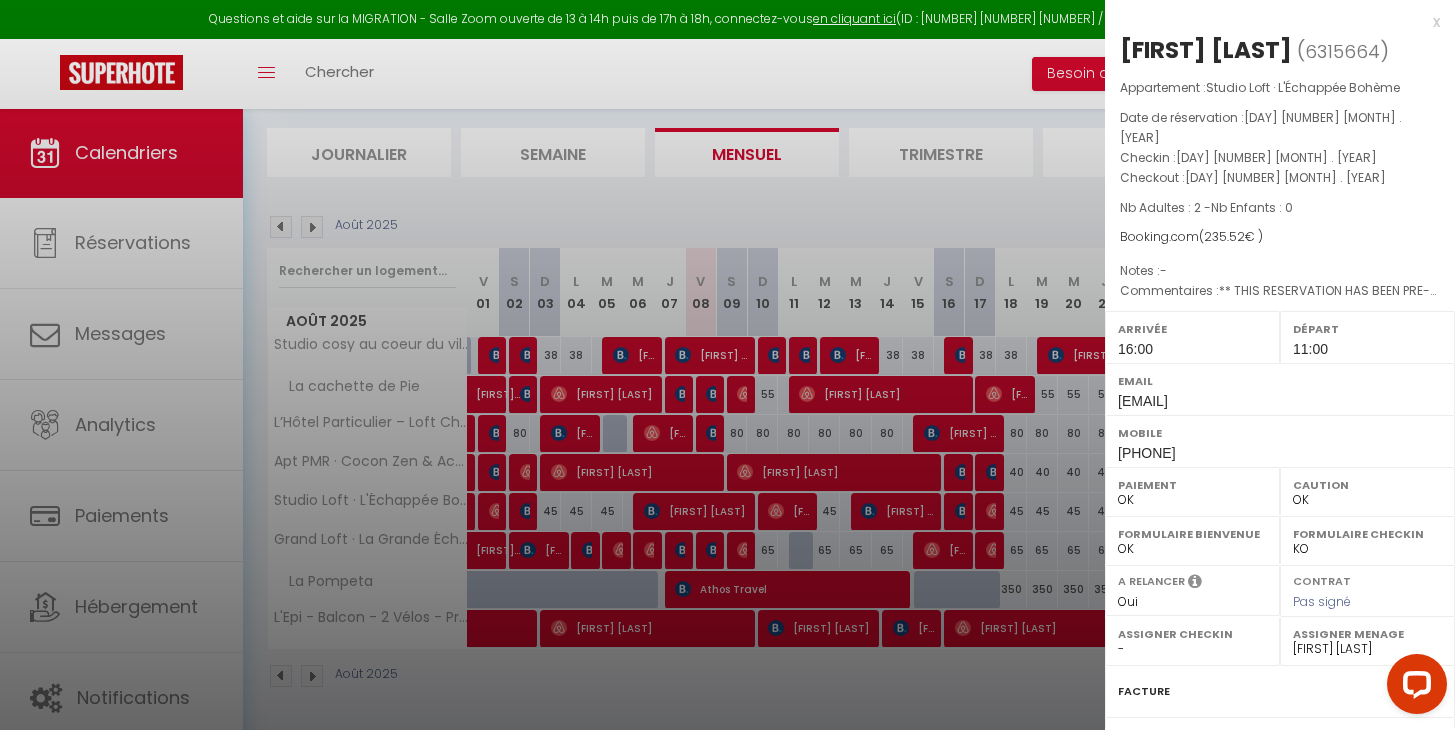 click at bounding box center (727, 365) 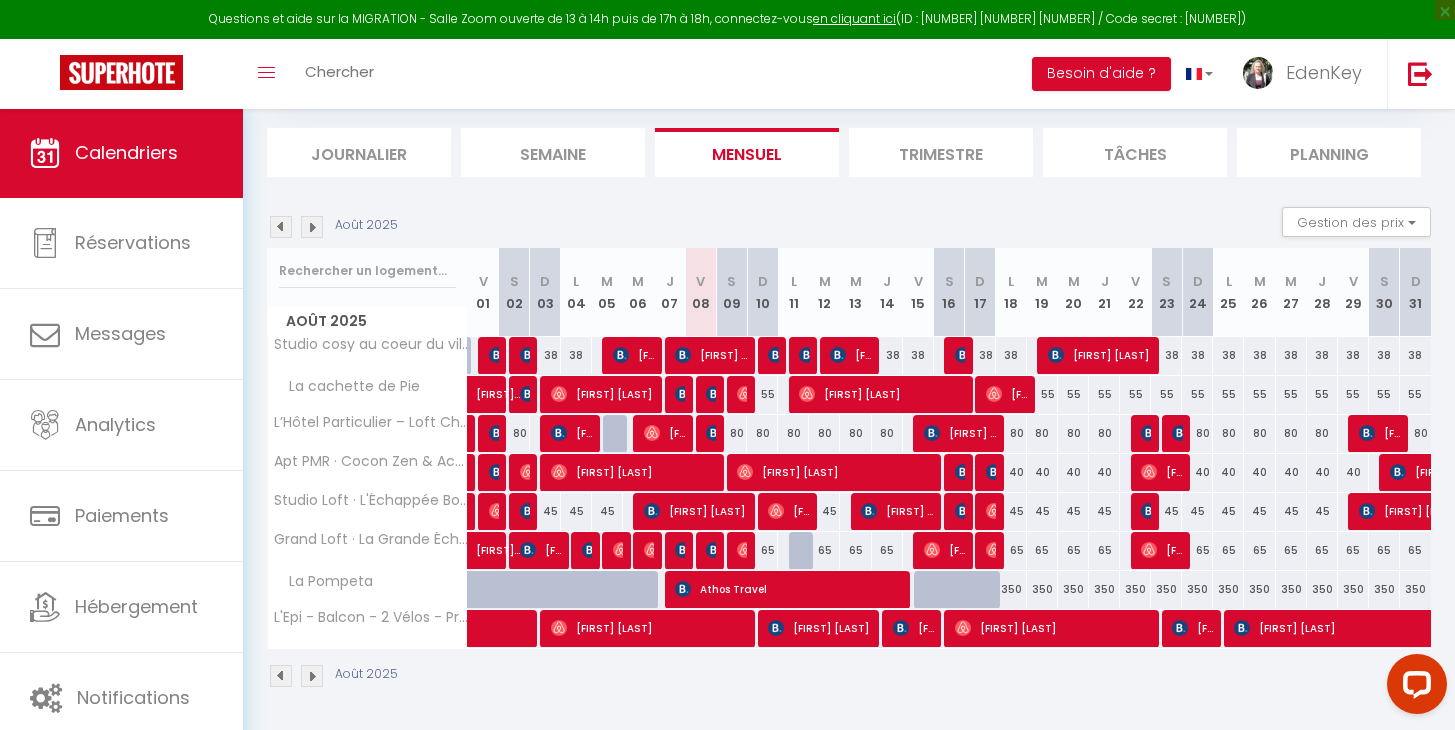 click at bounding box center [745, 394] 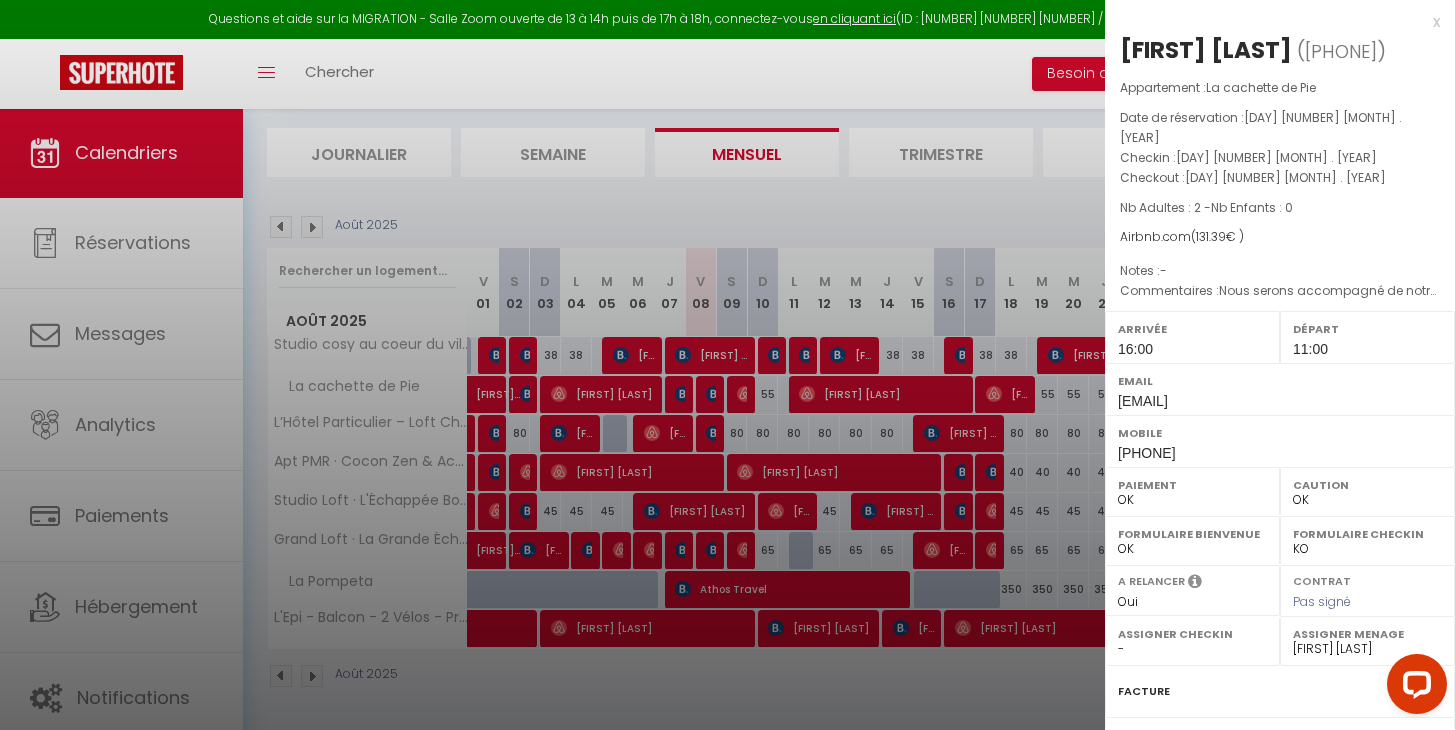 click at bounding box center [727, 365] 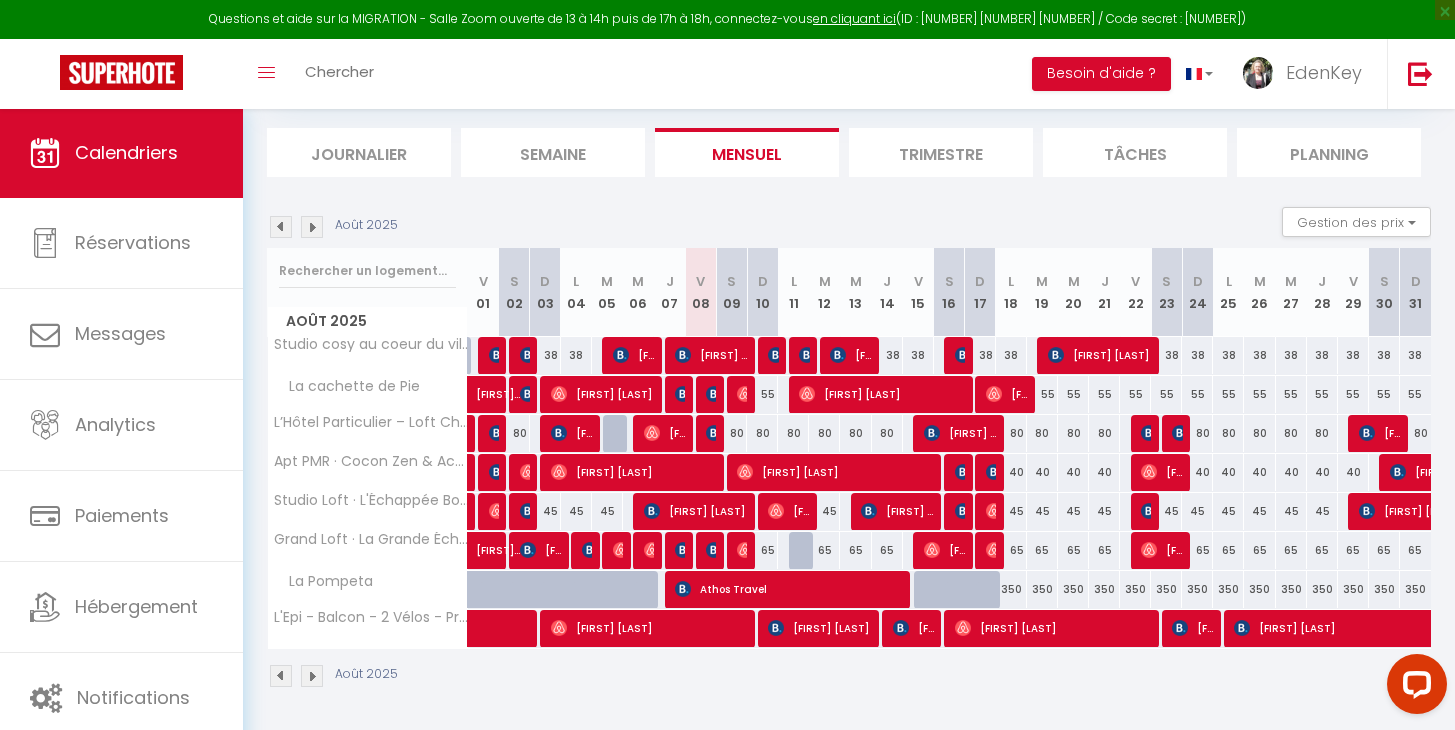 click on "55" at bounding box center (762, 394) 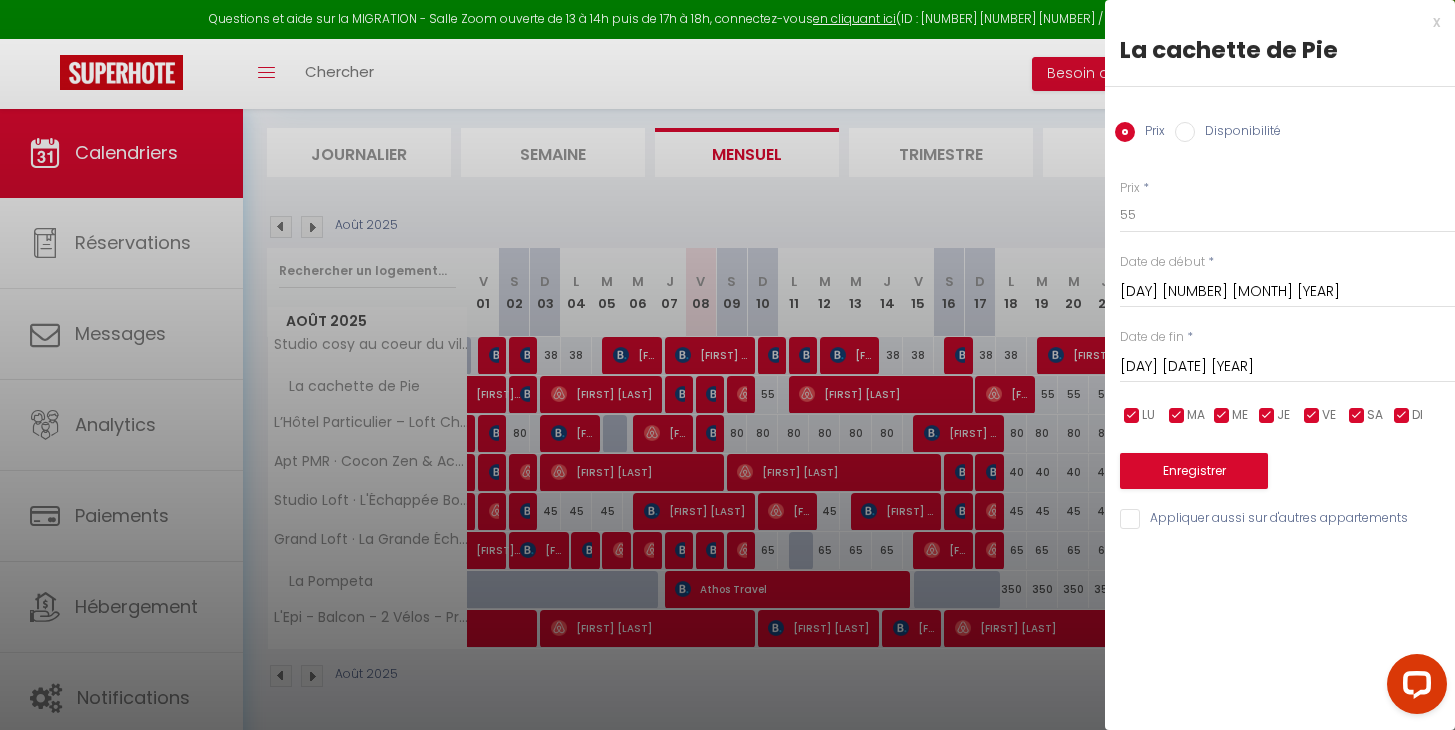 click at bounding box center [727, 365] 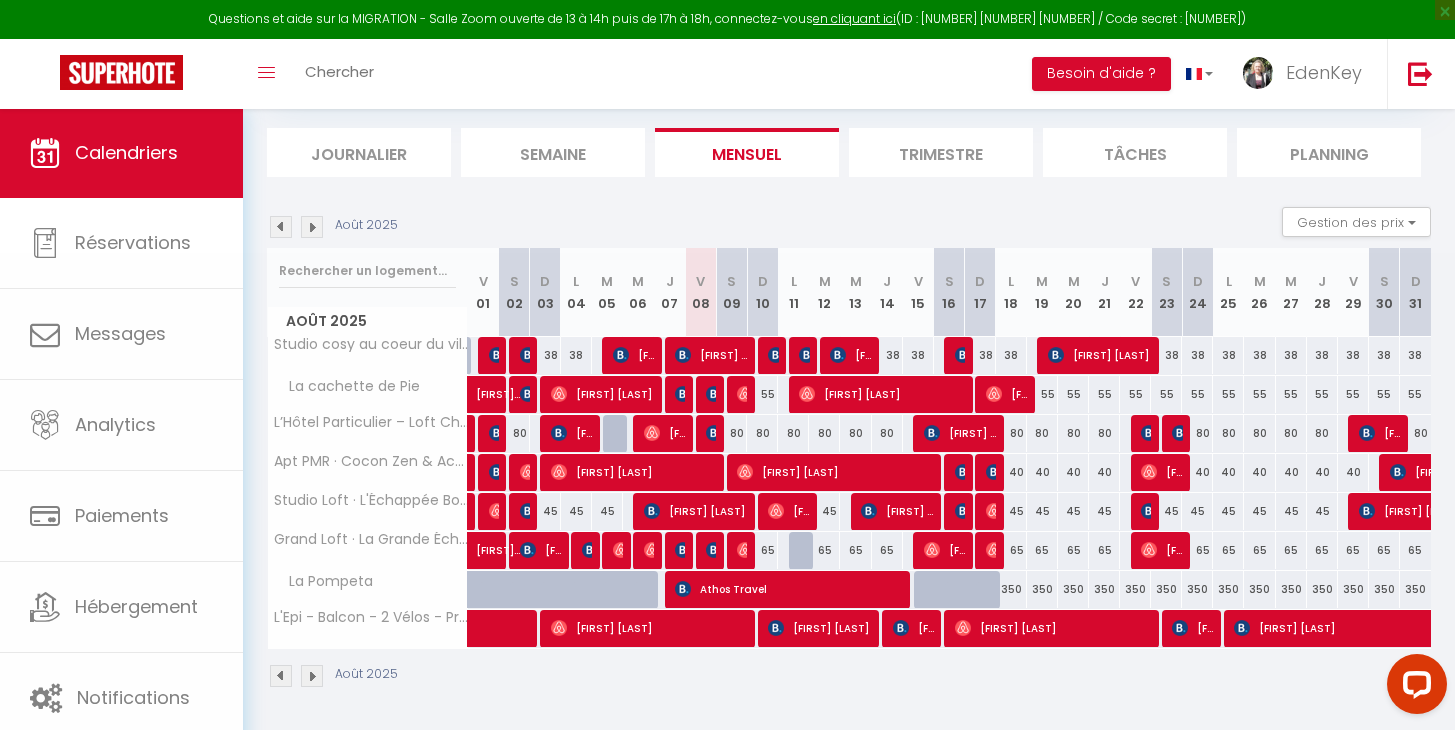 click at bounding box center [745, 394] 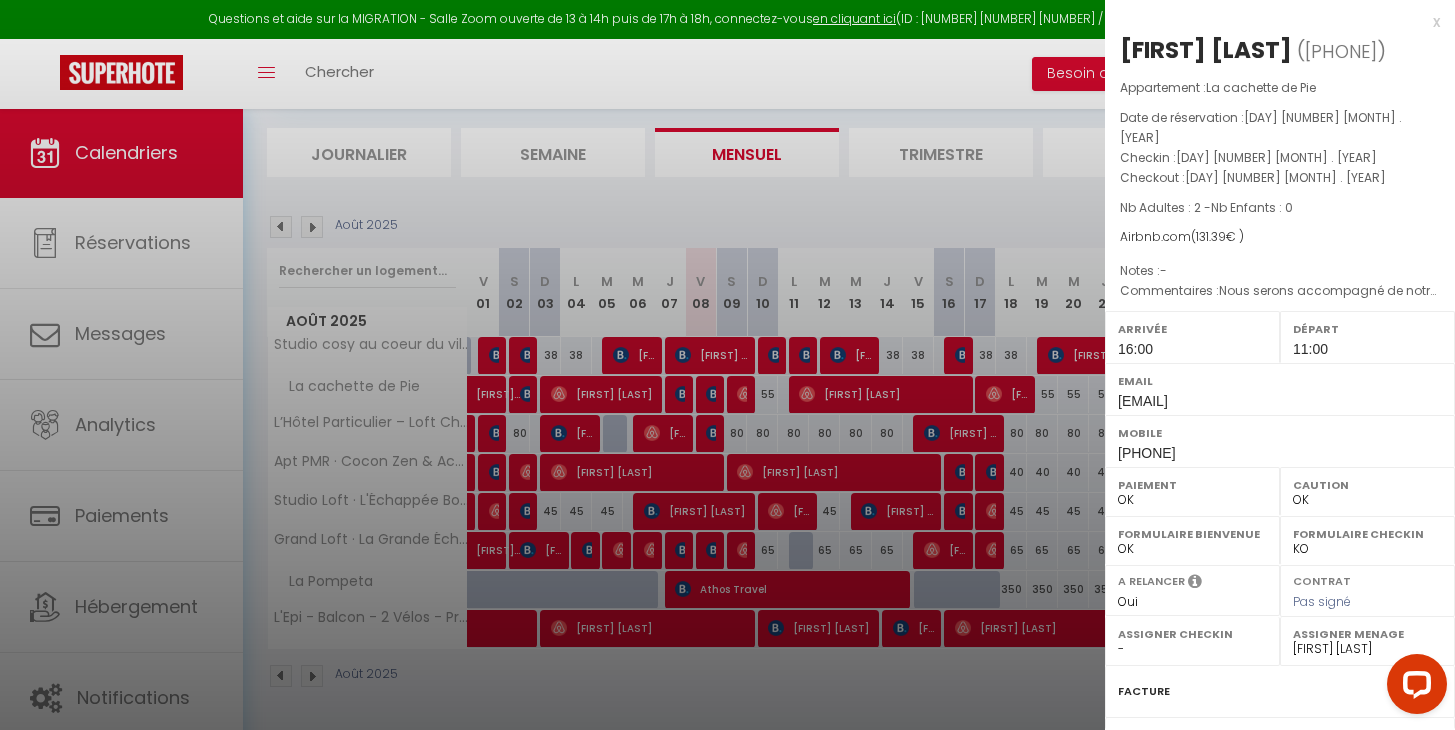 click at bounding box center [727, 365] 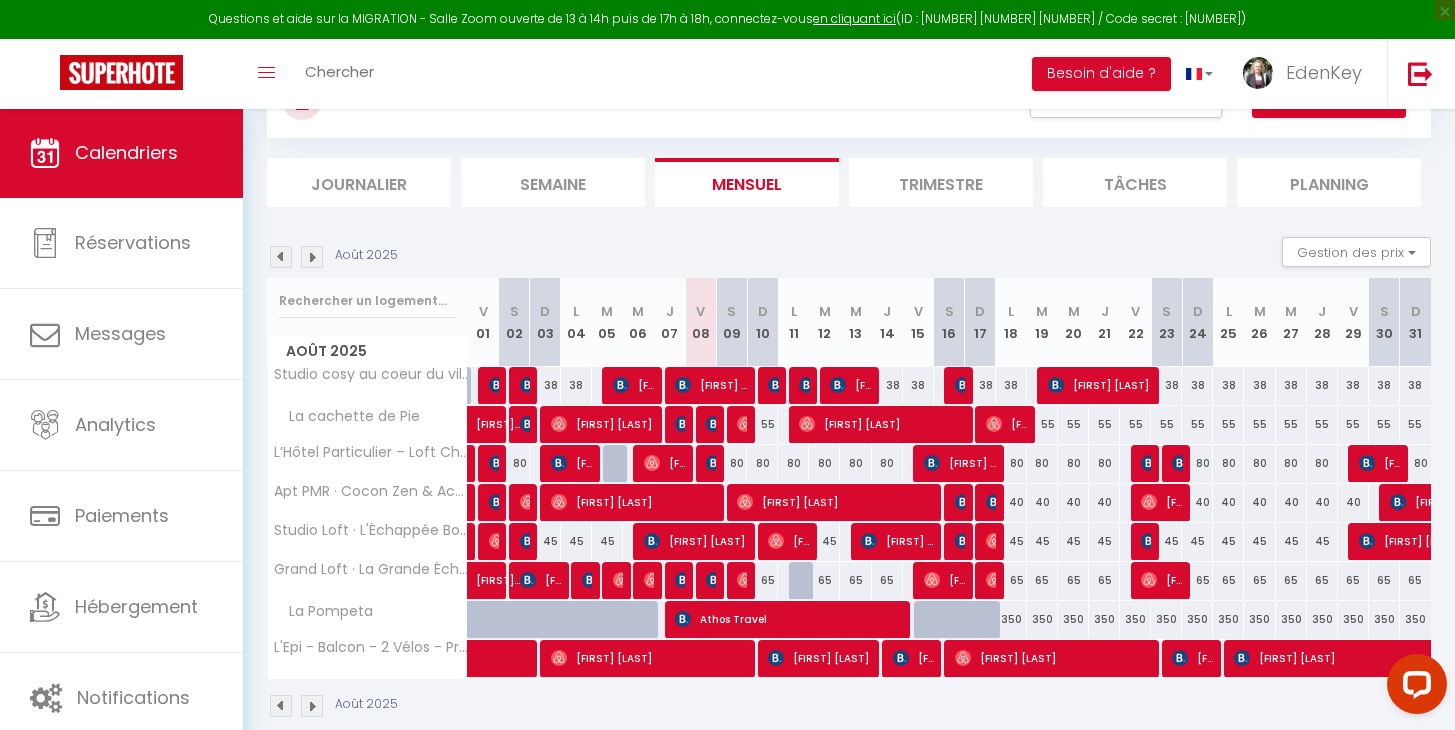 scroll, scrollTop: 0, scrollLeft: 0, axis: both 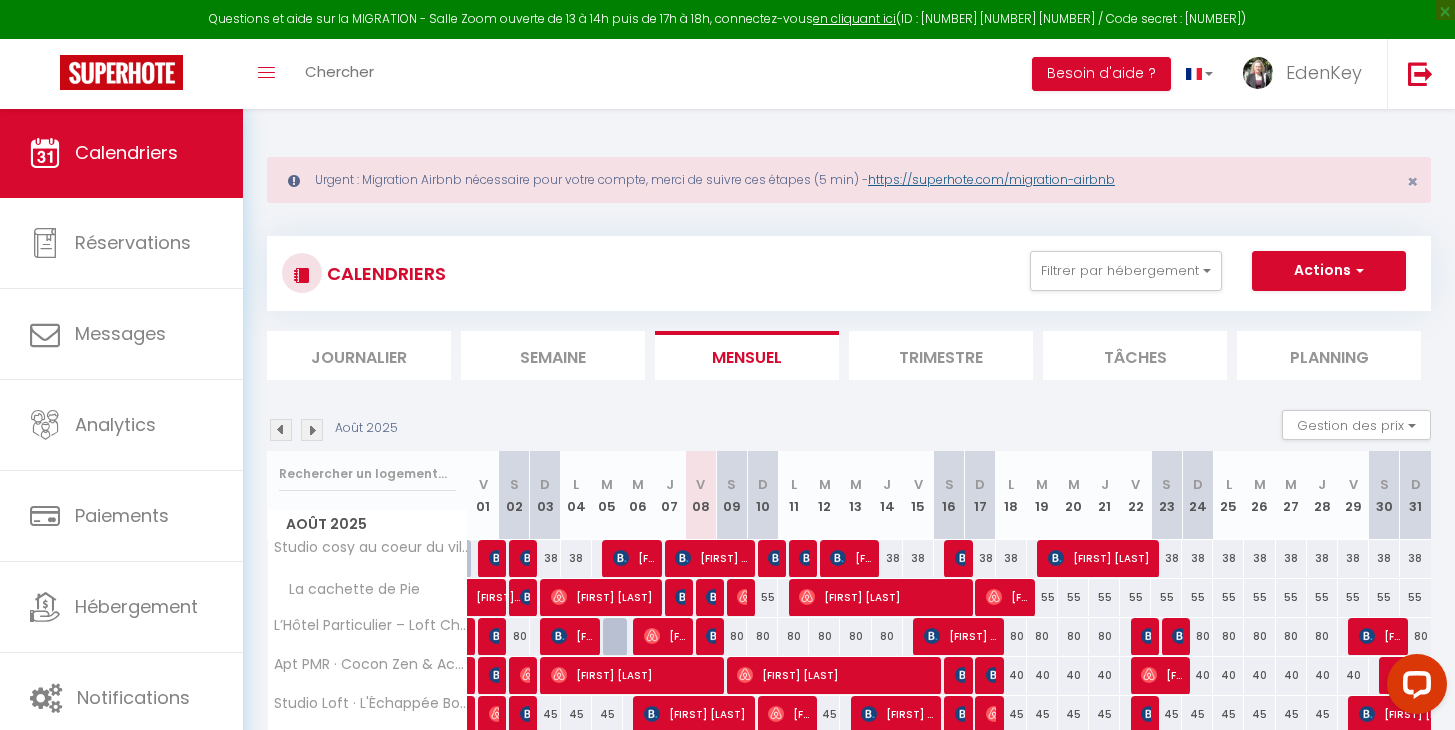 click on "https://superhote.com/migration-airbnb" at bounding box center (991, 179) 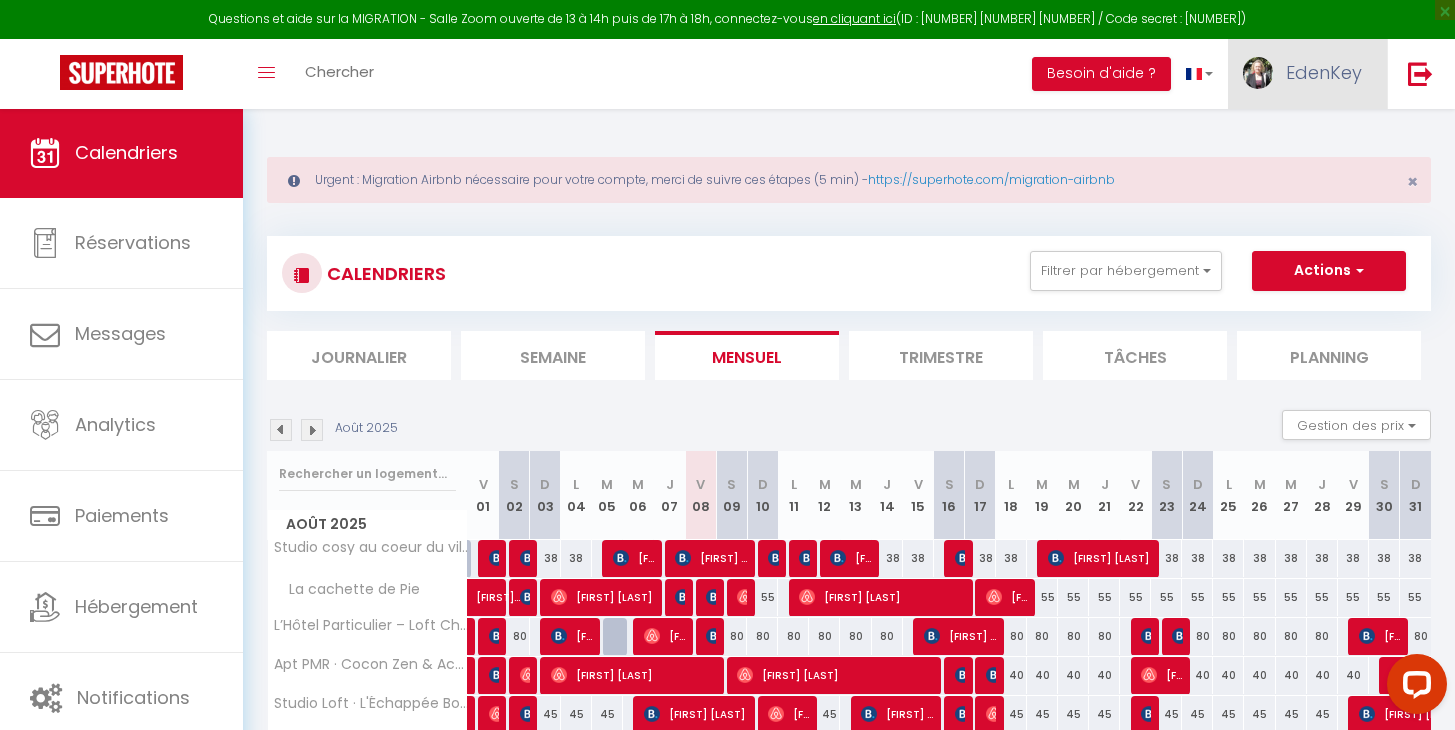 click on "EdenKey" at bounding box center [1324, 72] 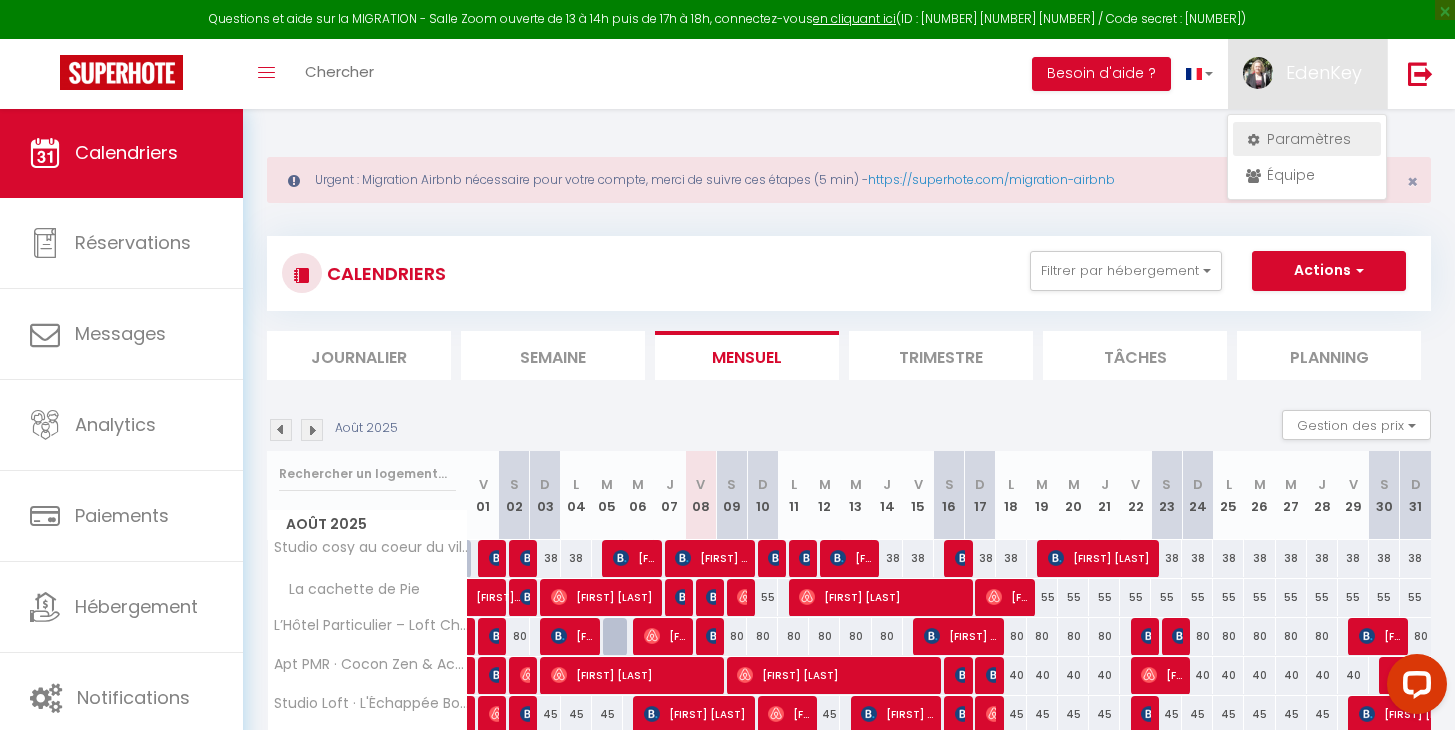 click on "Paramètres" at bounding box center [1307, 139] 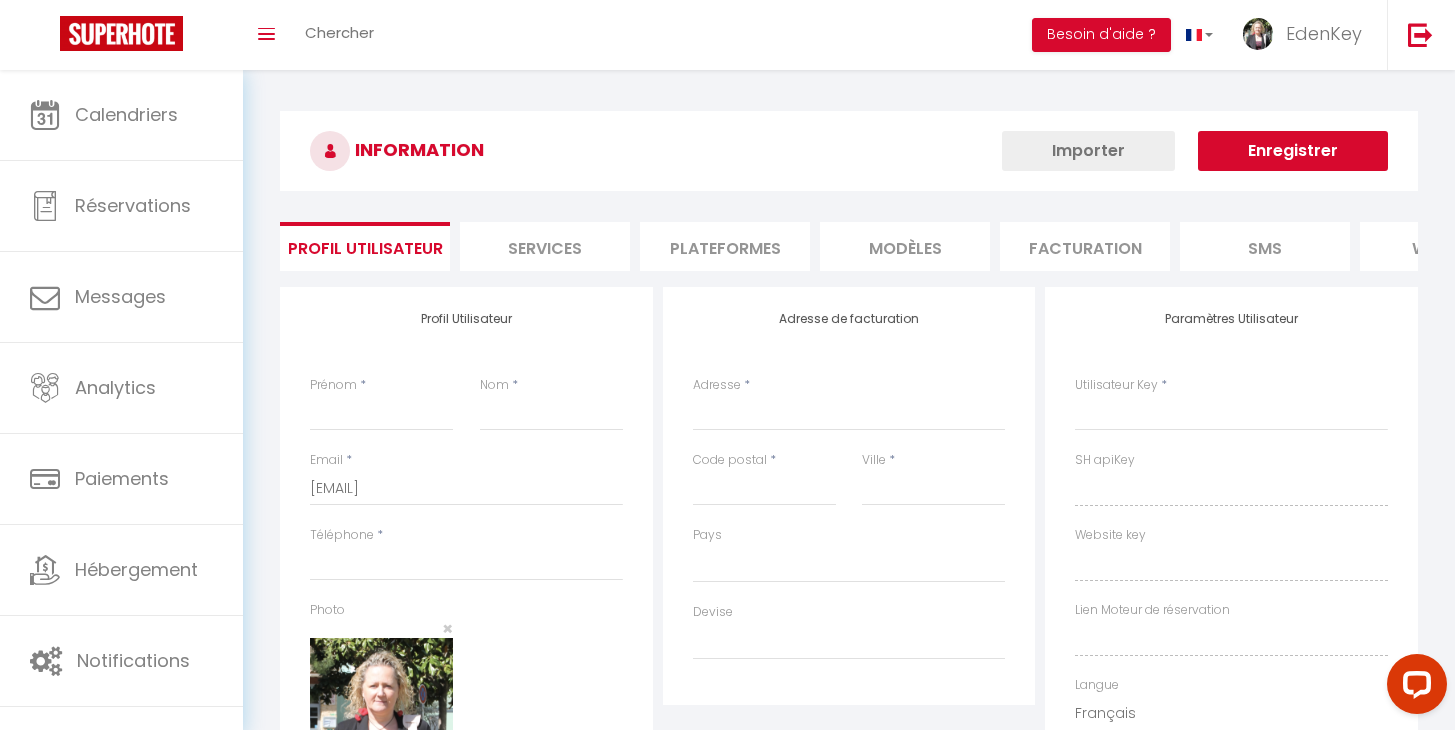 type on "EdenKey" 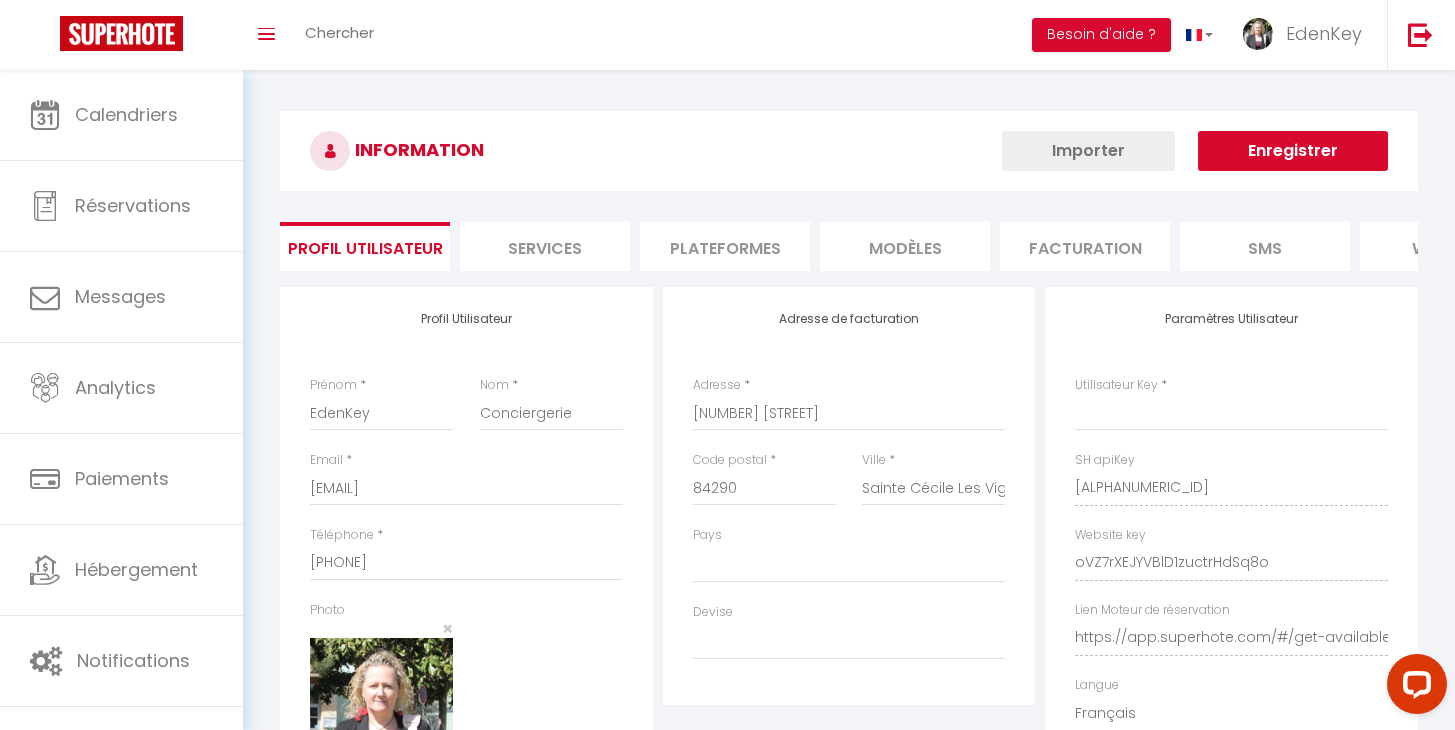 type on "[ALPHANUMERIC_ID]" 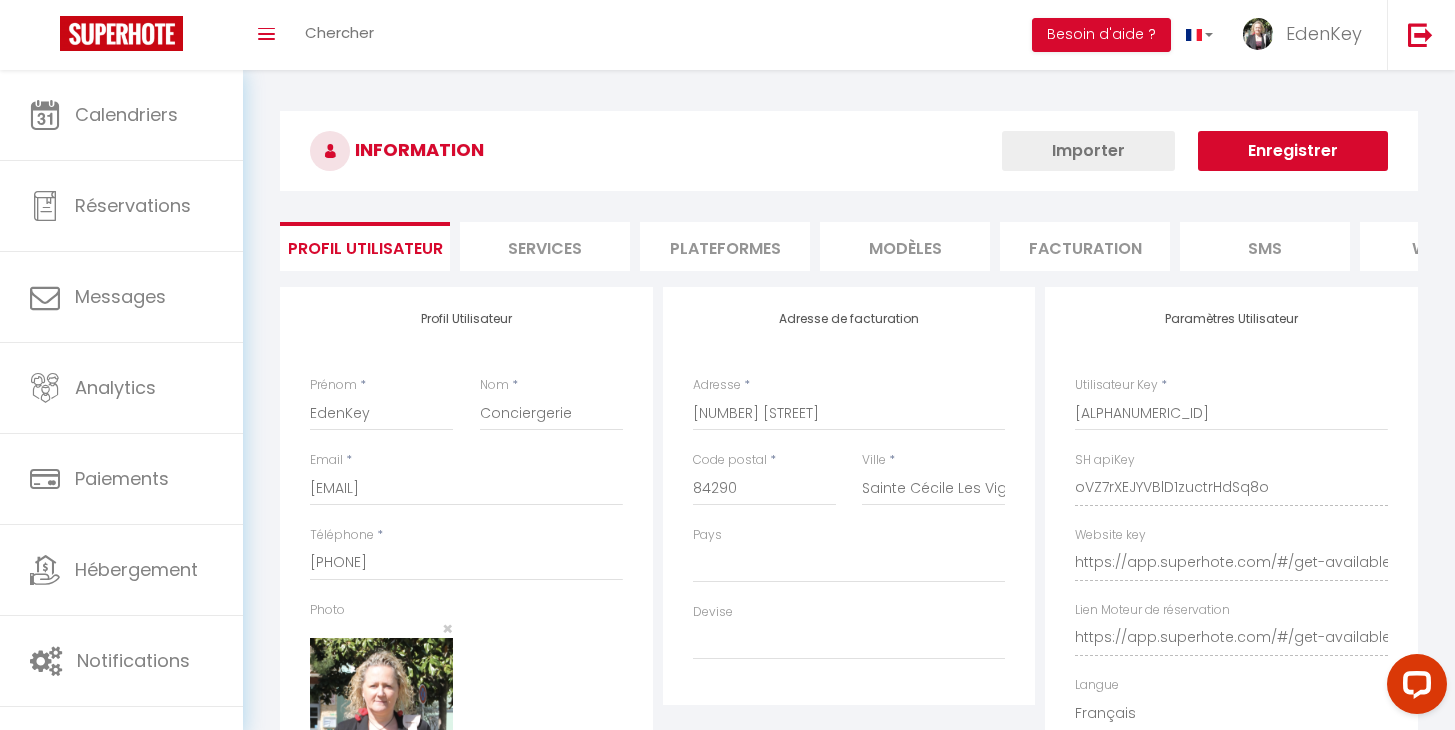 select on "28" 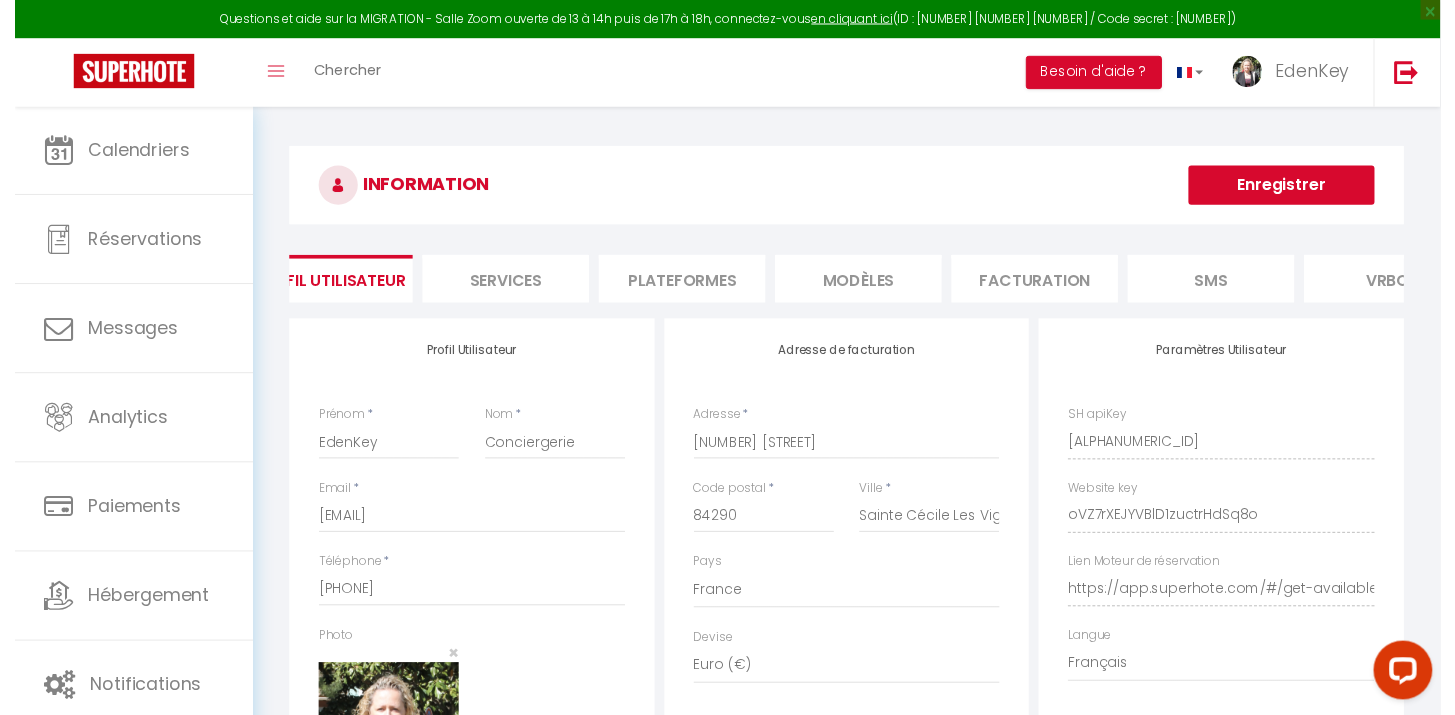 scroll, scrollTop: 0, scrollLeft: 0, axis: both 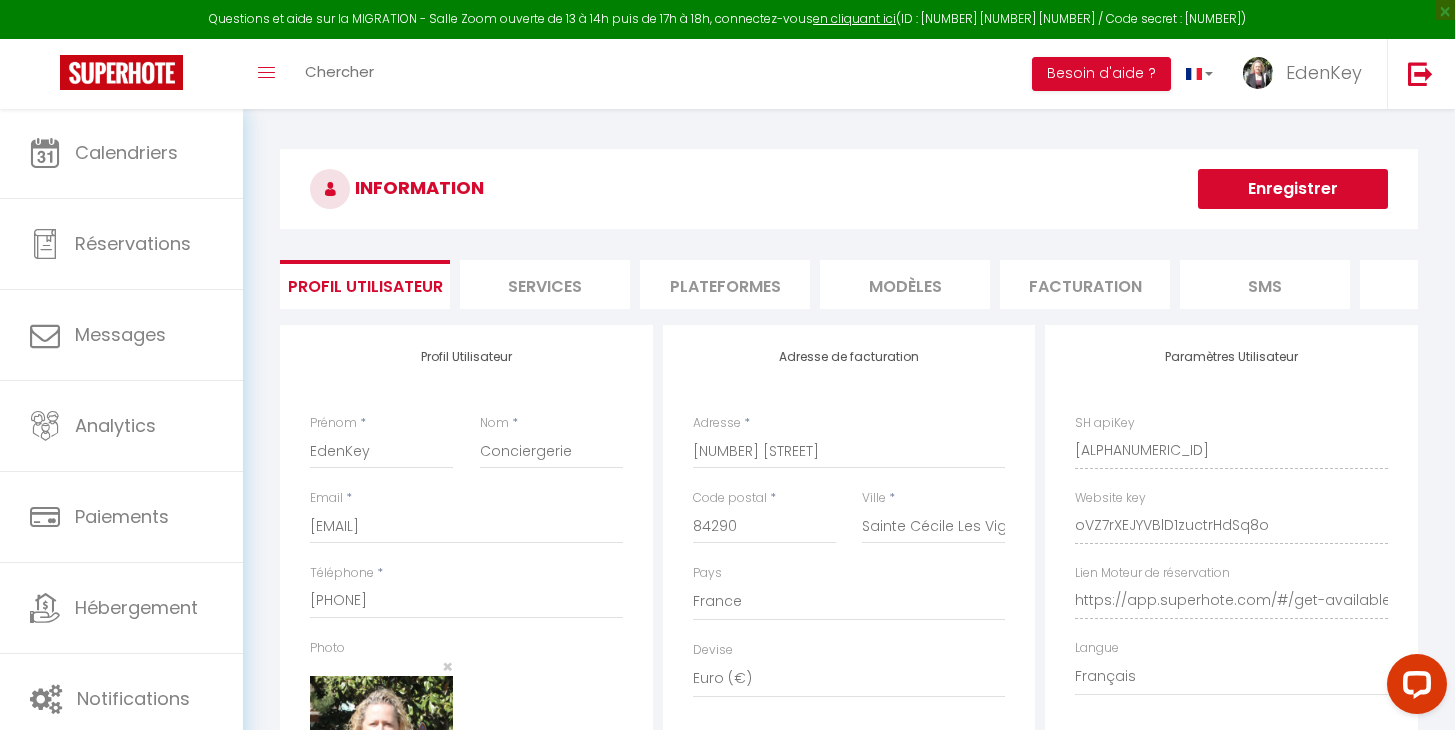 click on "Plateformes" at bounding box center [725, 284] 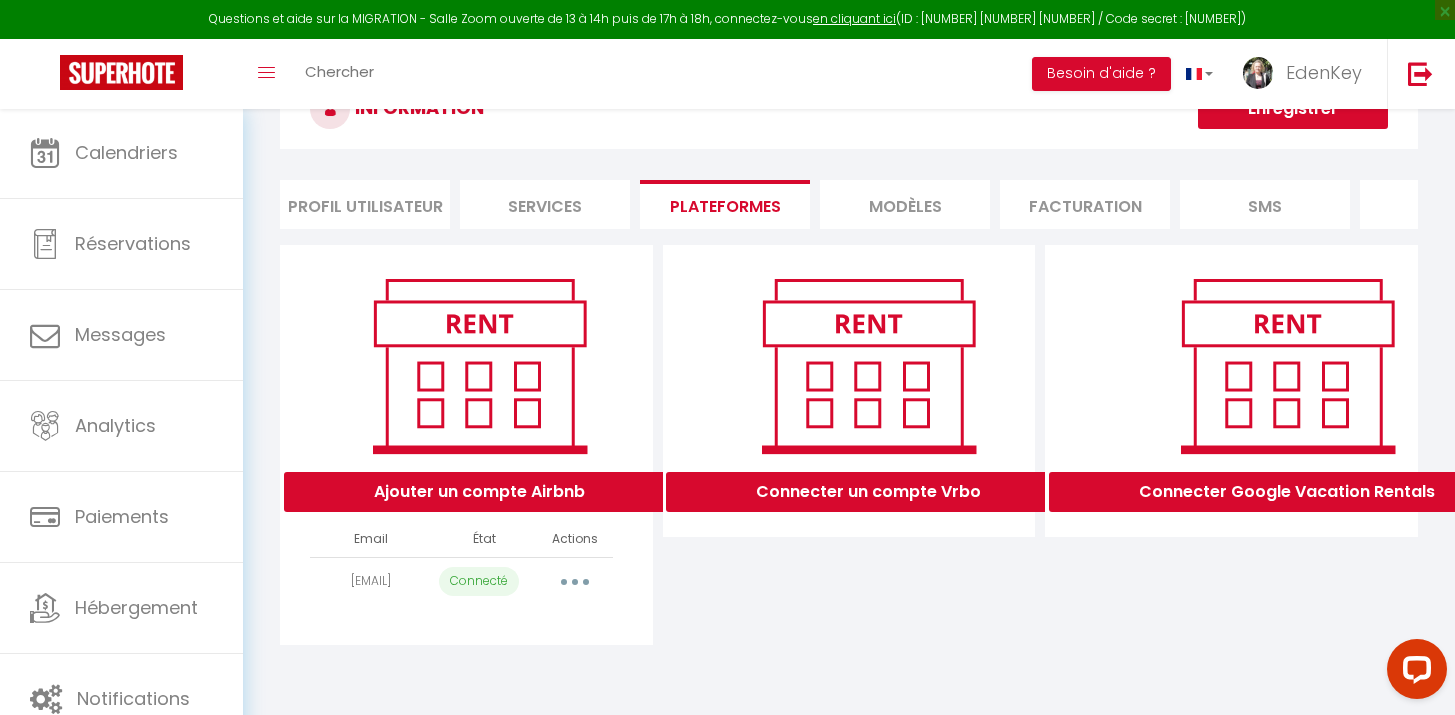 scroll, scrollTop: 123, scrollLeft: 0, axis: vertical 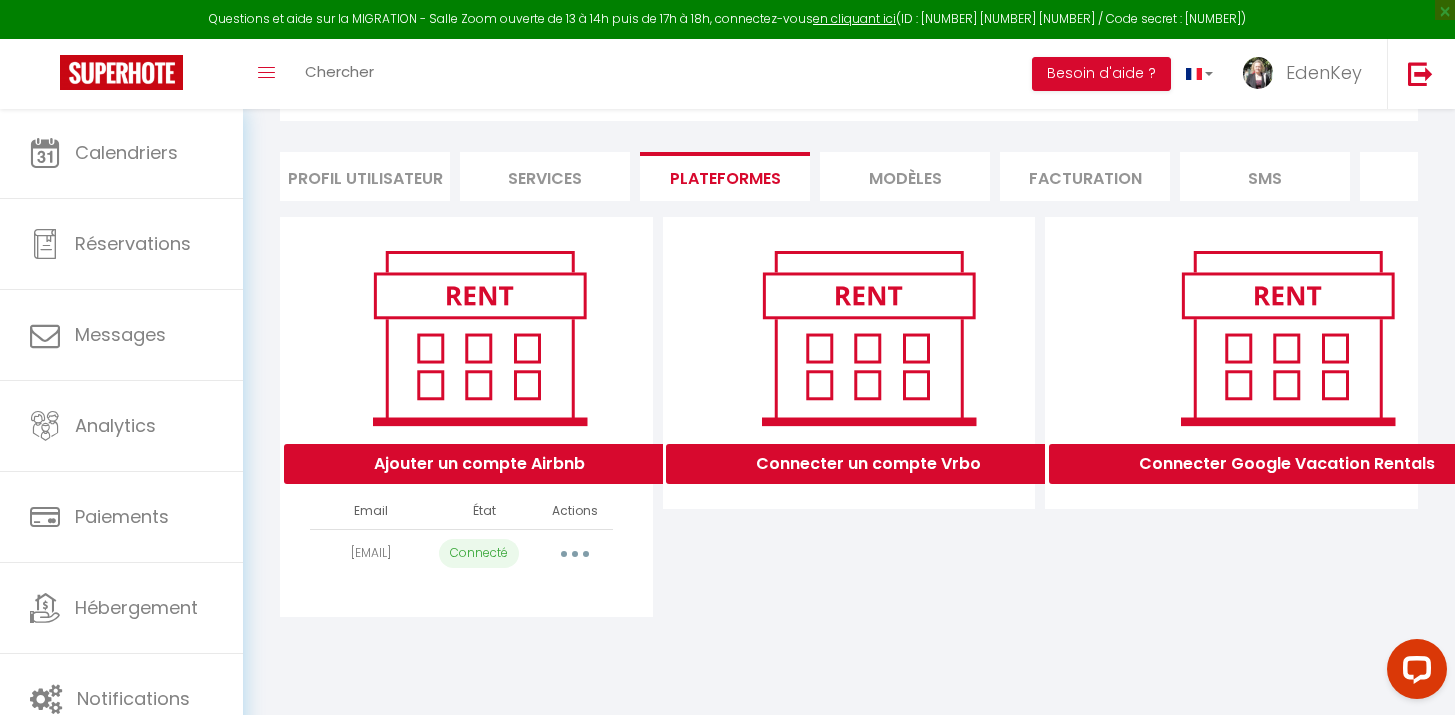 click on "Ajouter un compte Airbnb" at bounding box center (479, 464) 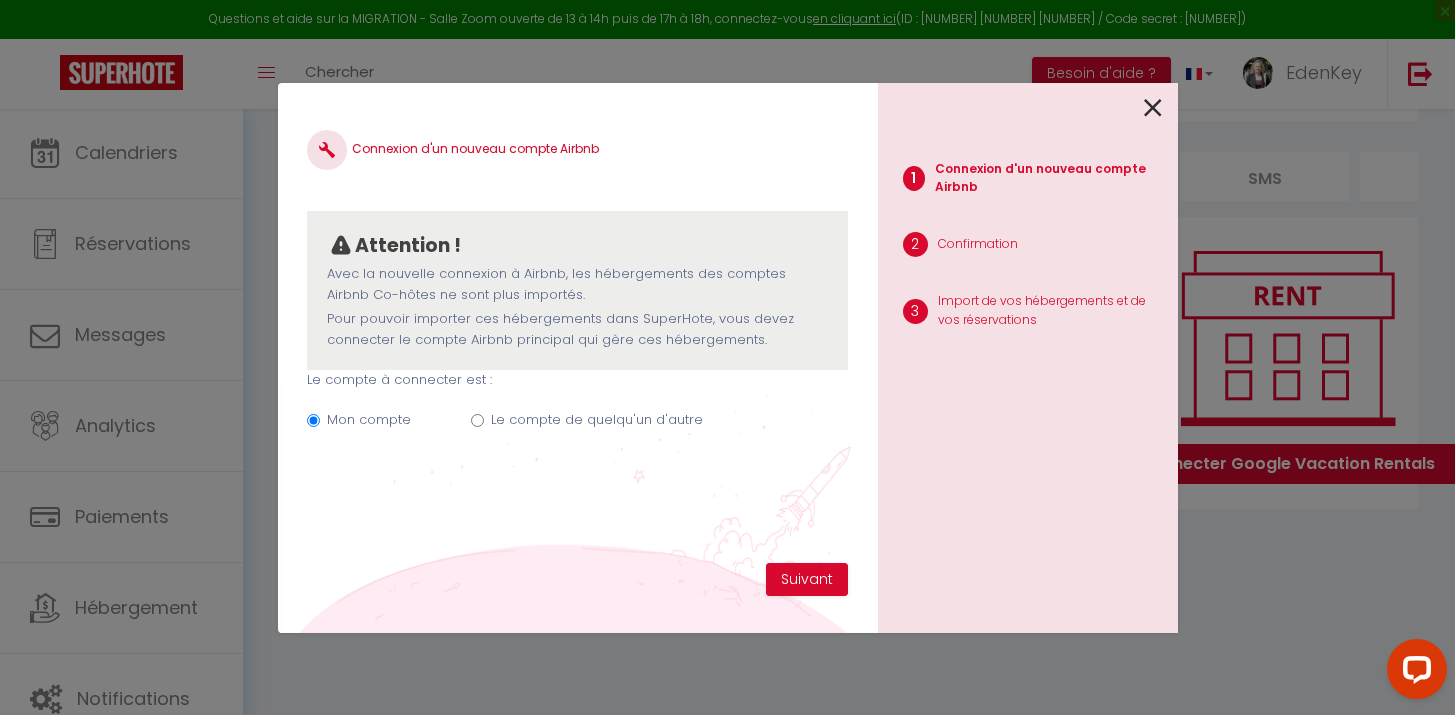scroll, scrollTop: 108, scrollLeft: 0, axis: vertical 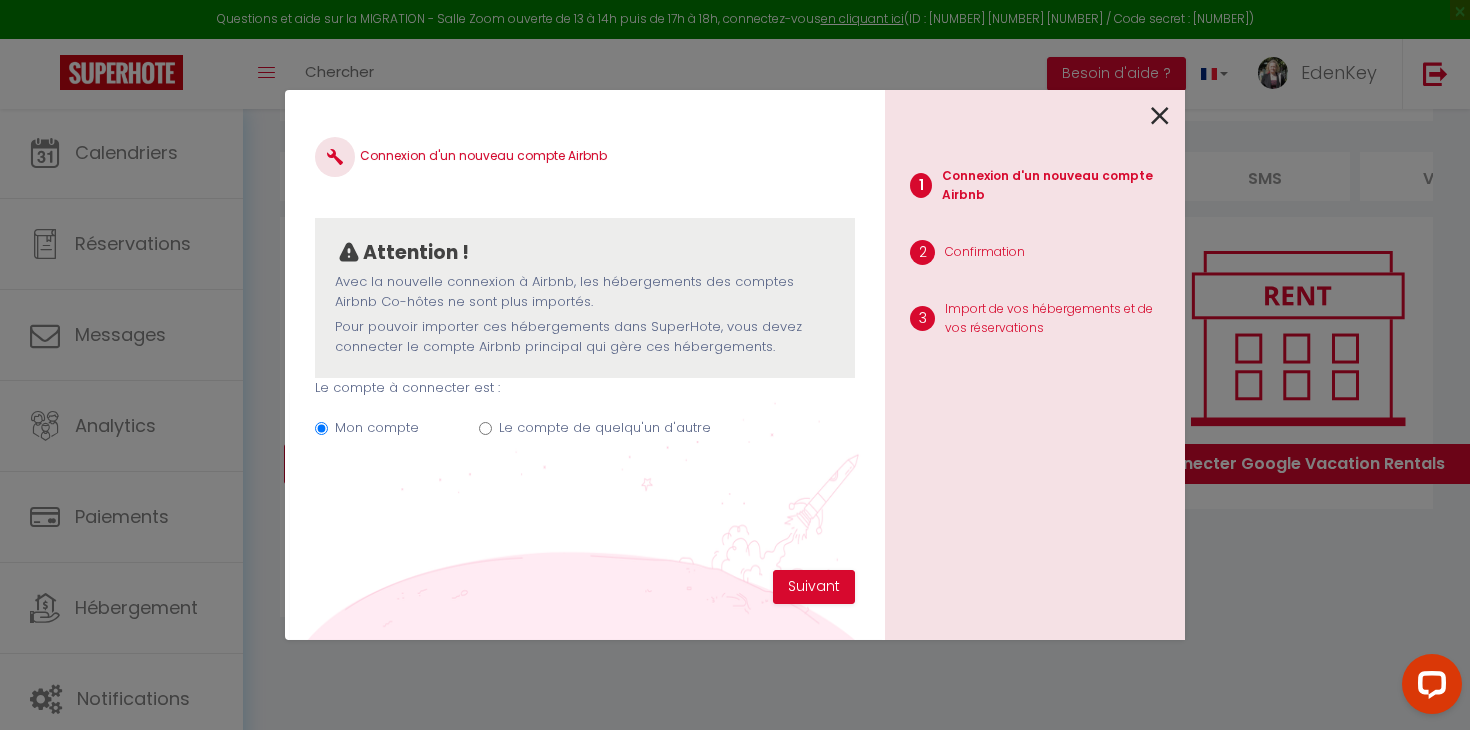 click on "Le compte de quelqu'un d'autre" at bounding box center (485, 428) 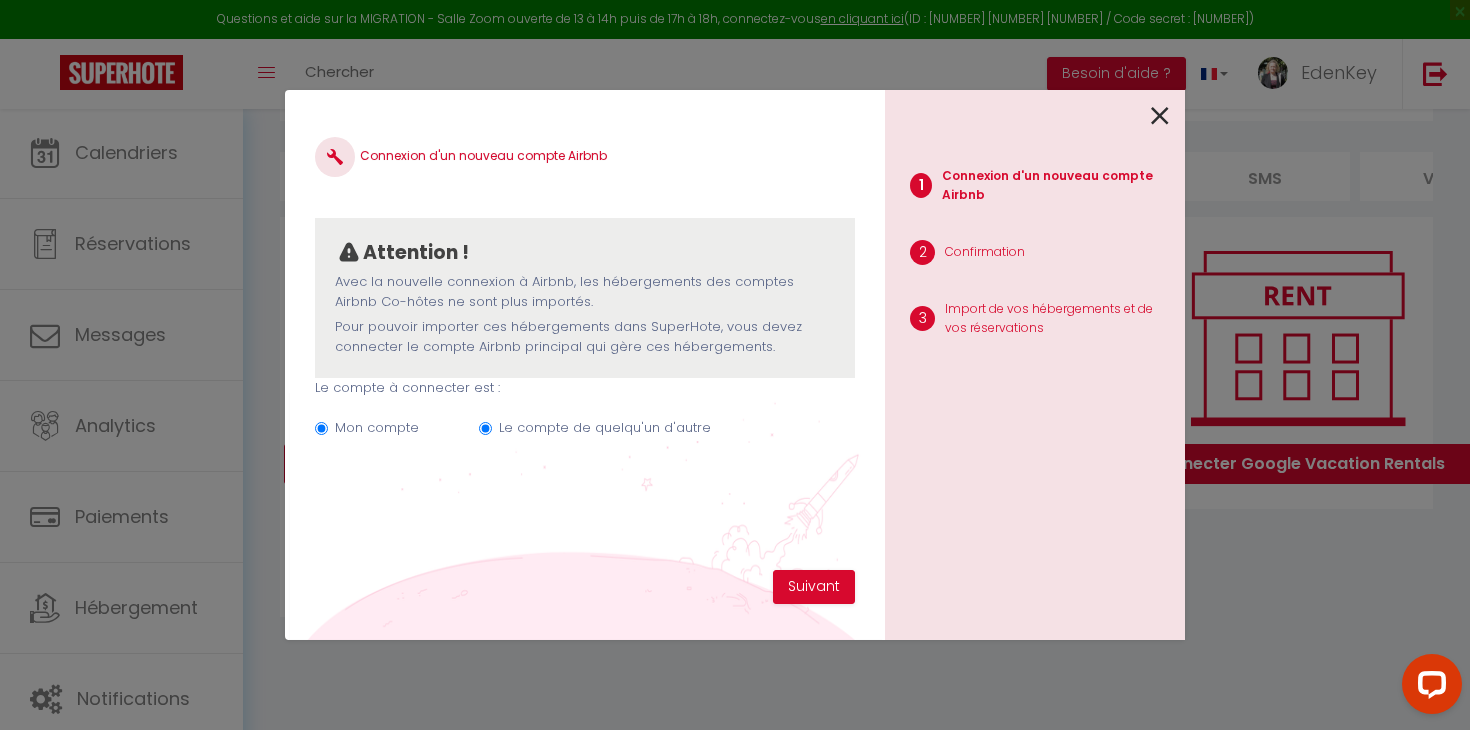 radio on "false" 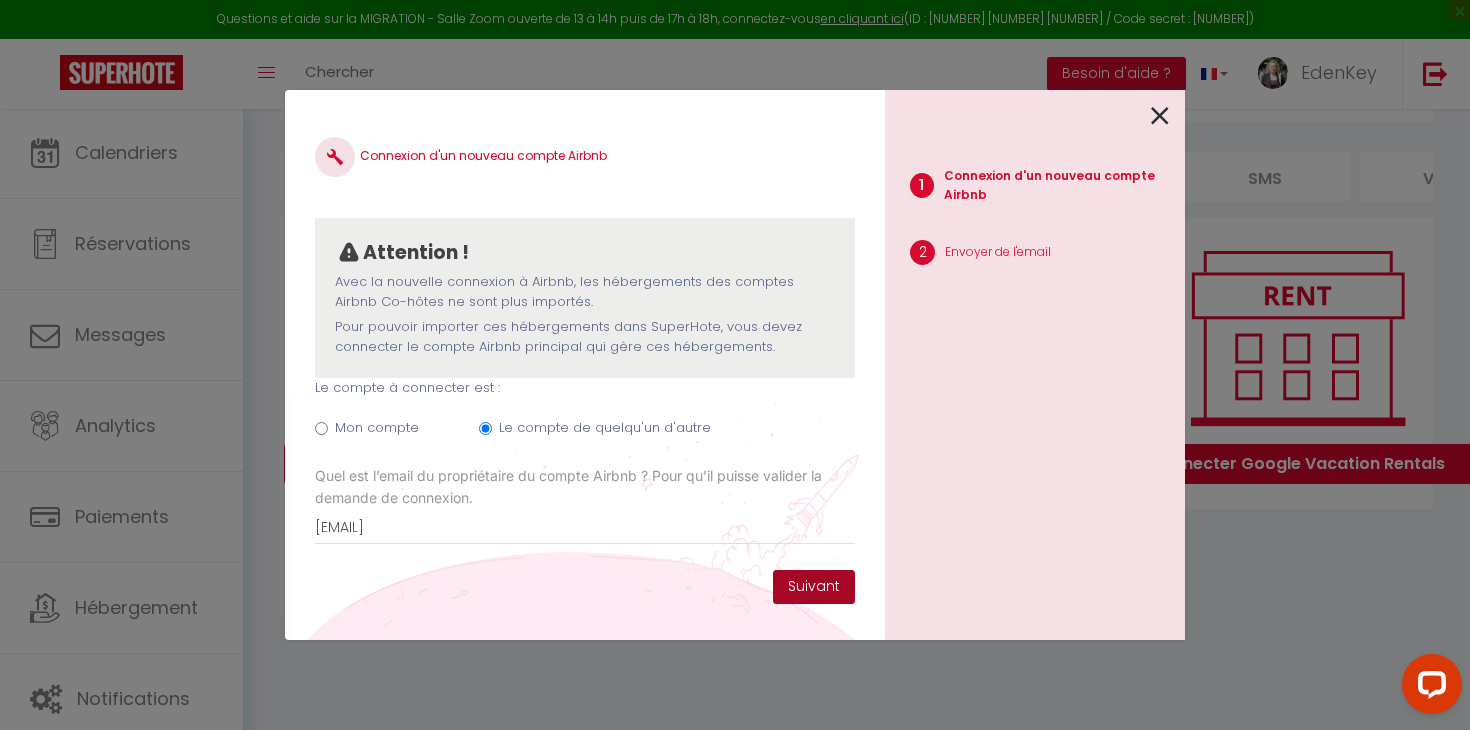 type on "[EMAIL]" 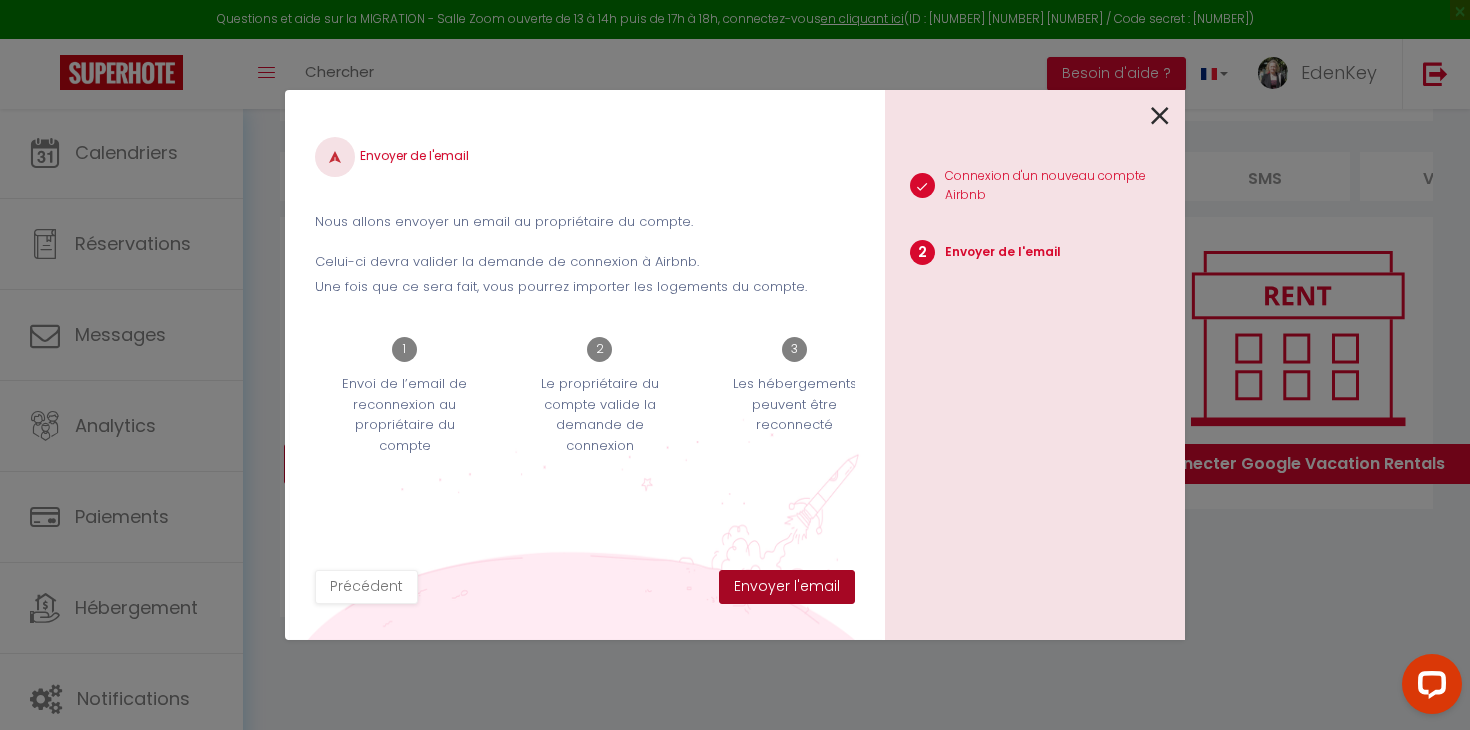 click on "Envoyer l'email" at bounding box center [787, 587] 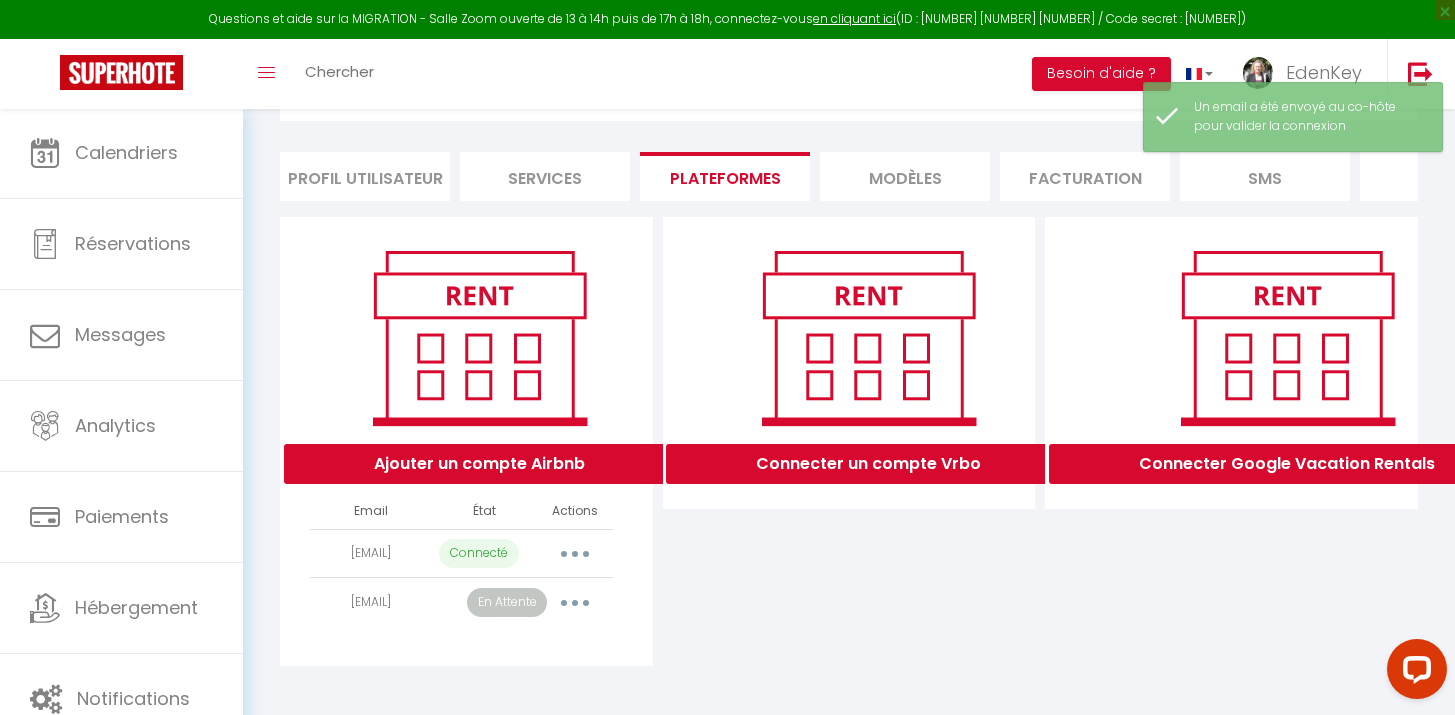 click on "Ajouter un compte Airbnb" at bounding box center [479, 464] 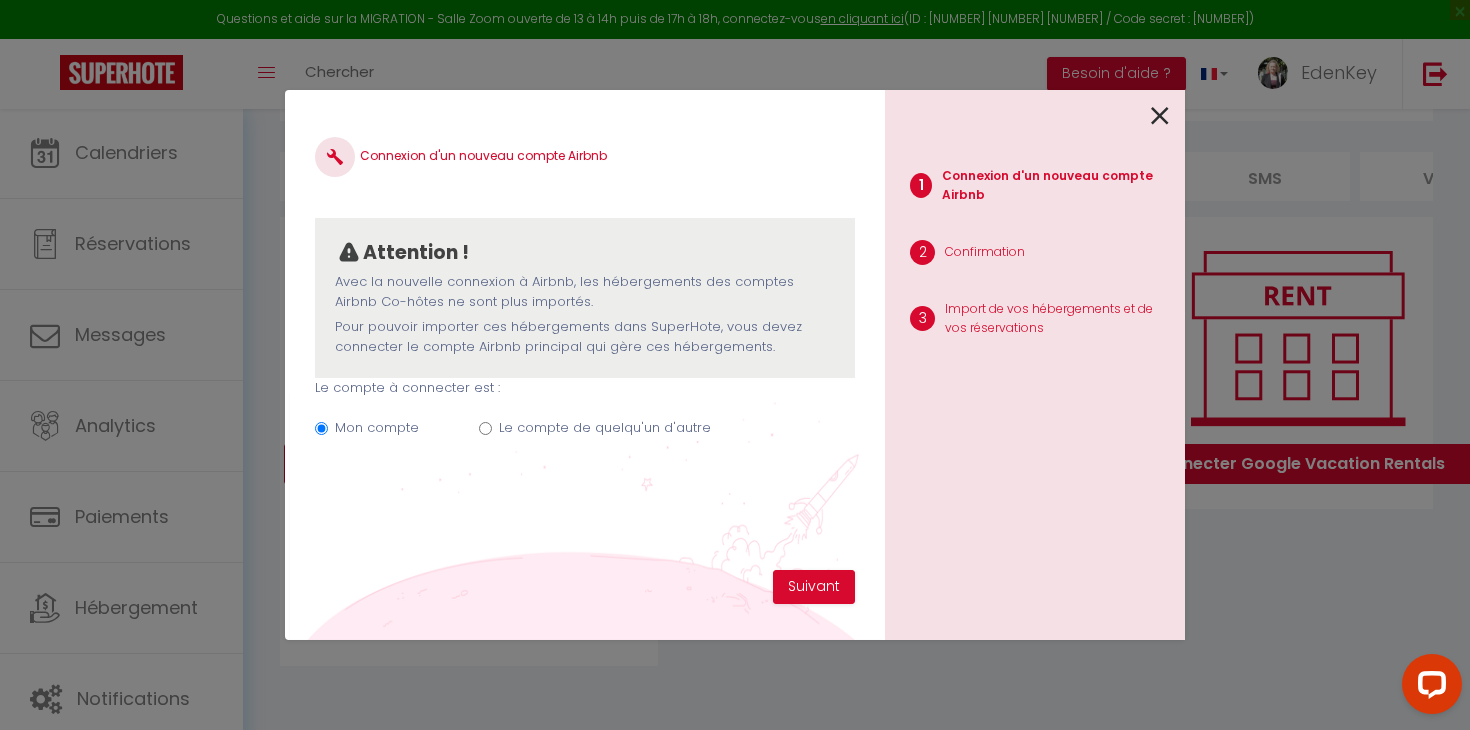 click on "Le compte de quelqu'un d'autre" at bounding box center [485, 428] 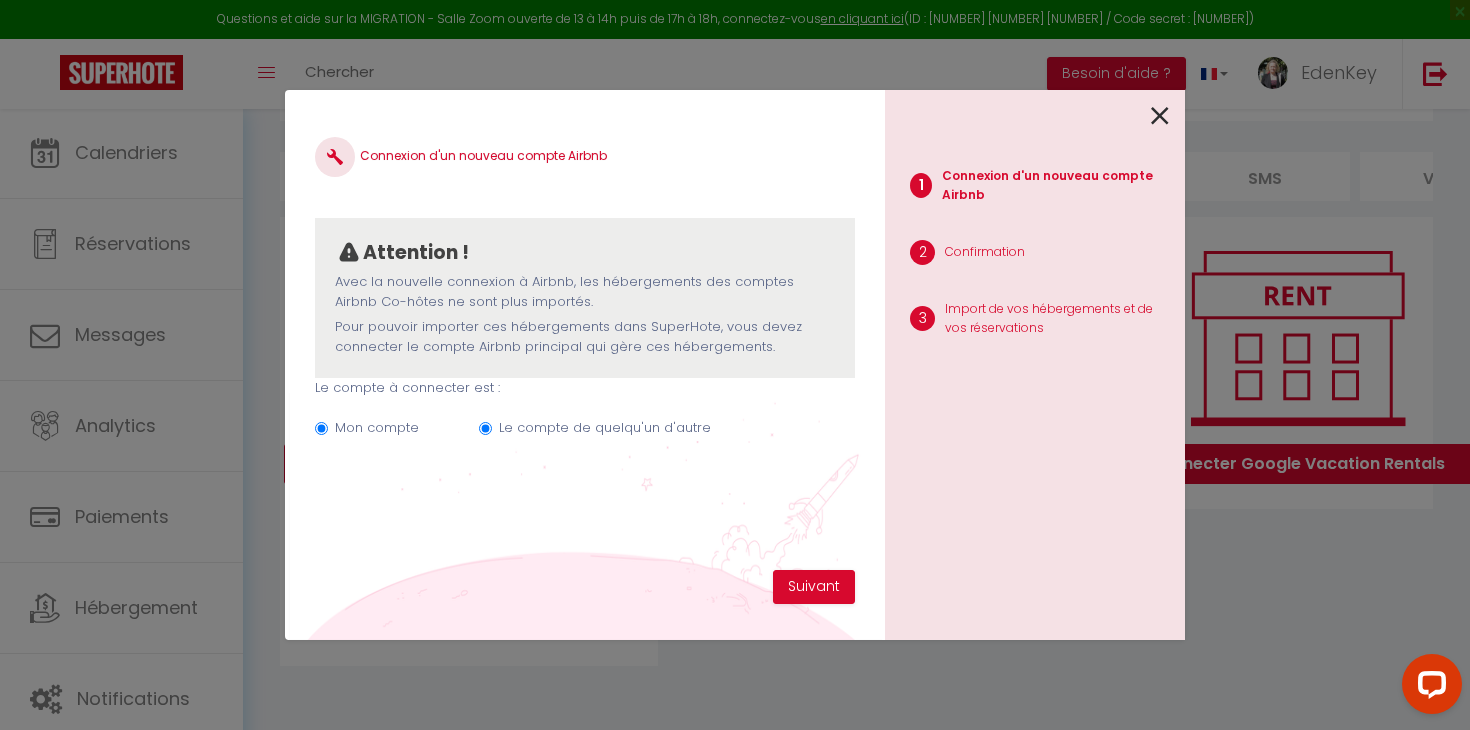 radio on "false" 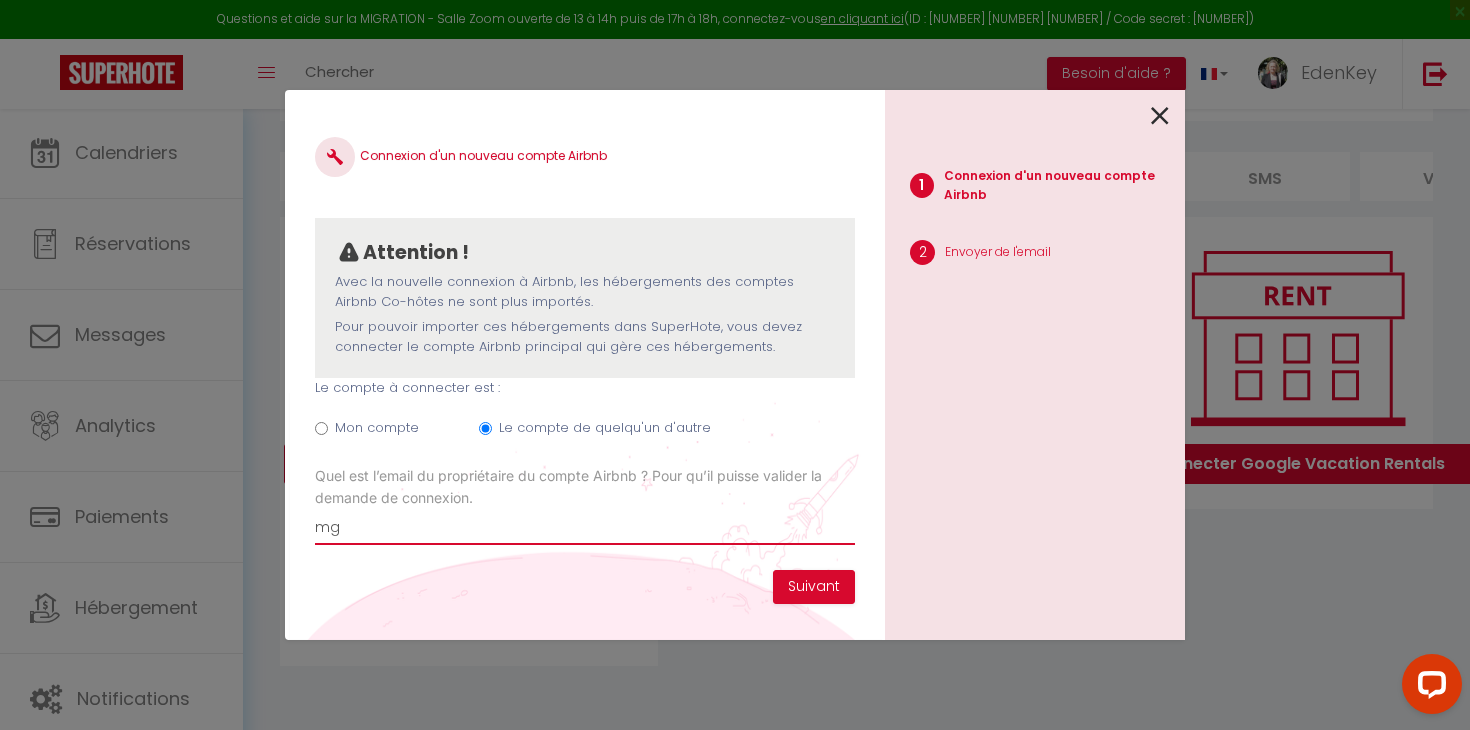 click on "mg" at bounding box center [585, 527] 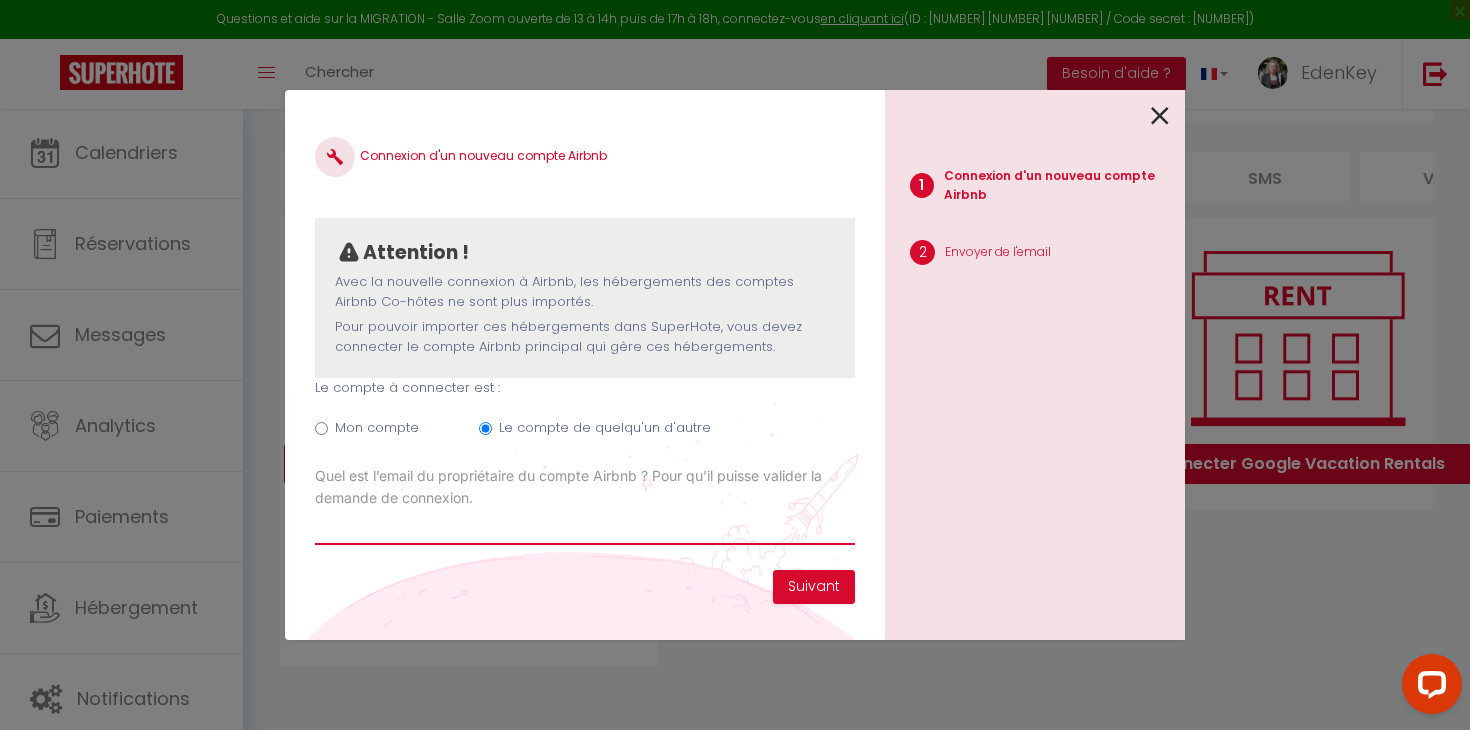 paste on "[EMAIL]" 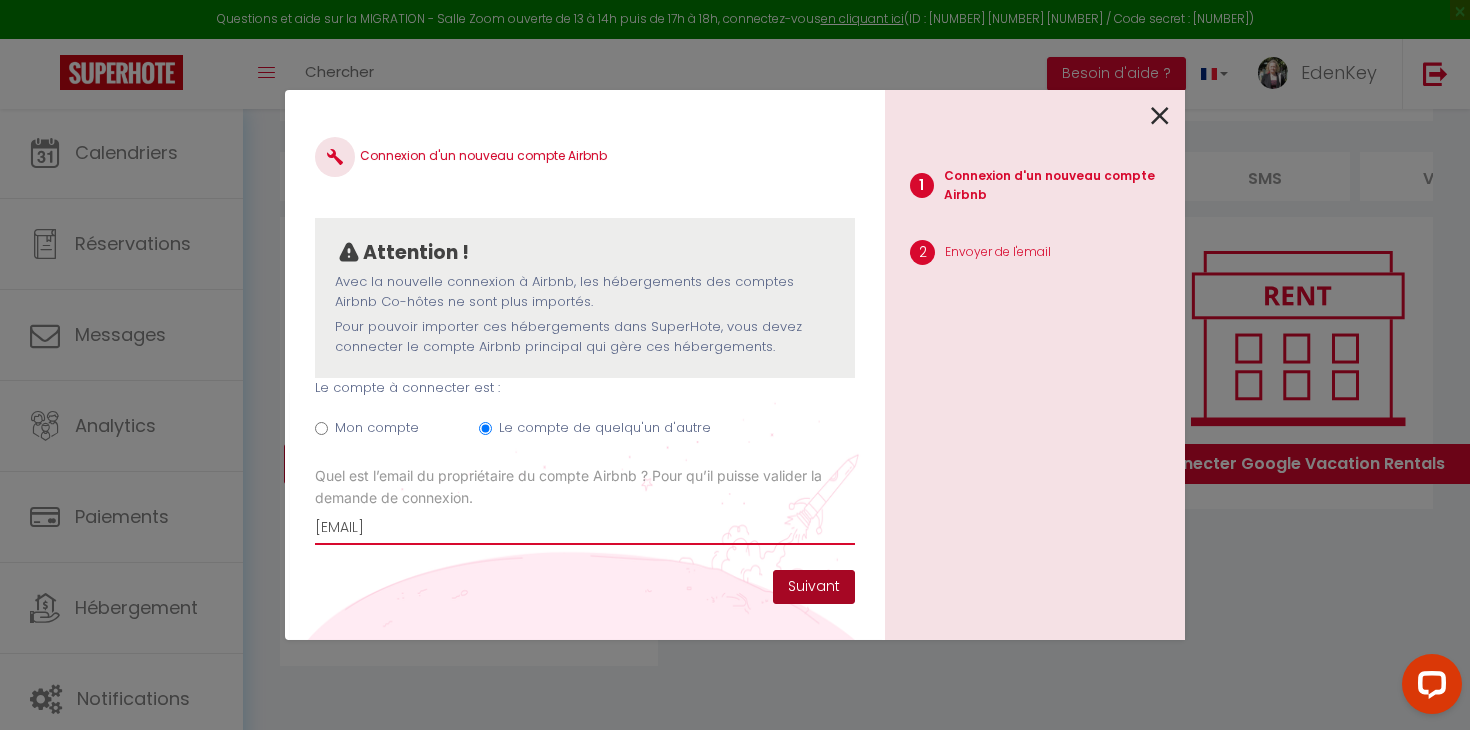 type on "[EMAIL]" 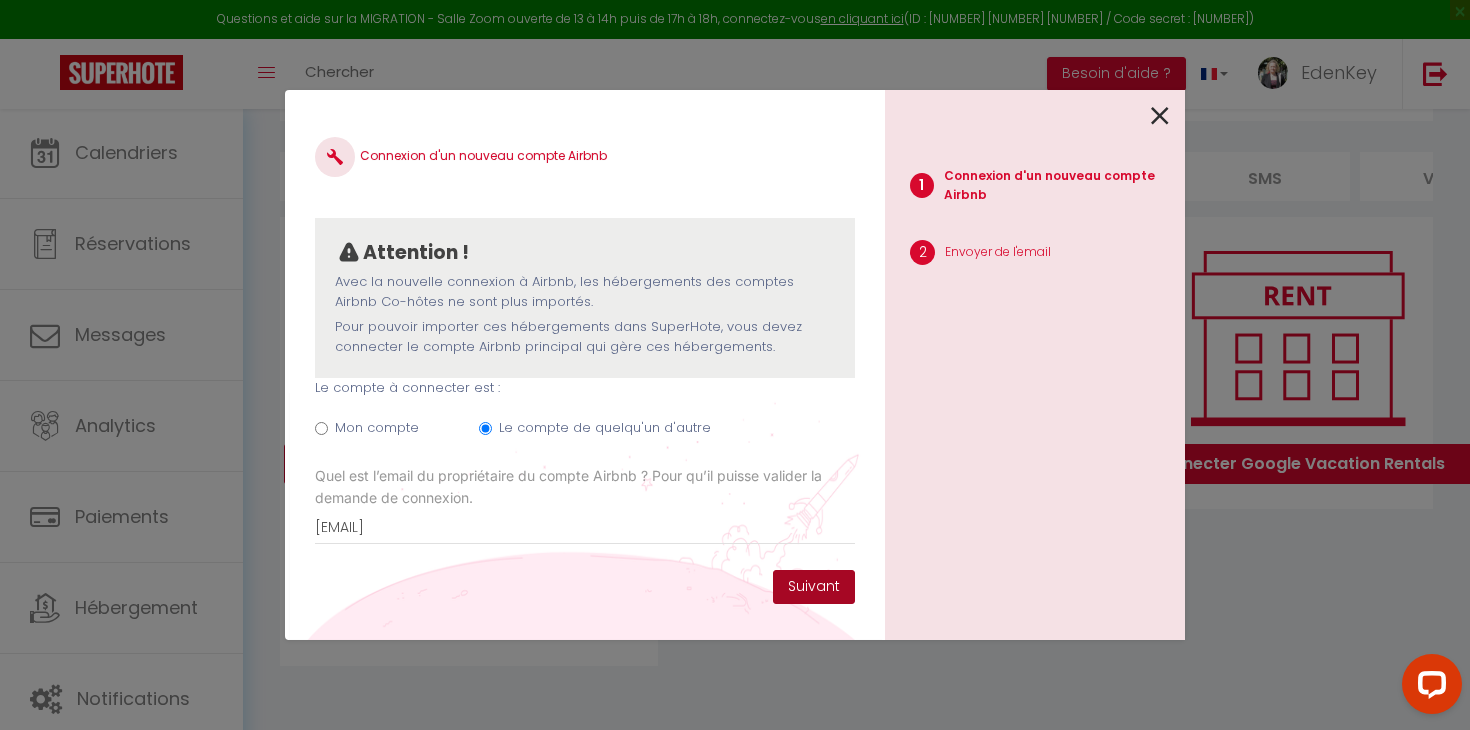 click on "Suivant" at bounding box center [814, 587] 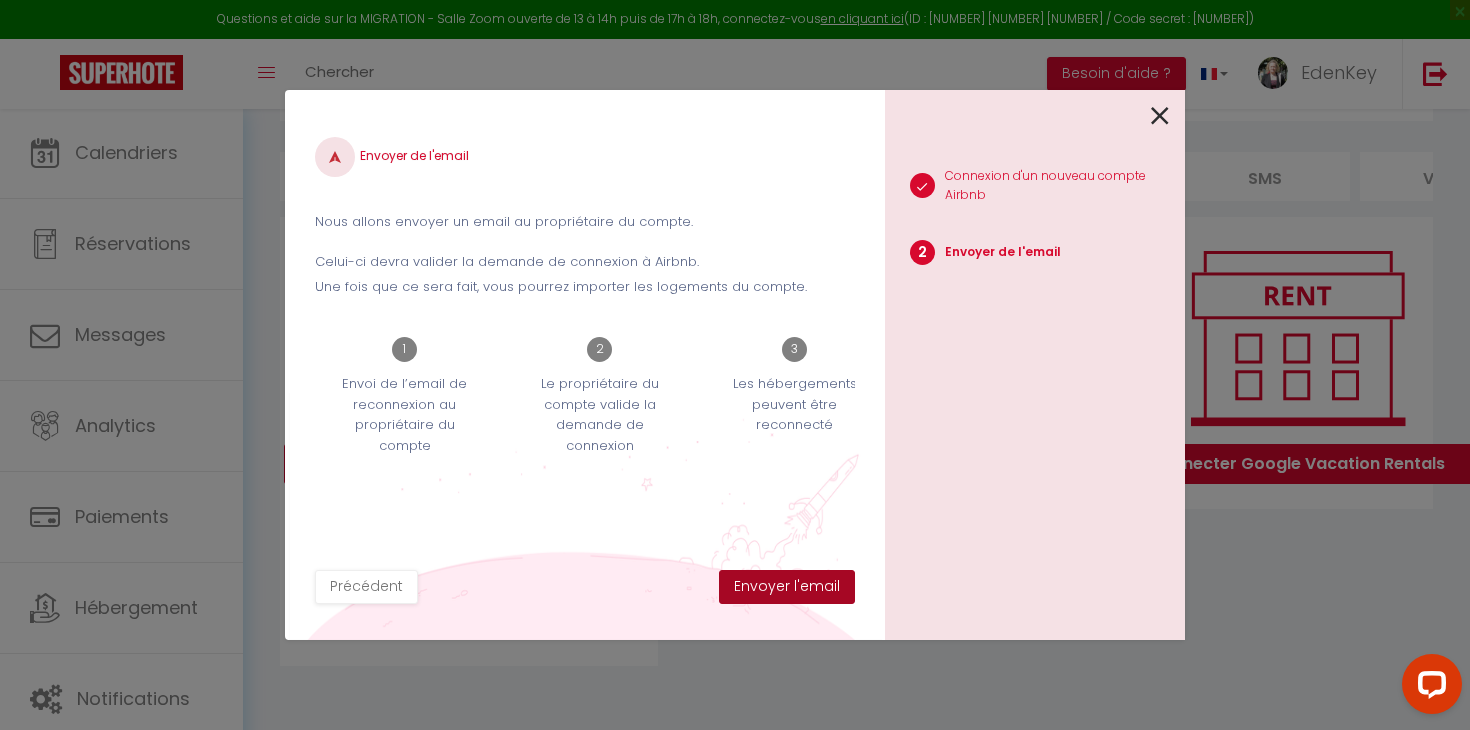 click on "Envoyer l'email" at bounding box center [787, 587] 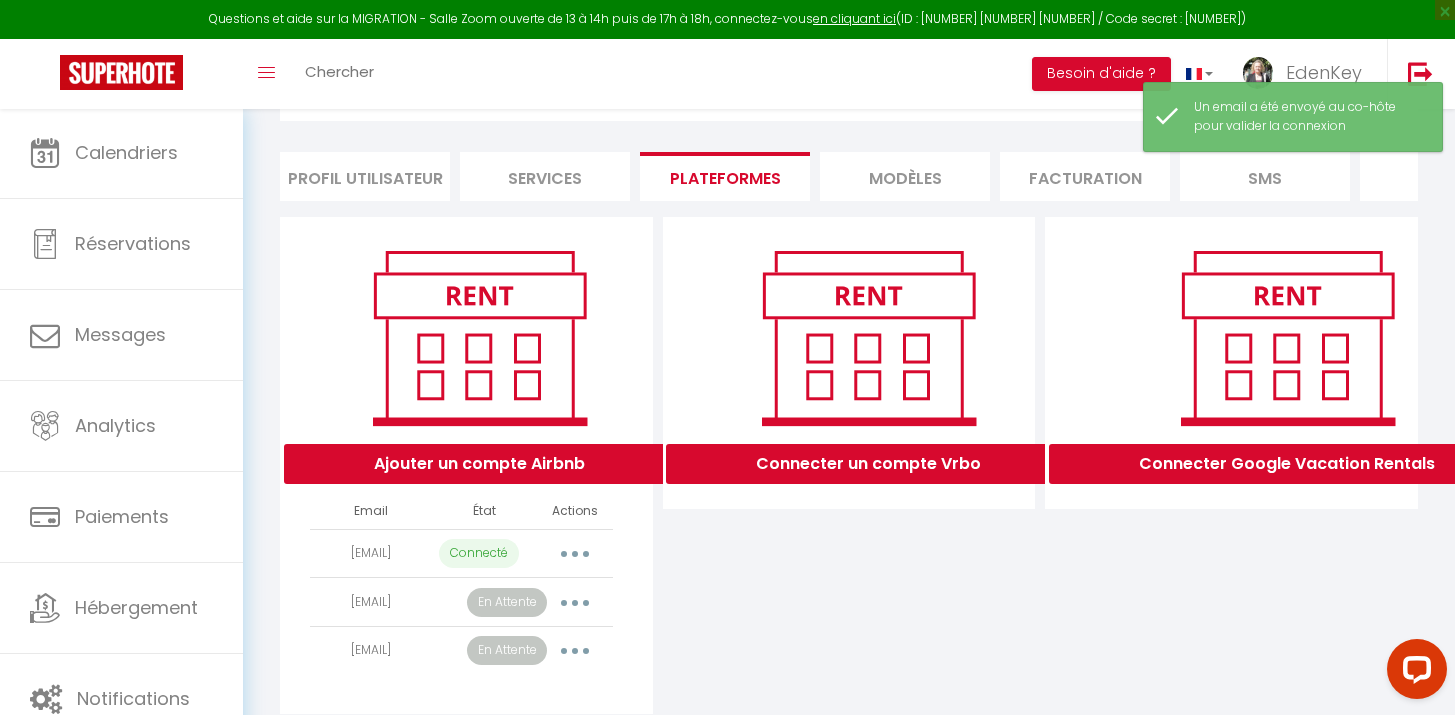 click on "Ajouter un compte Airbnb" at bounding box center [479, 464] 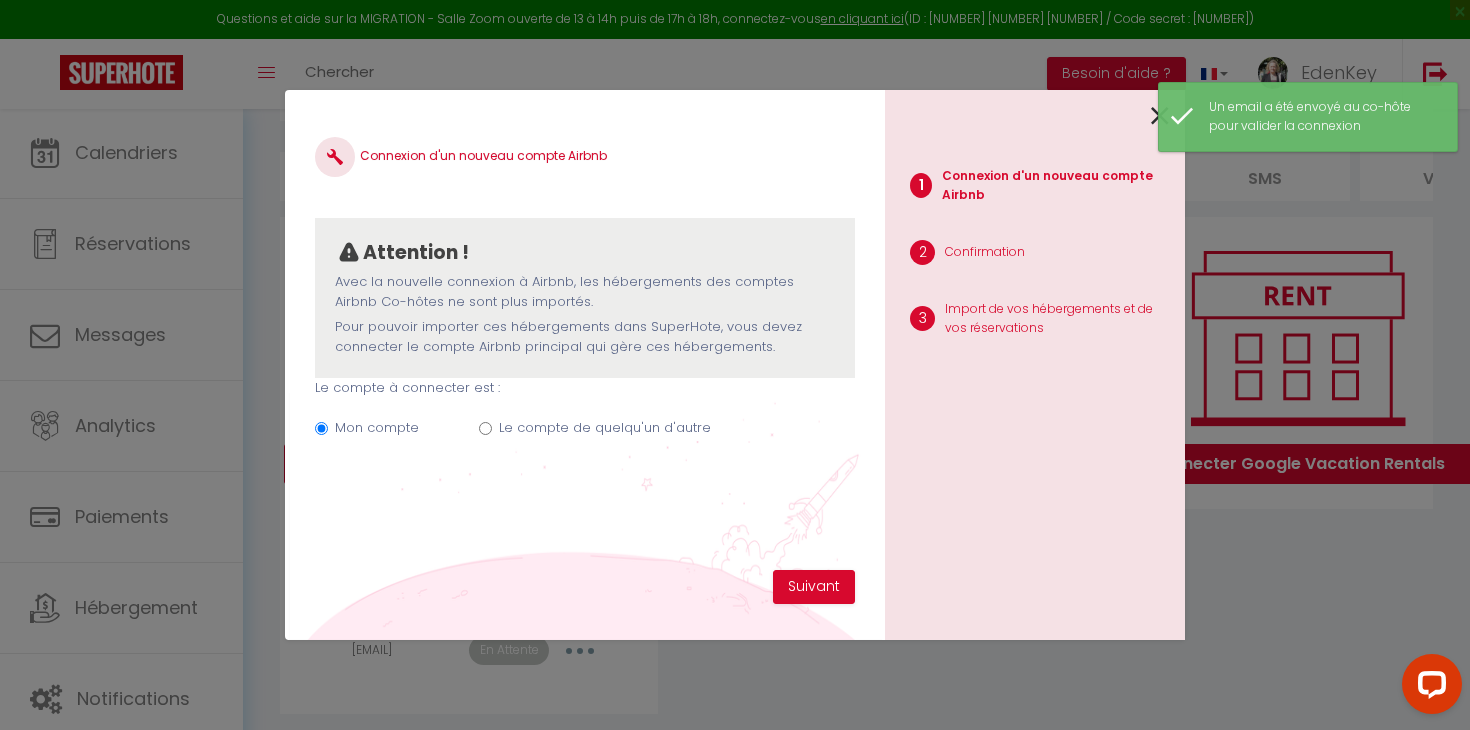 click on "Le compte de quelqu'un d'autre" at bounding box center [605, 428] 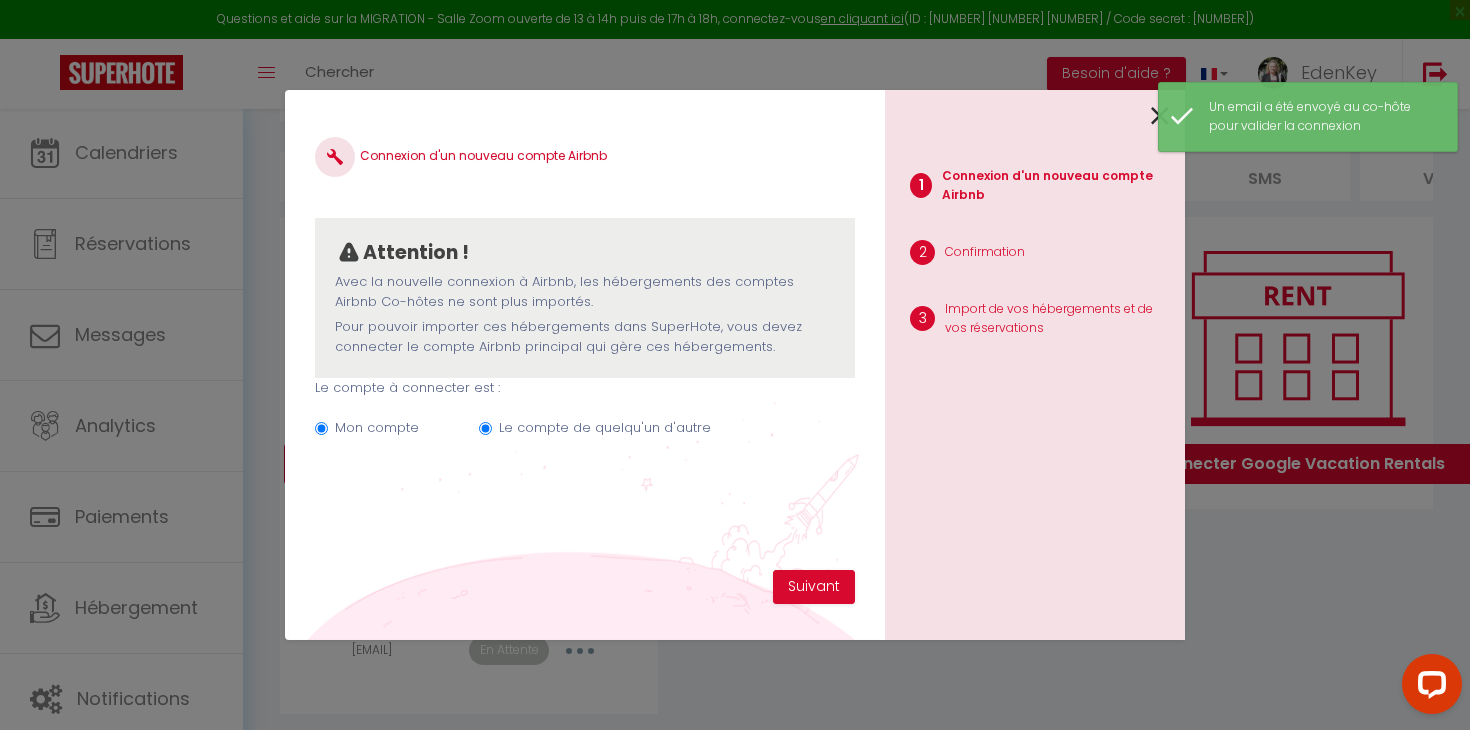 radio on "false" 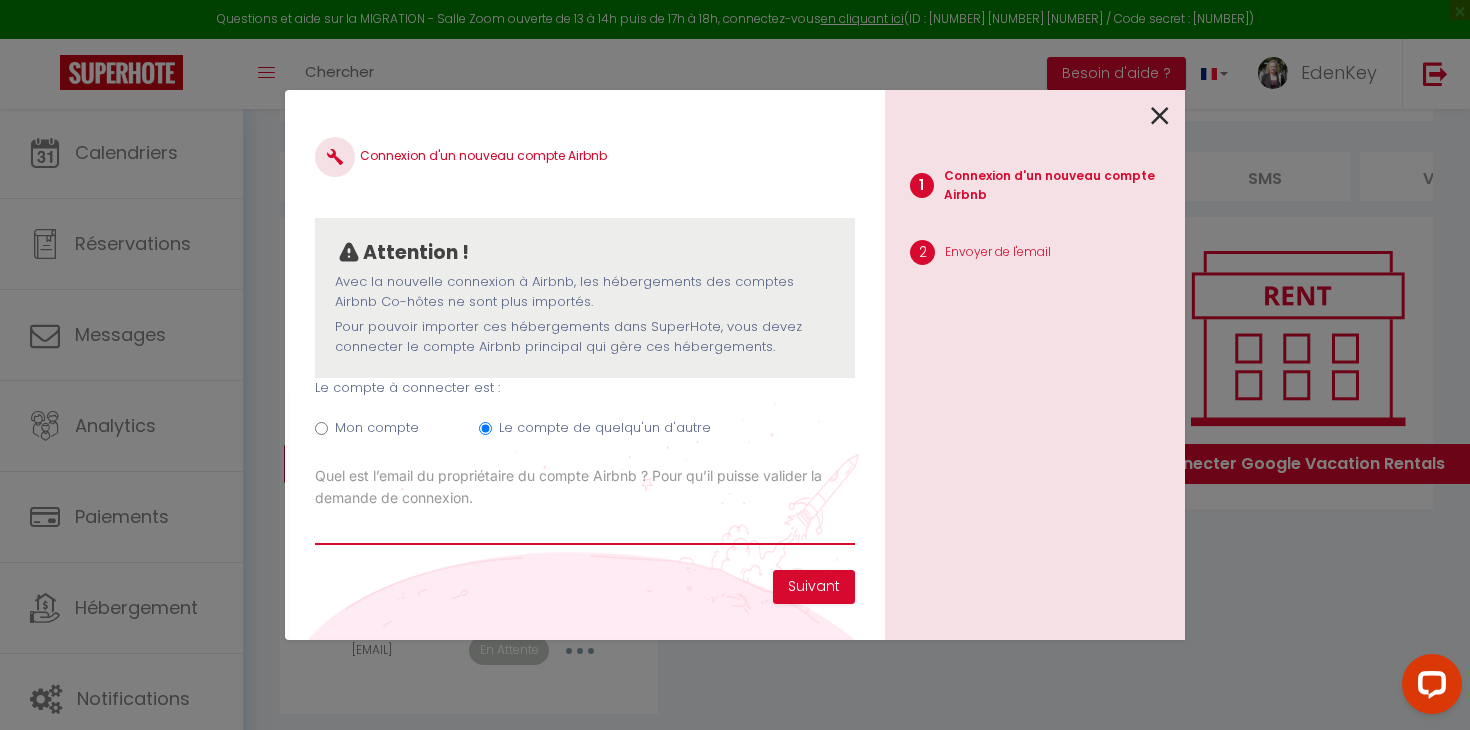 paste on "[EMAIL]" 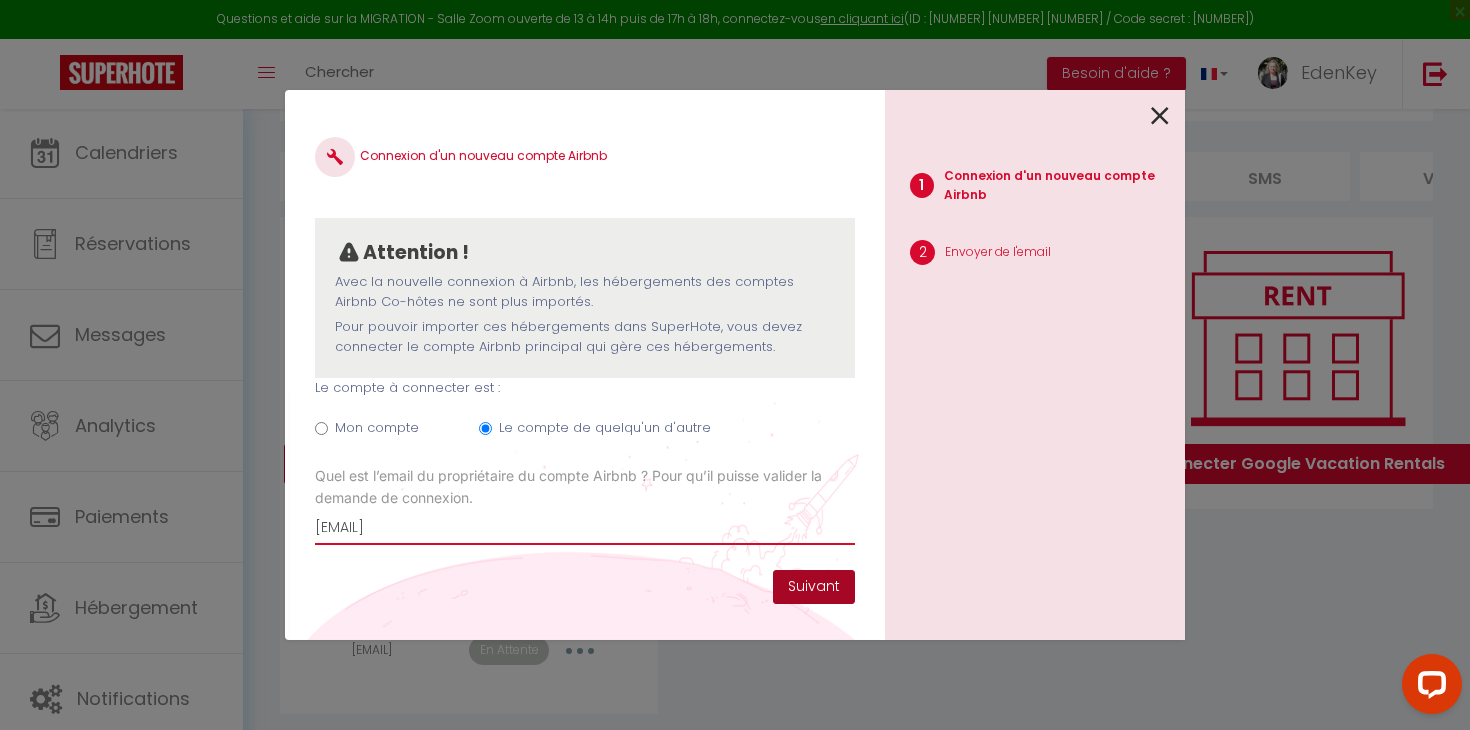 click on "Suivant" at bounding box center [814, 587] 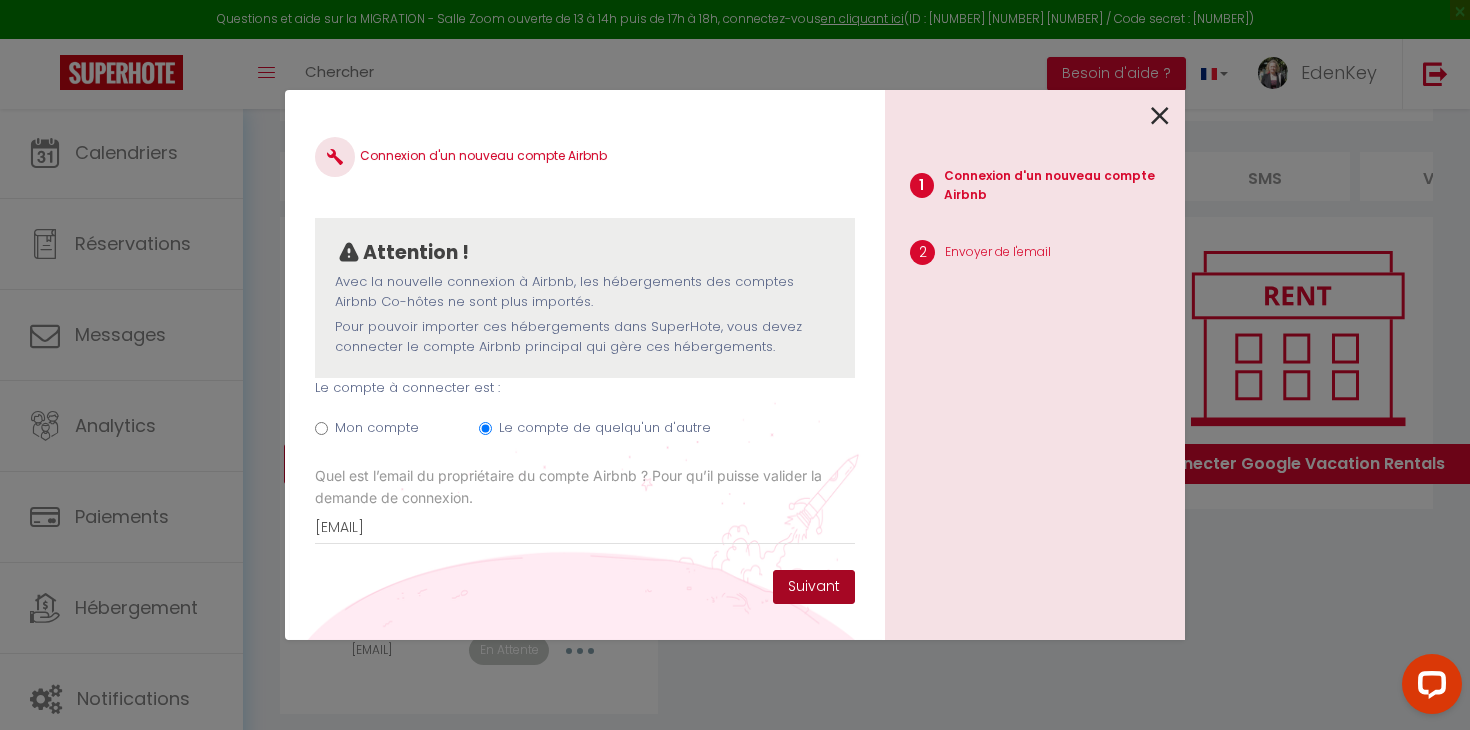 click on "Suivant" at bounding box center [814, 587] 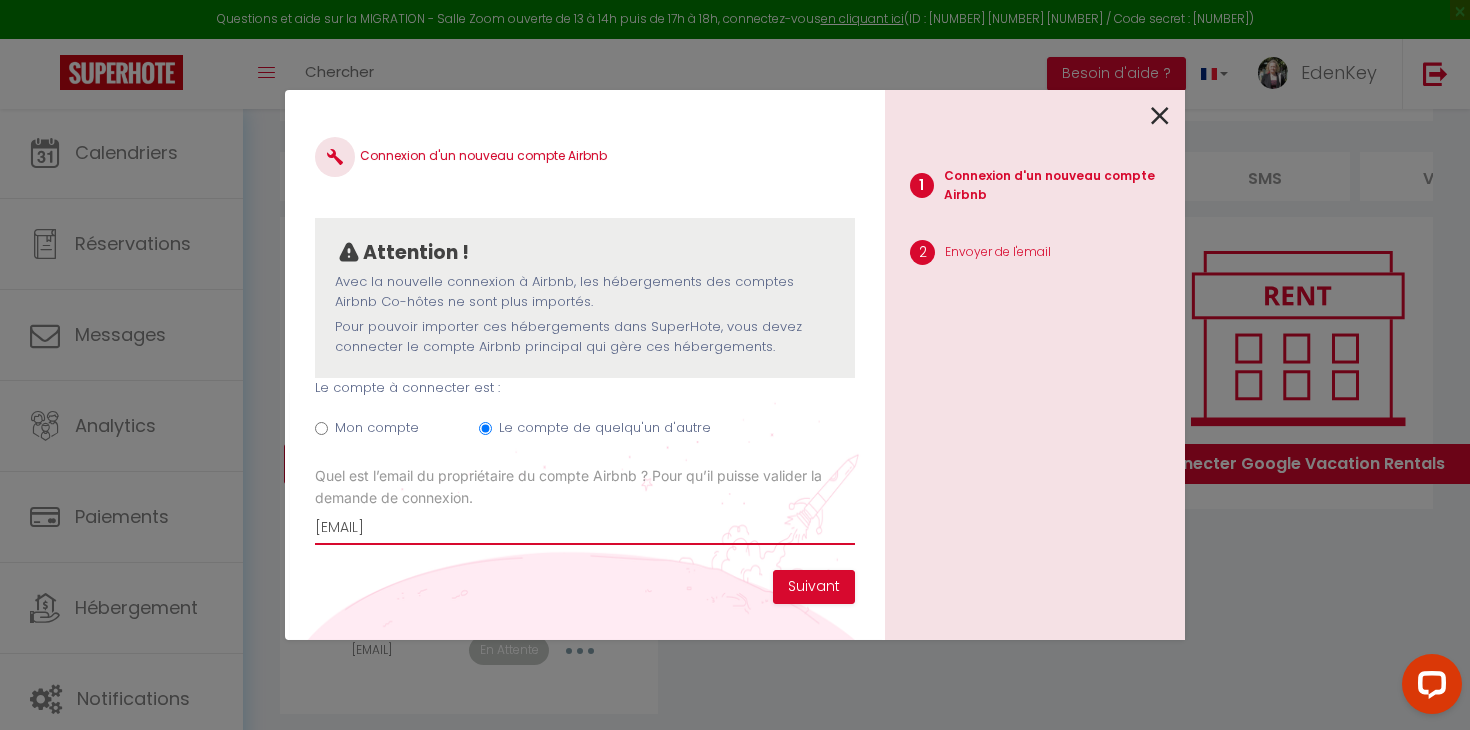 click on "[EMAIL]" at bounding box center (585, 527) 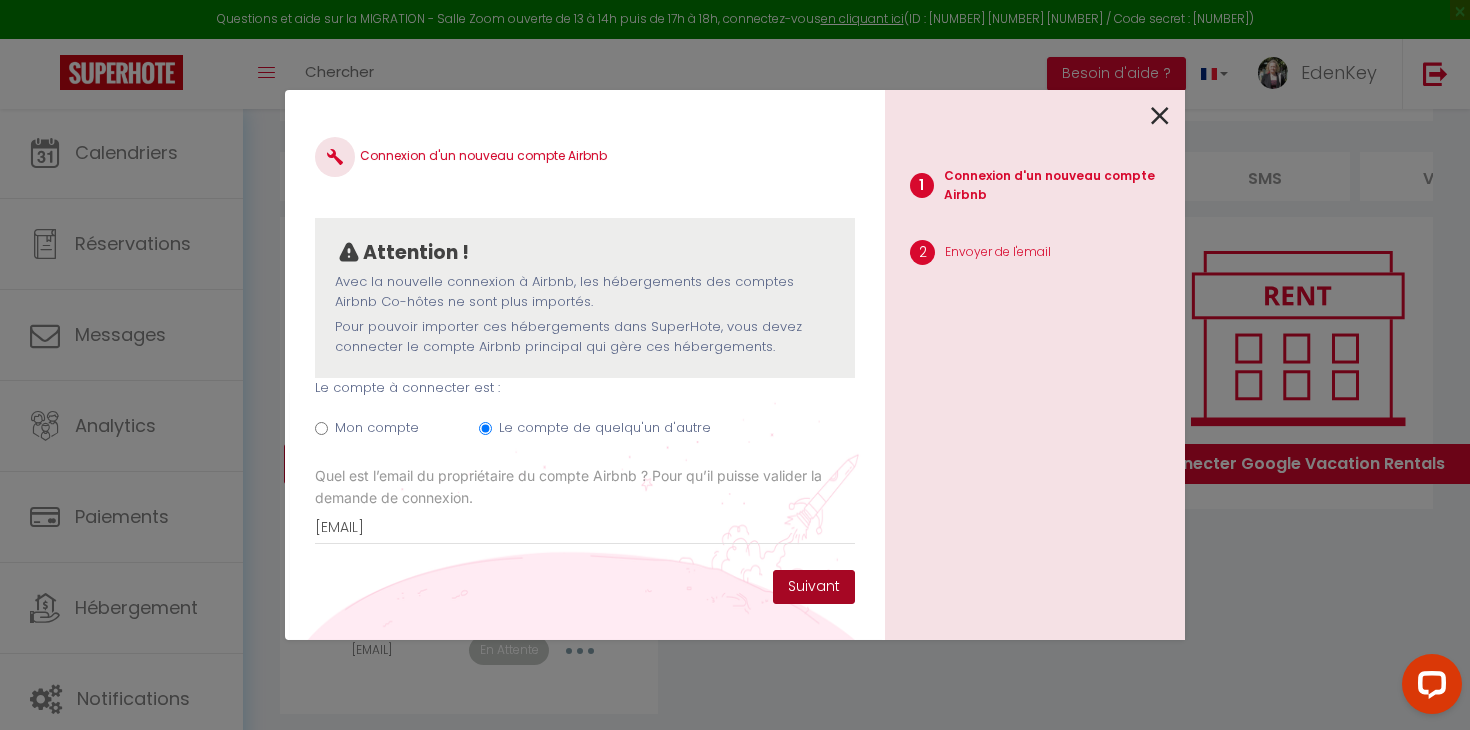 click on "Suivant" at bounding box center (814, 587) 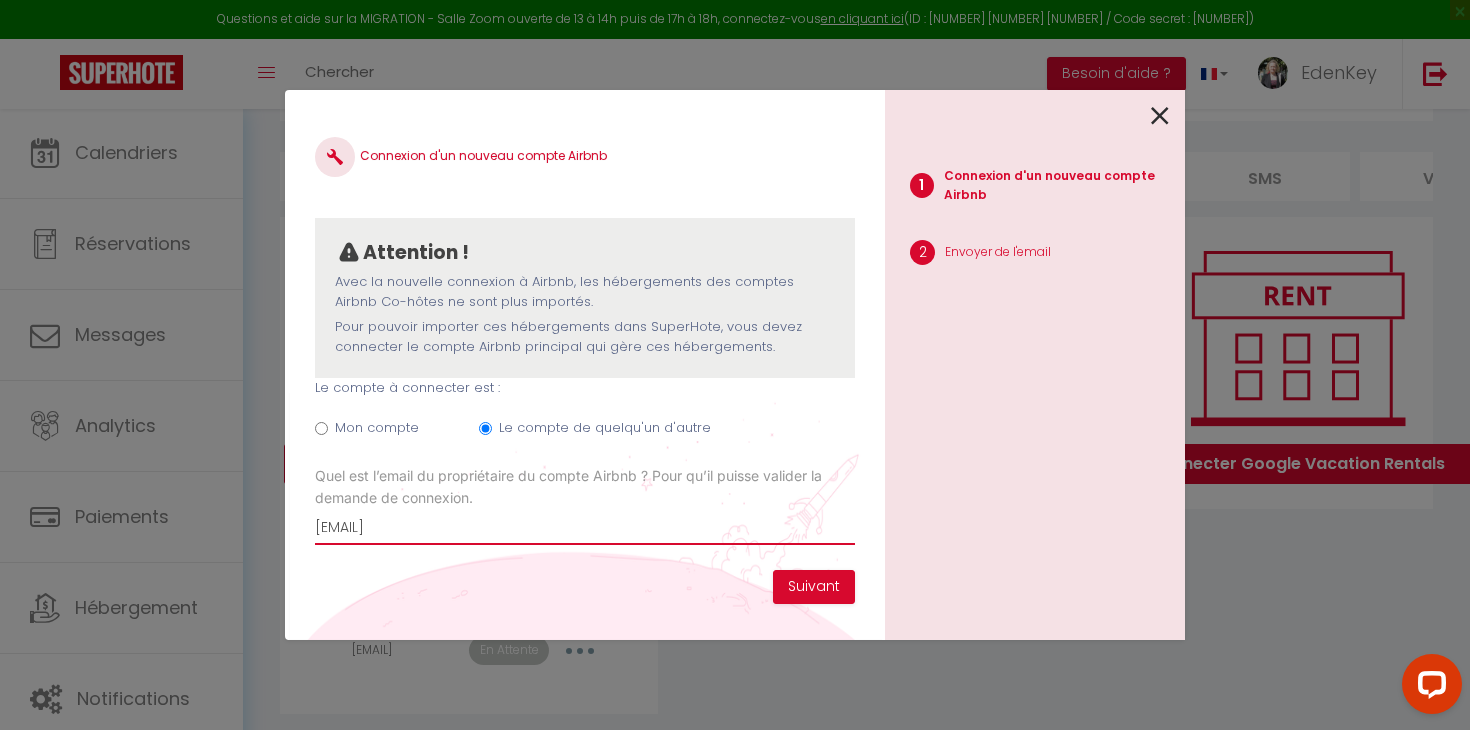 click on "[EMAIL]" at bounding box center [585, 527] 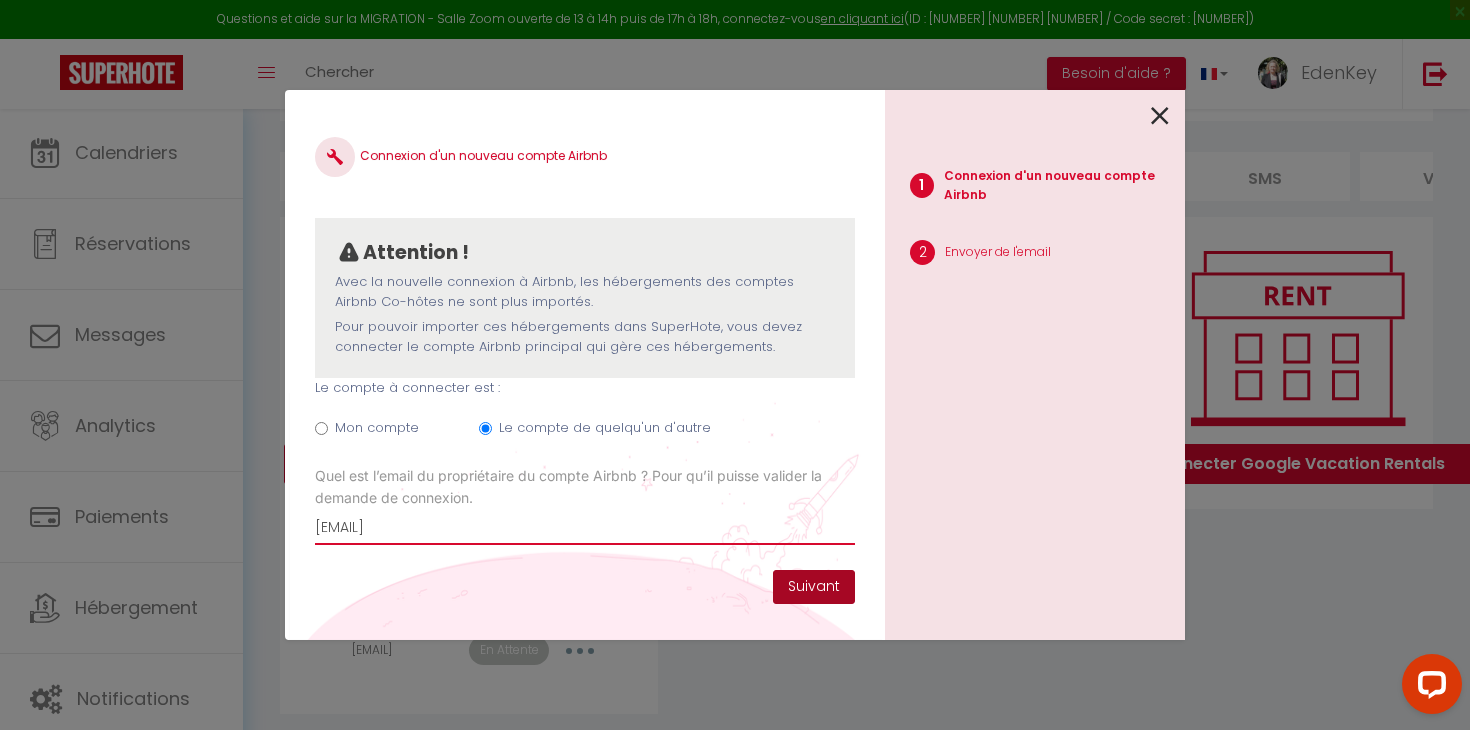 type on "[EMAIL]" 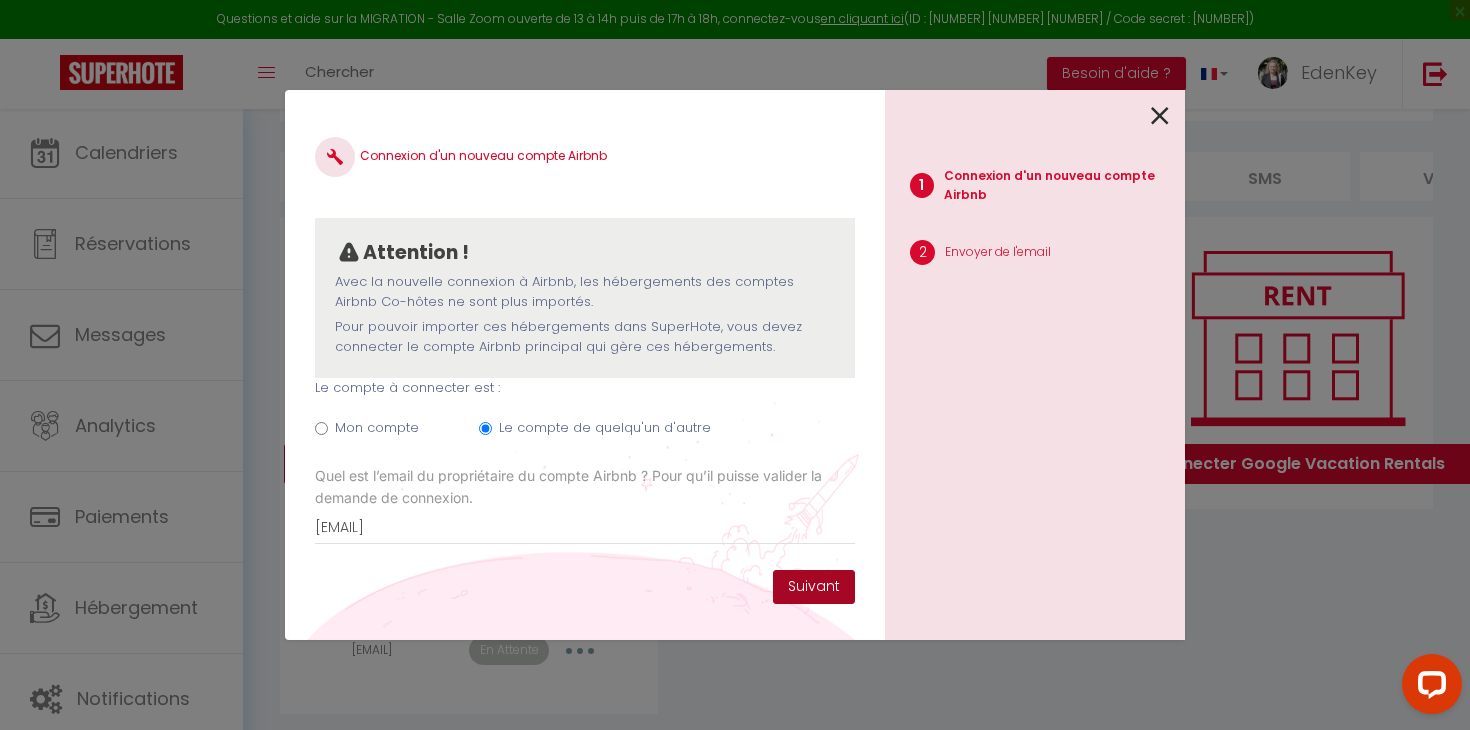 click on "Suivant" at bounding box center (814, 587) 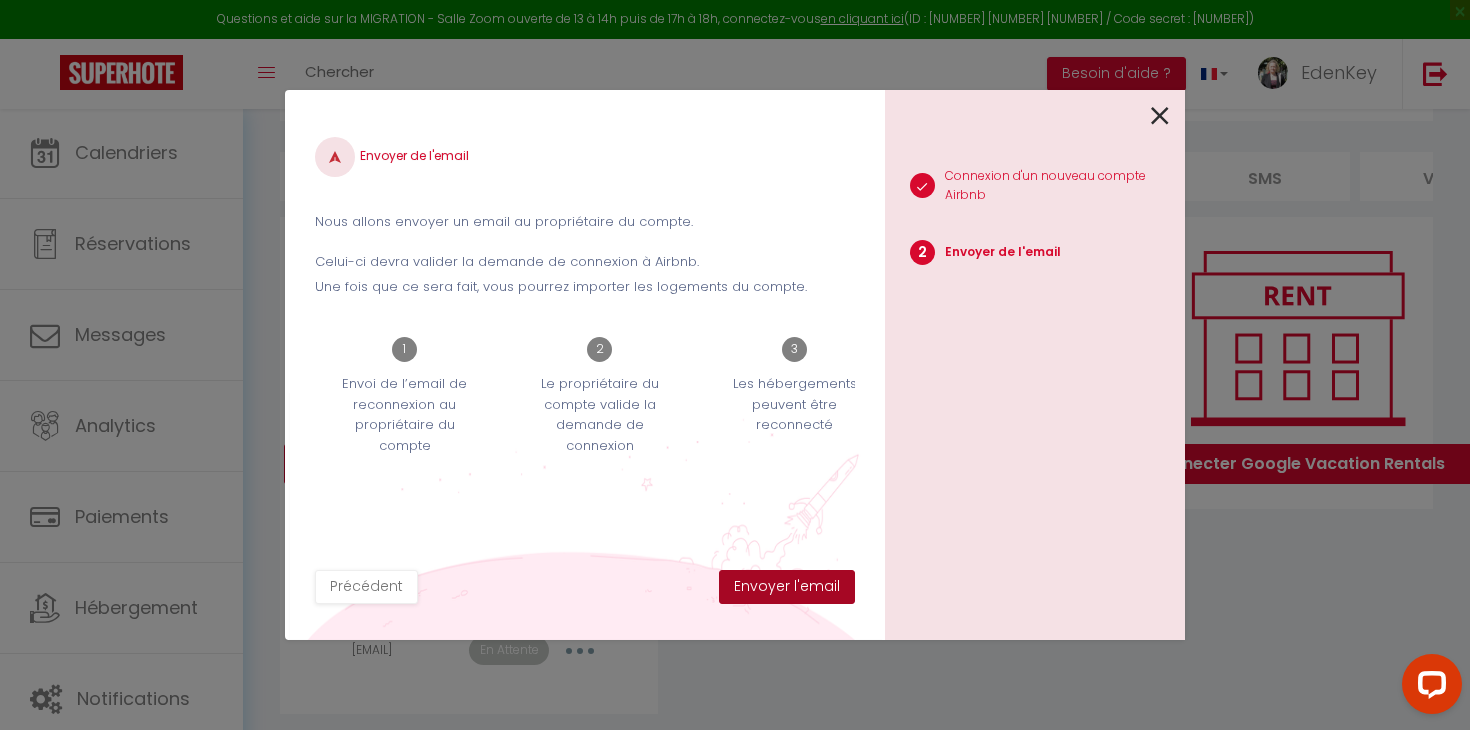 click on "Envoyer l'email" at bounding box center [787, 587] 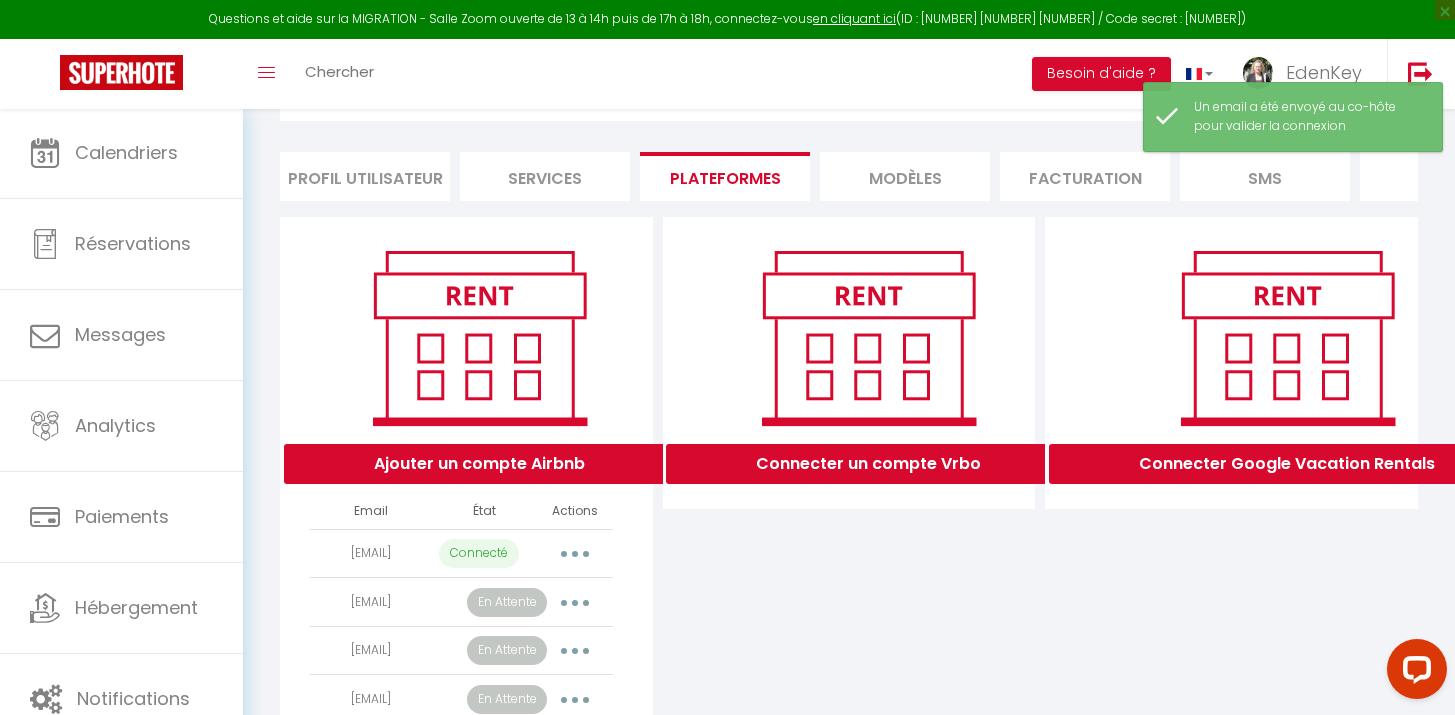 scroll, scrollTop: 134, scrollLeft: 0, axis: vertical 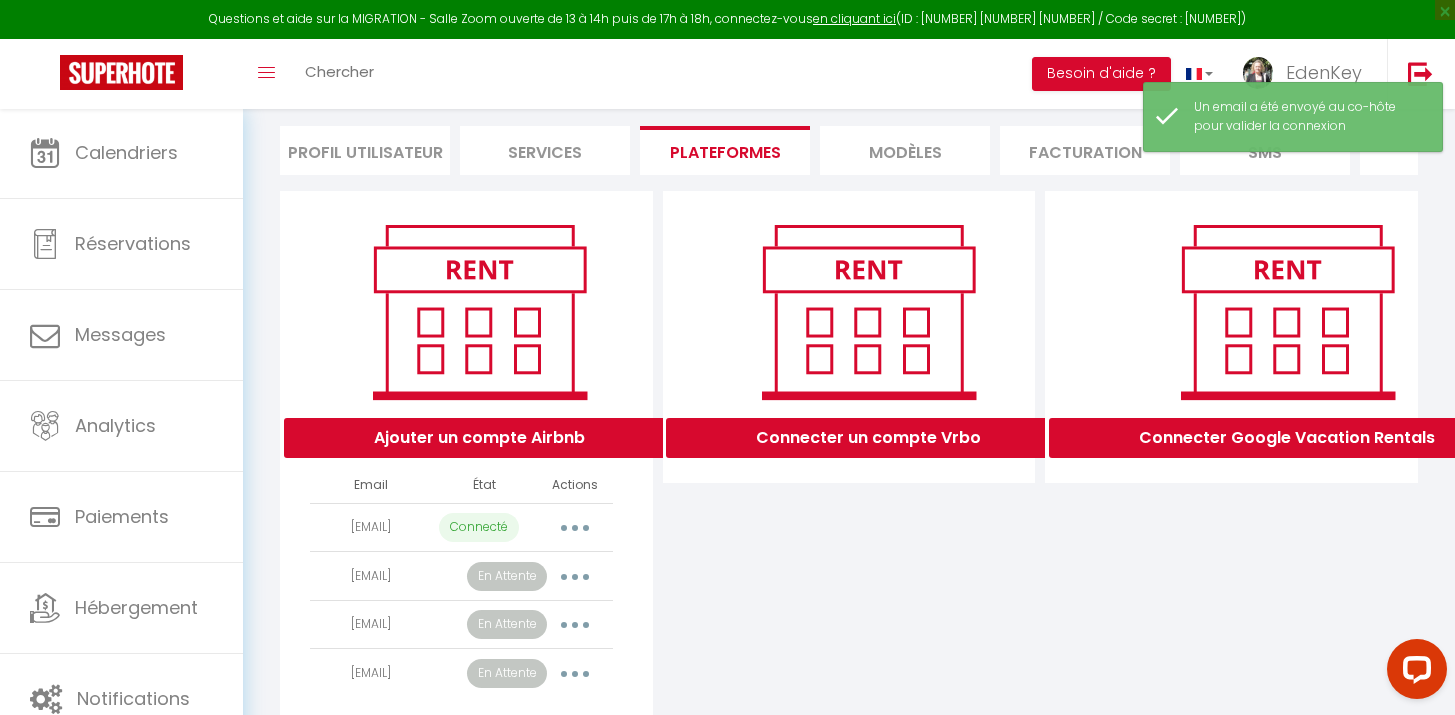 click on "Ajouter un compte Airbnb" at bounding box center [479, 438] 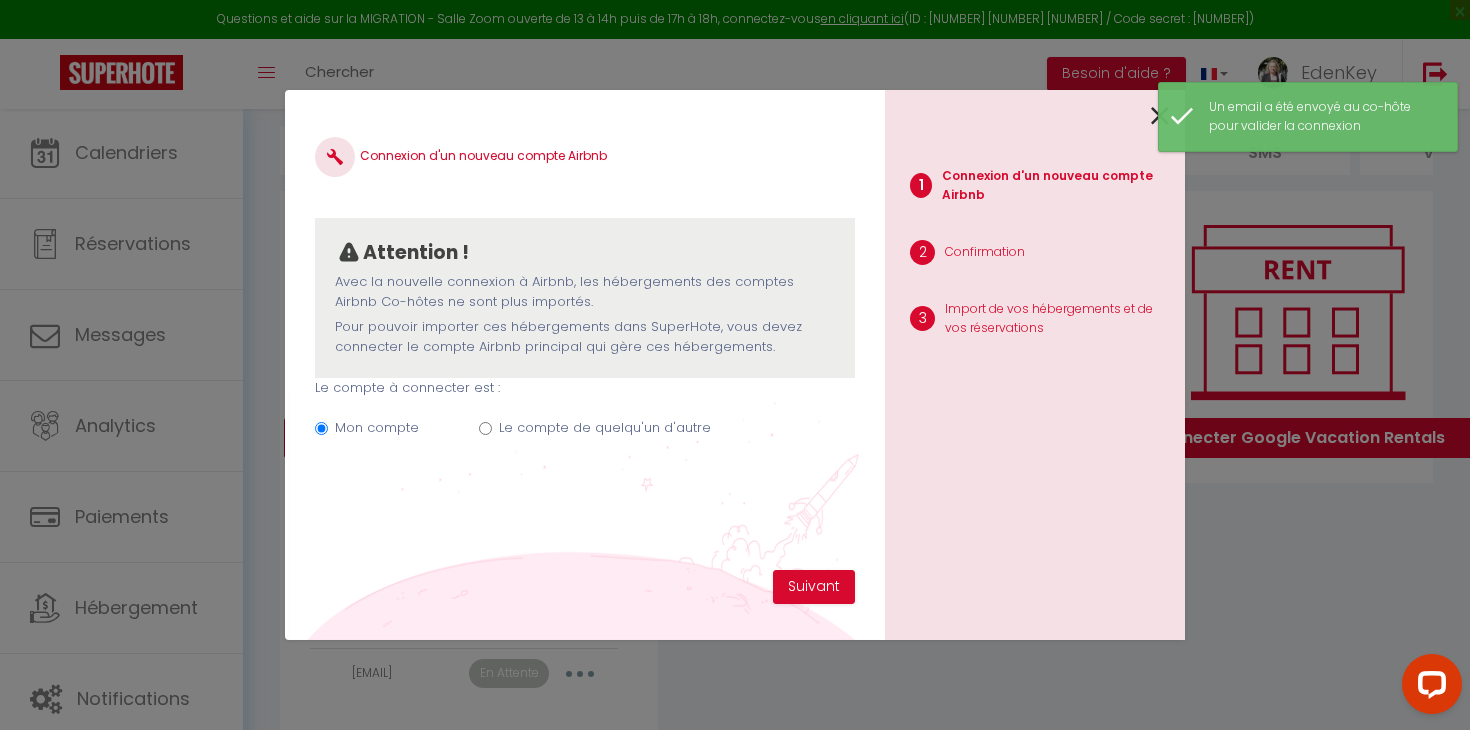 click on "Le compte de quelqu'un d'autre" at bounding box center (605, 428) 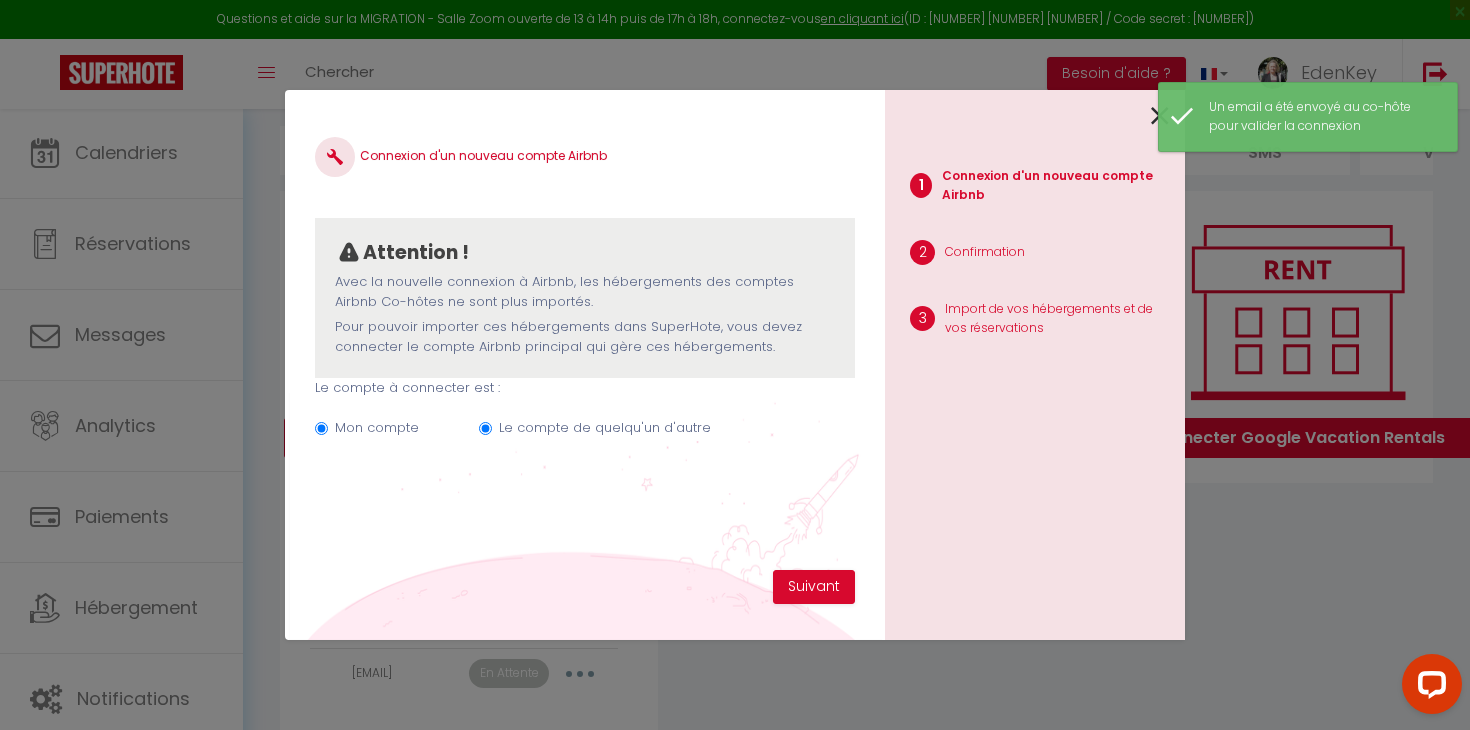 radio on "false" 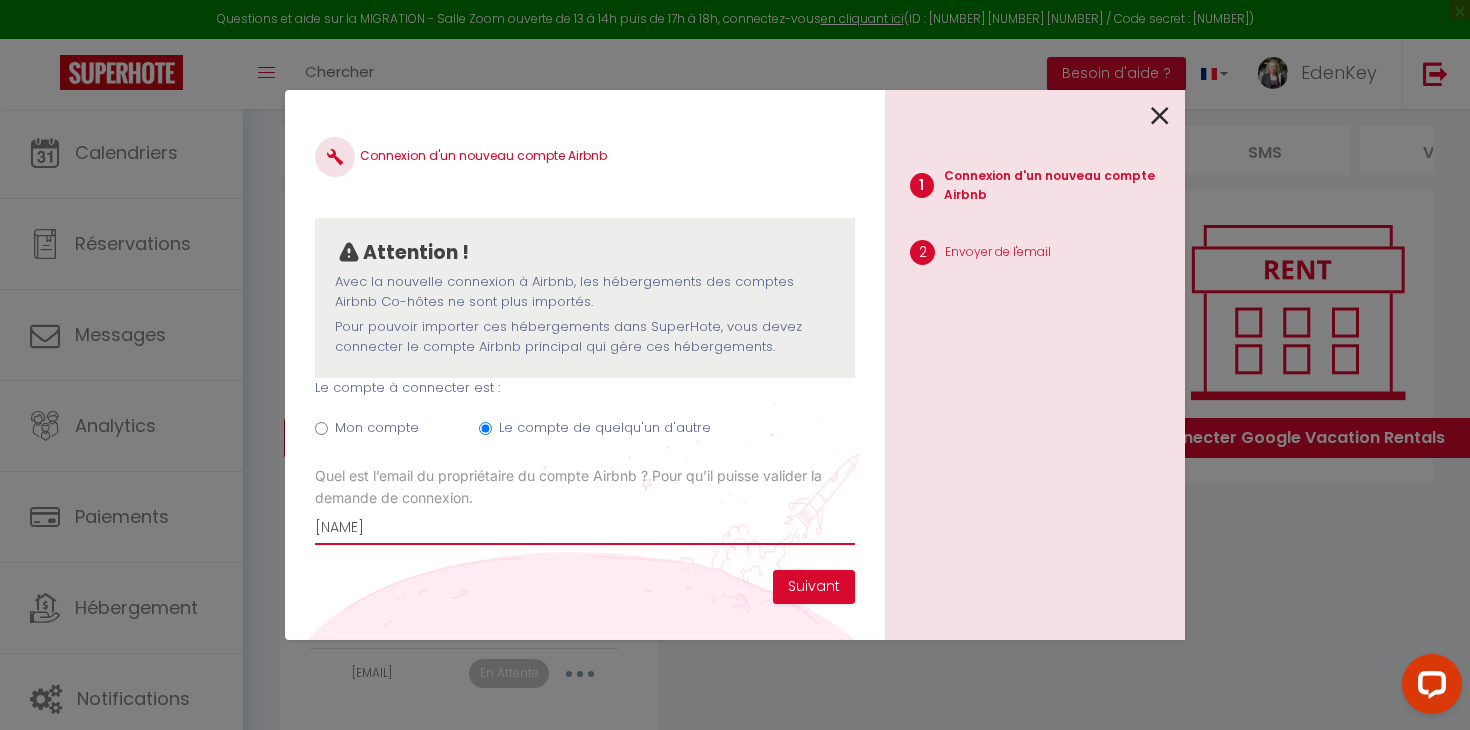 click on "[NAME]" at bounding box center [585, 527] 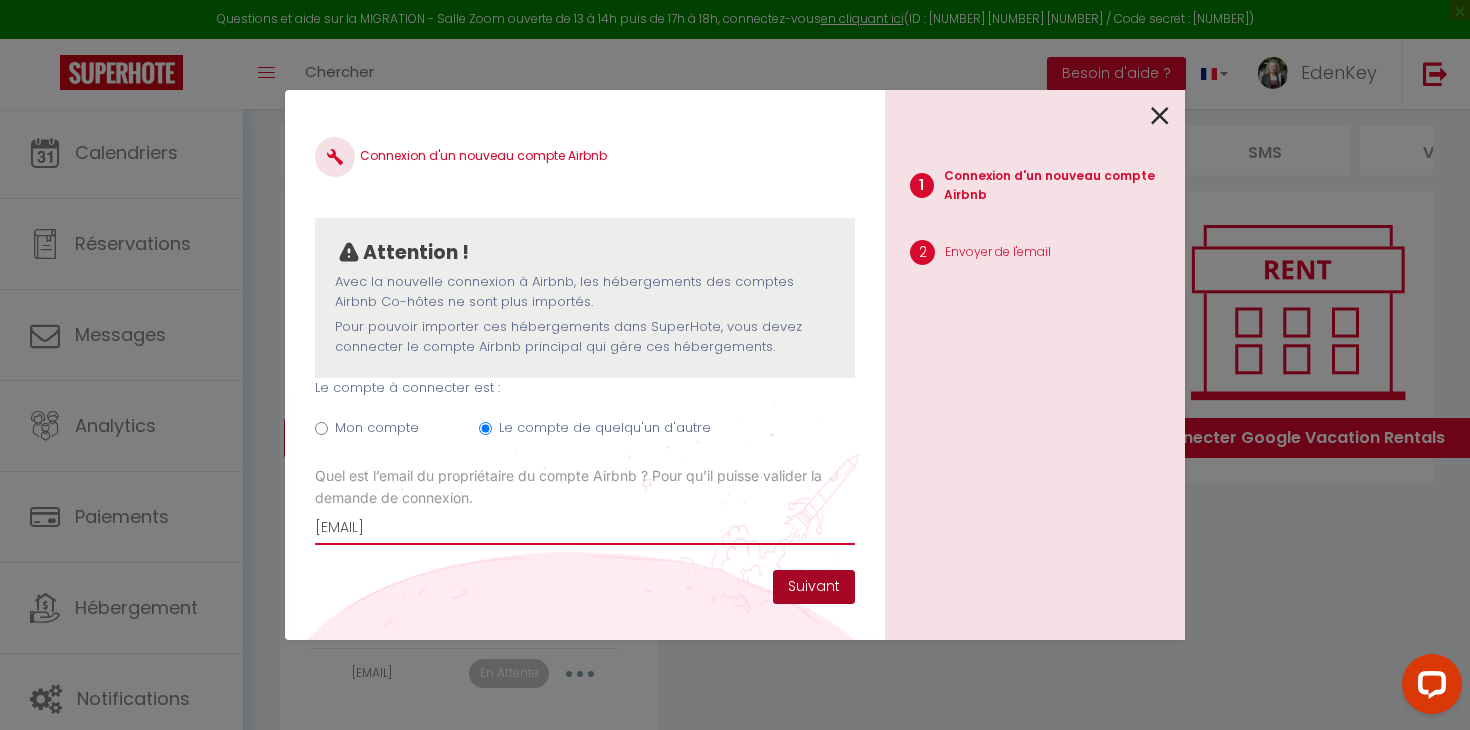 type on "[EMAIL]" 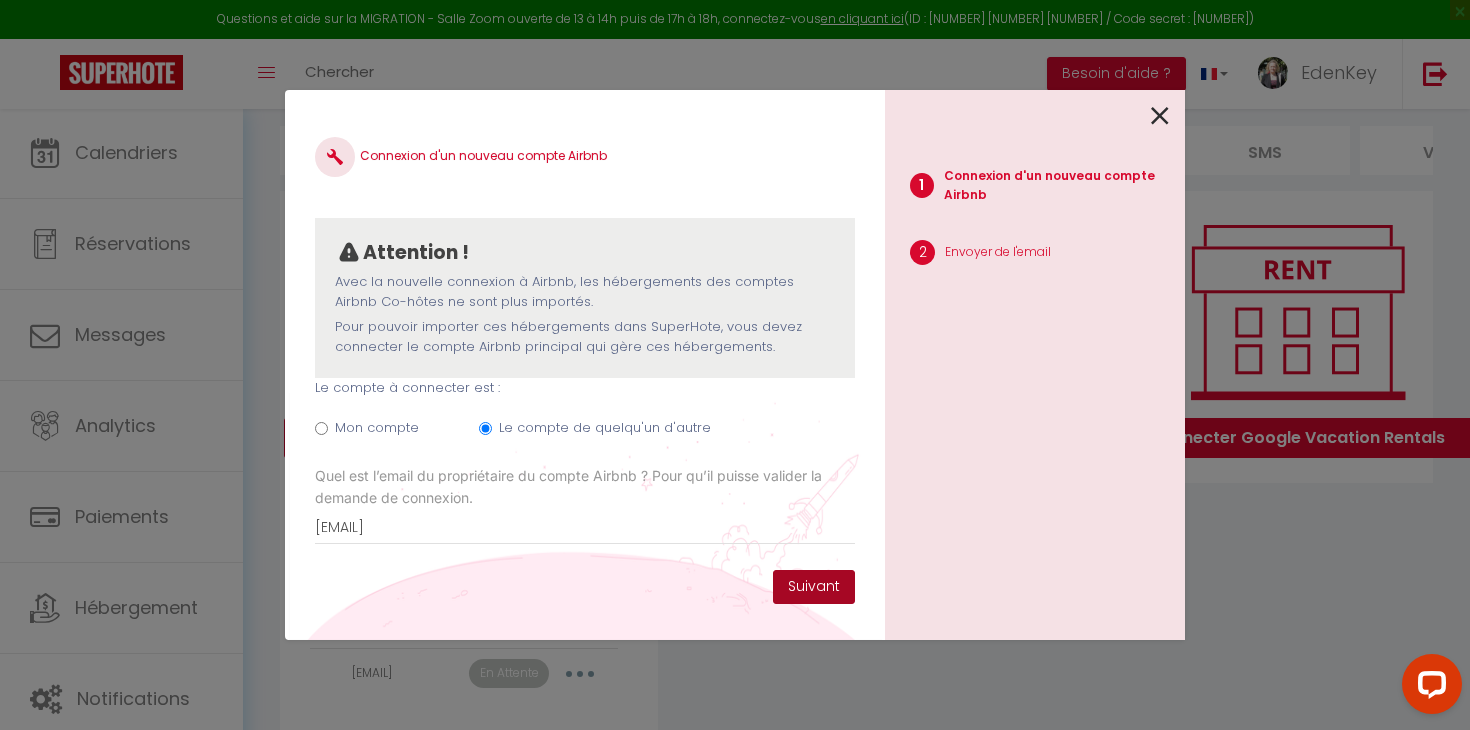 click on "Suivant" at bounding box center (814, 587) 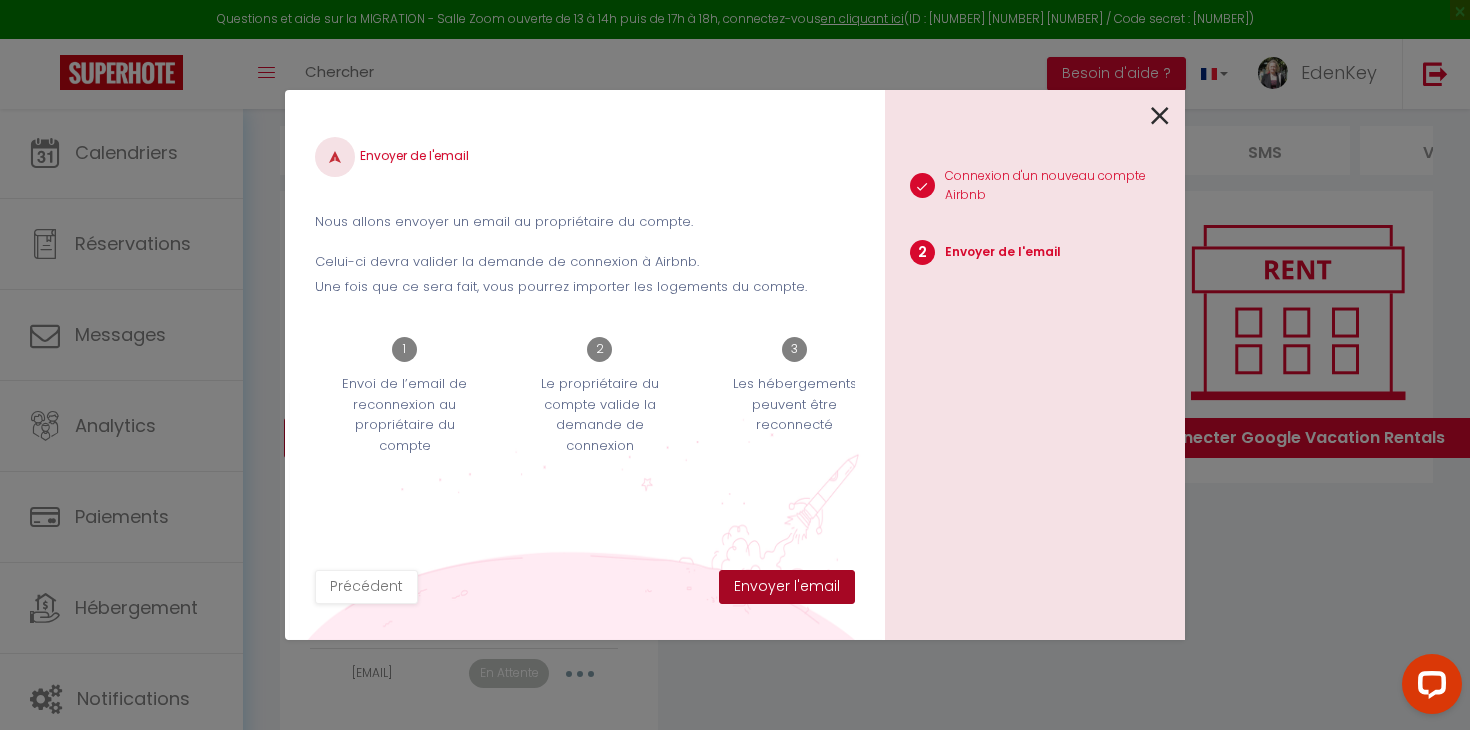 click on "Envoyer l'email" at bounding box center [787, 587] 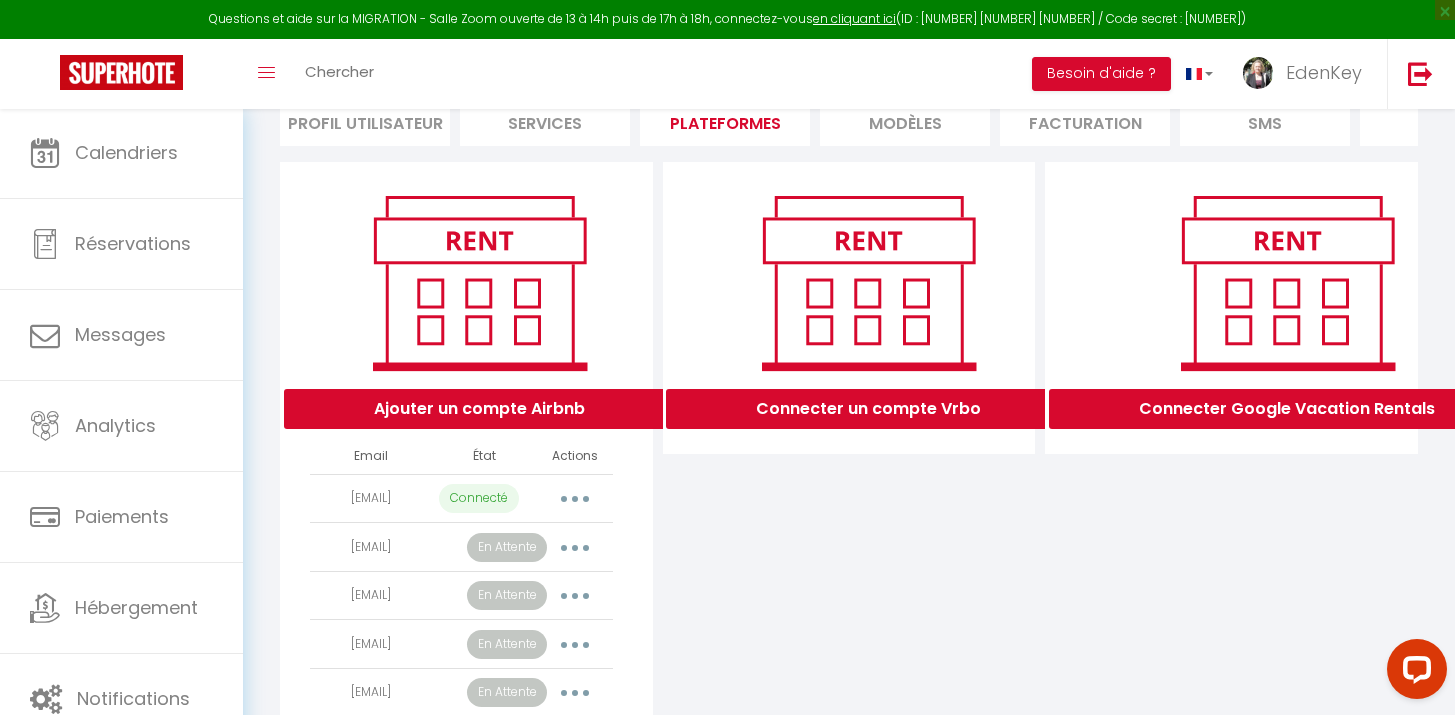 scroll, scrollTop: 230, scrollLeft: 0, axis: vertical 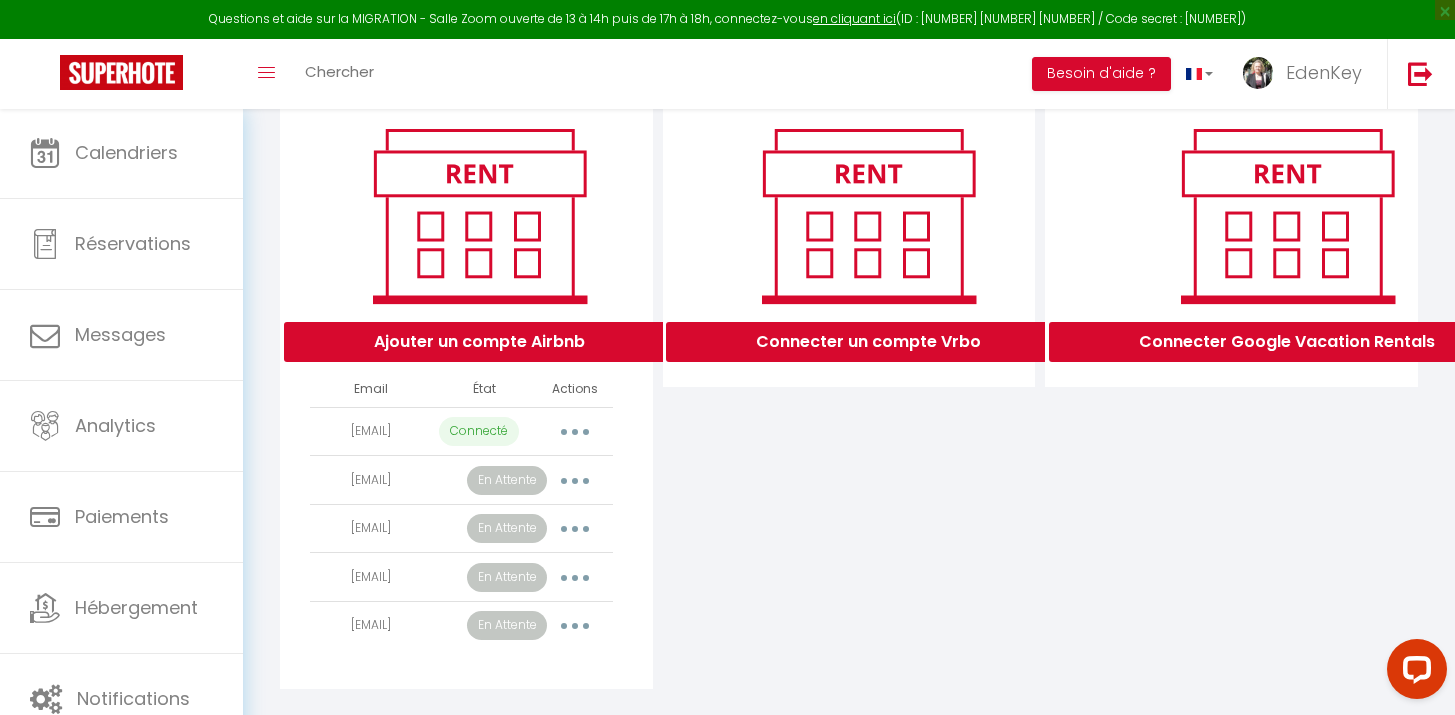 click on "Ajouter un compte Airbnb" at bounding box center (479, 342) 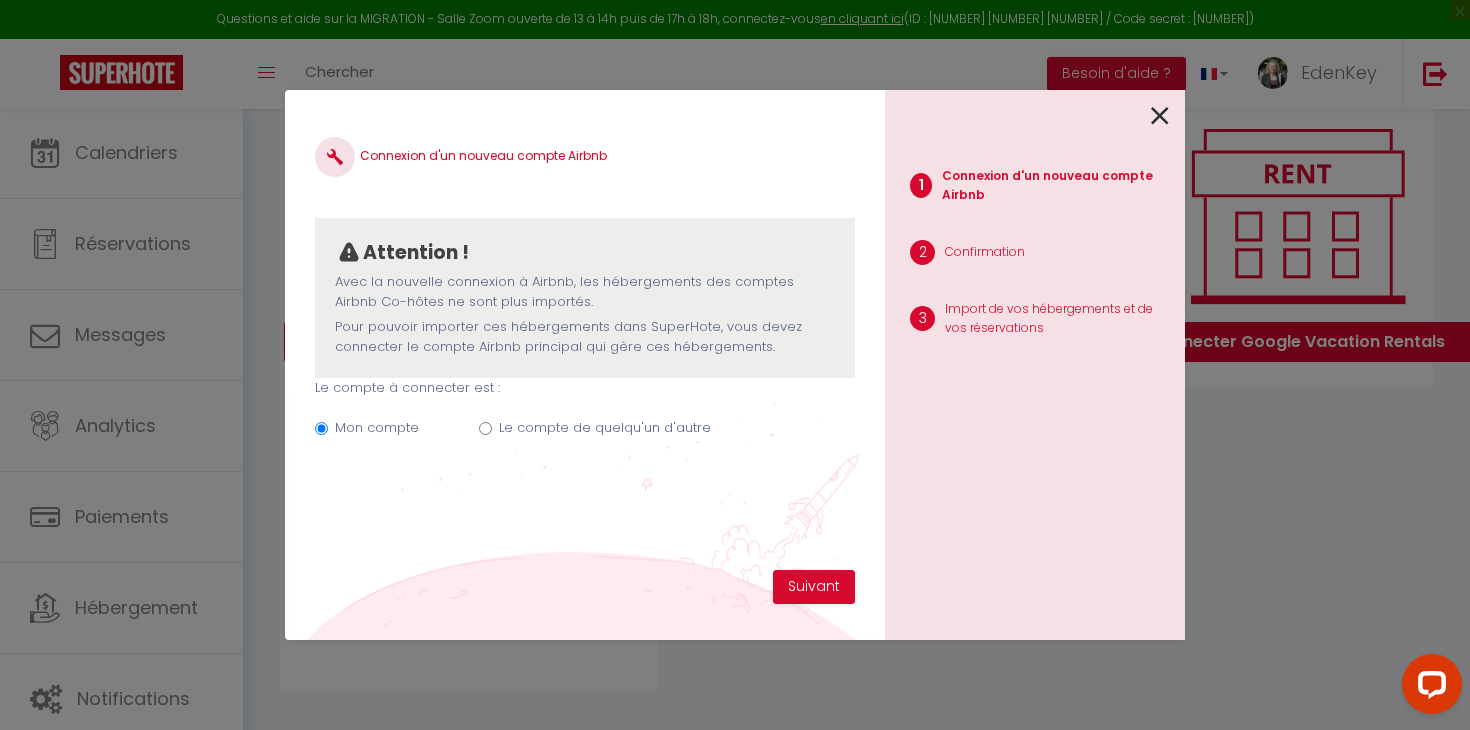 click on "Le compte de quelqu'un d'autre" at bounding box center [605, 428] 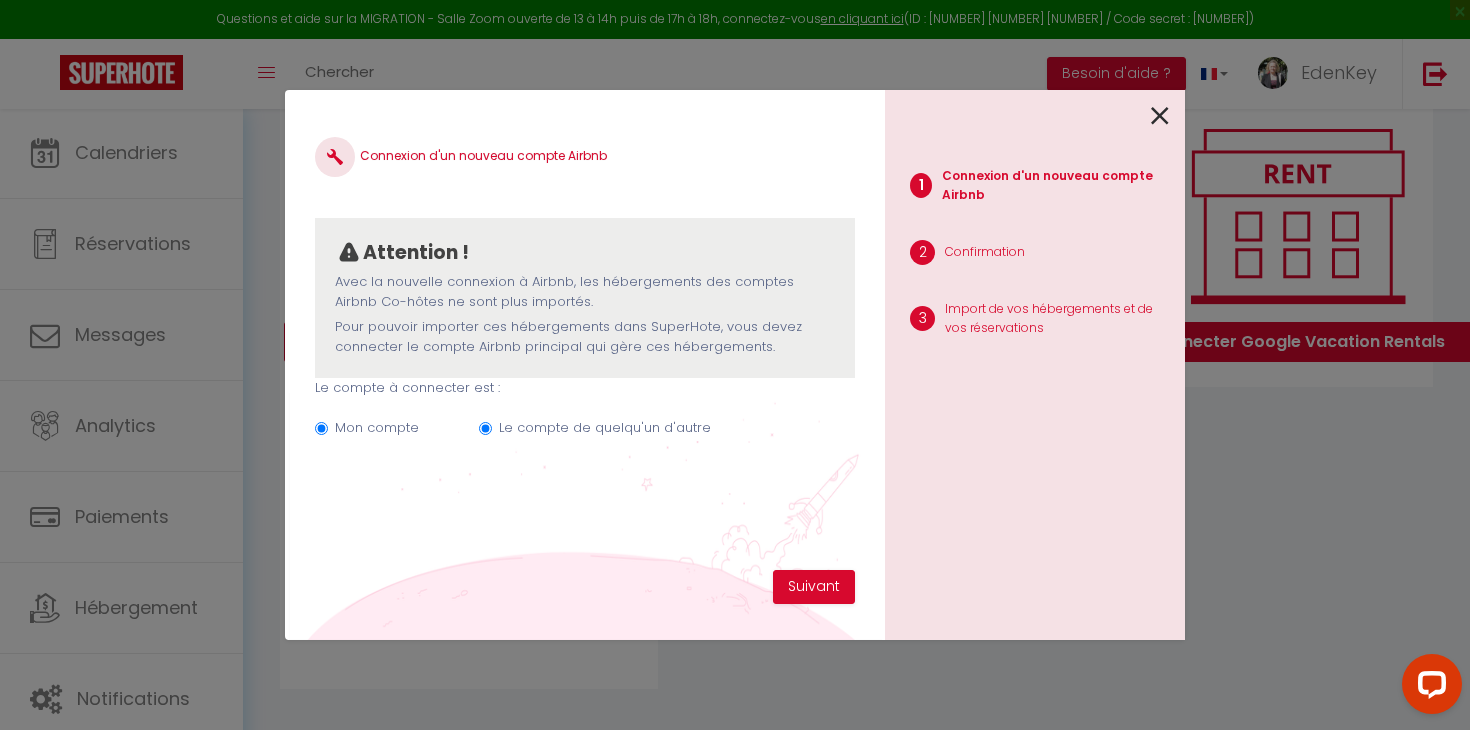radio on "false" 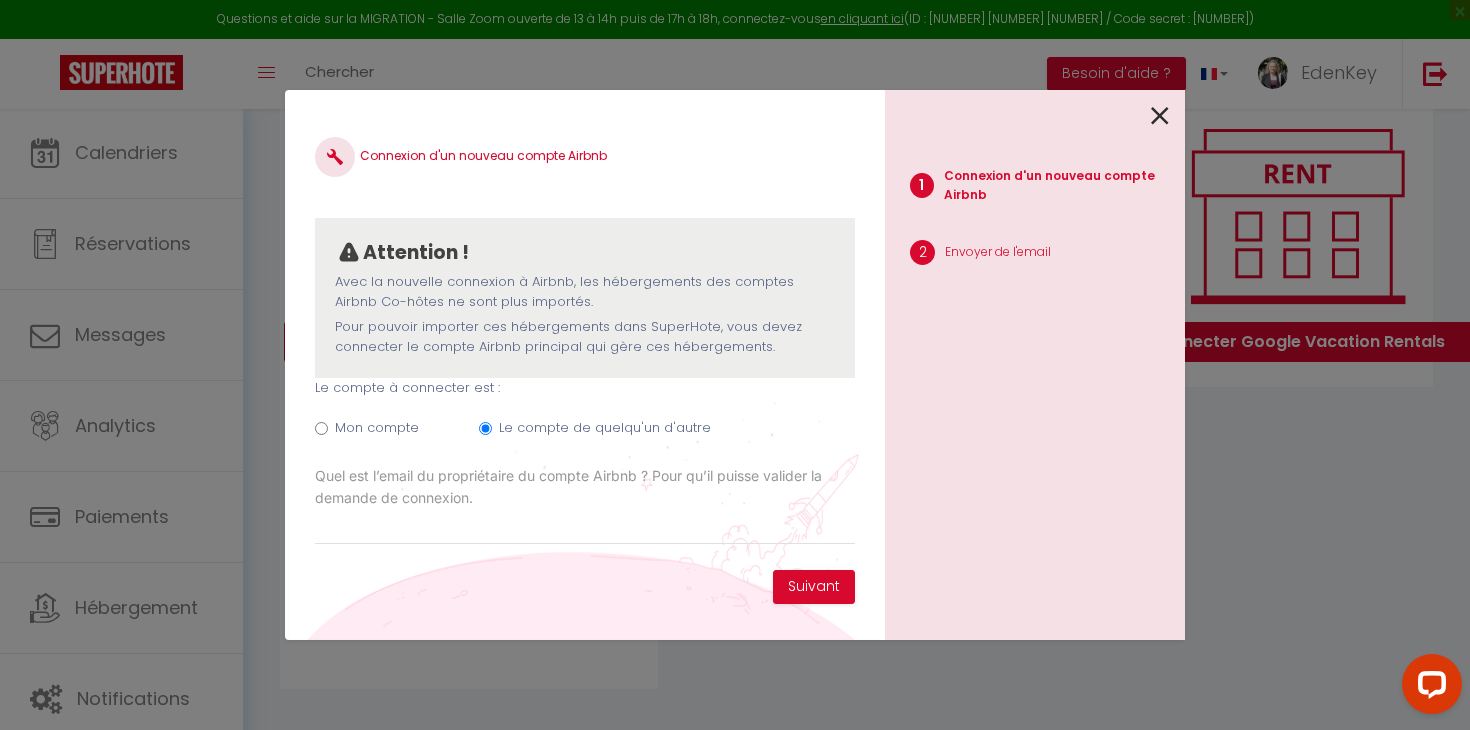 click on "Email connexion Airbnb" at bounding box center [585, 527] 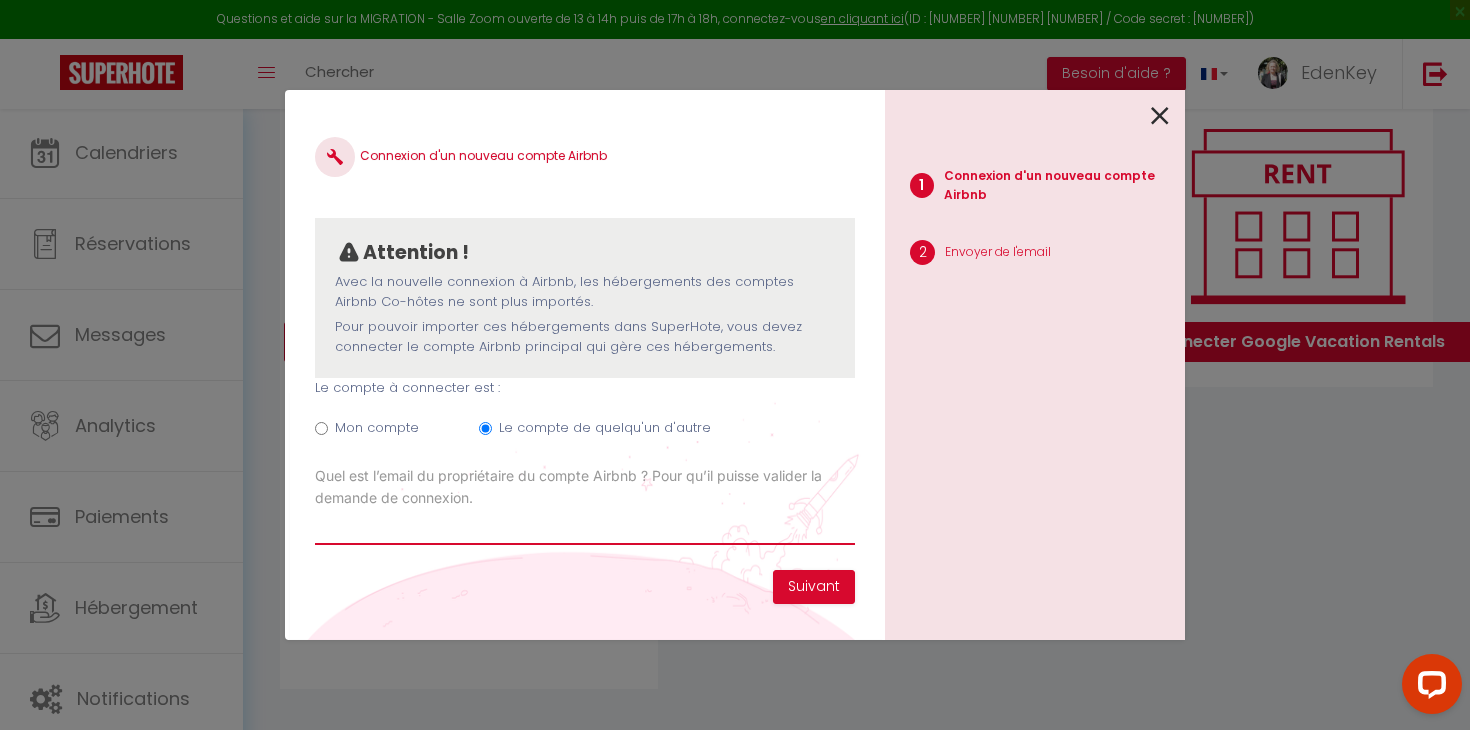 click on "Email connexion Airbnb" at bounding box center [585, 527] 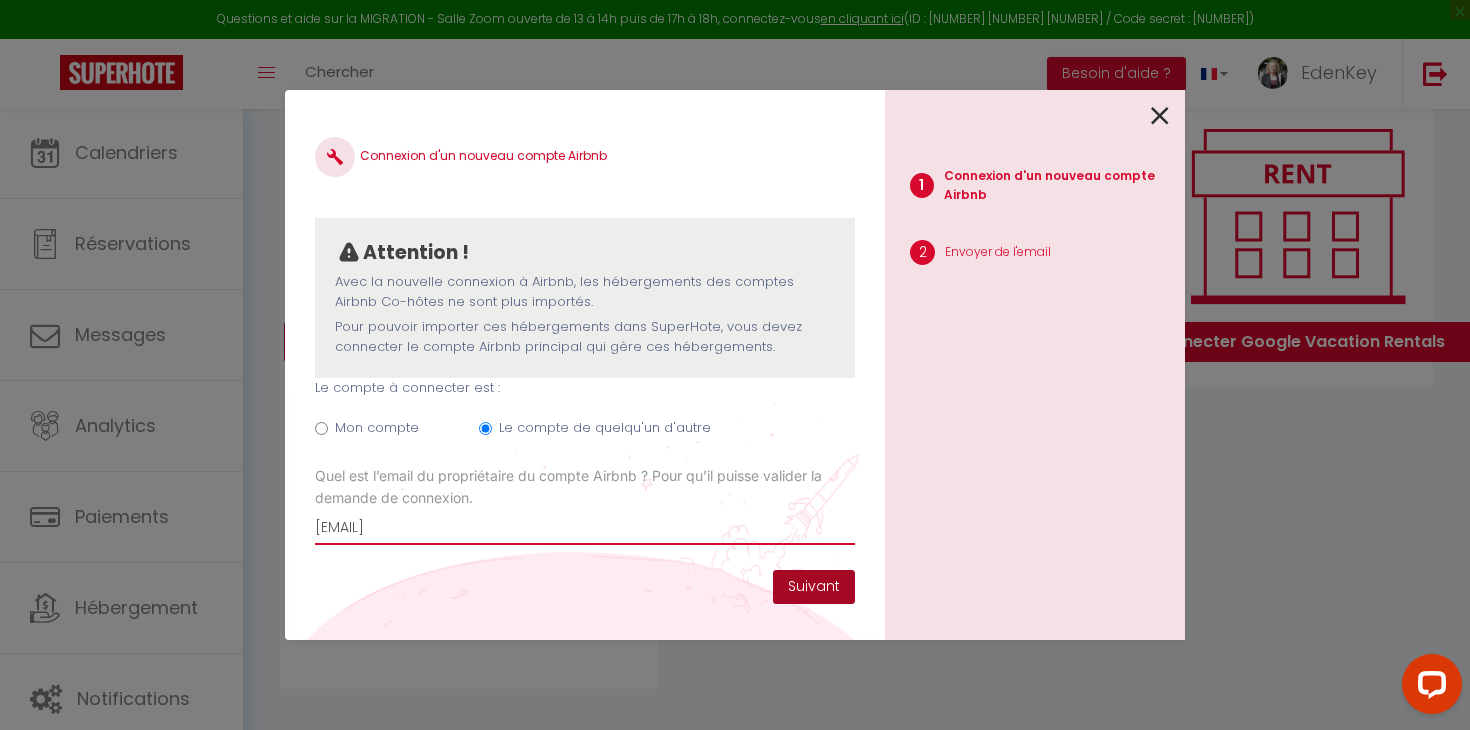 click on "Suivant" at bounding box center [814, 587] 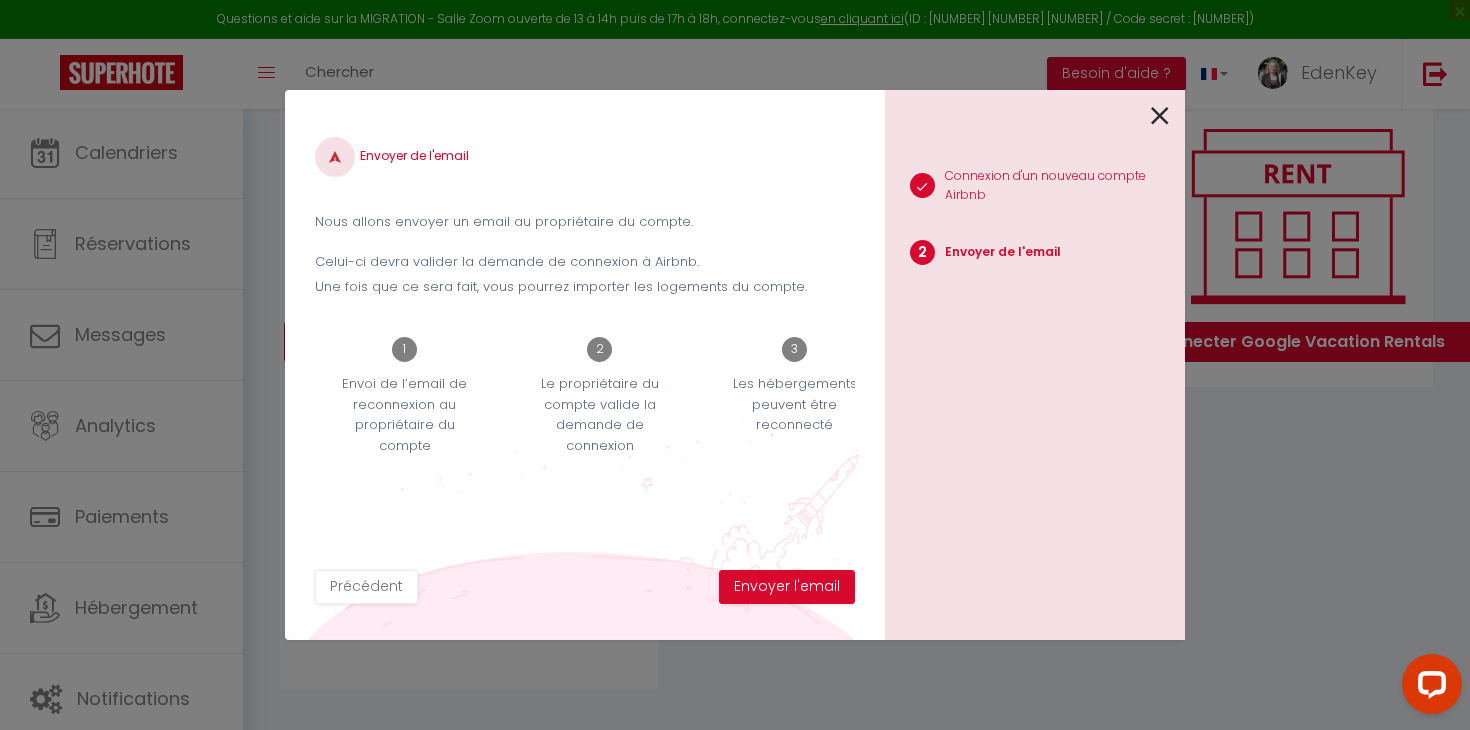click on "Envoyer l'email" at bounding box center [787, 587] 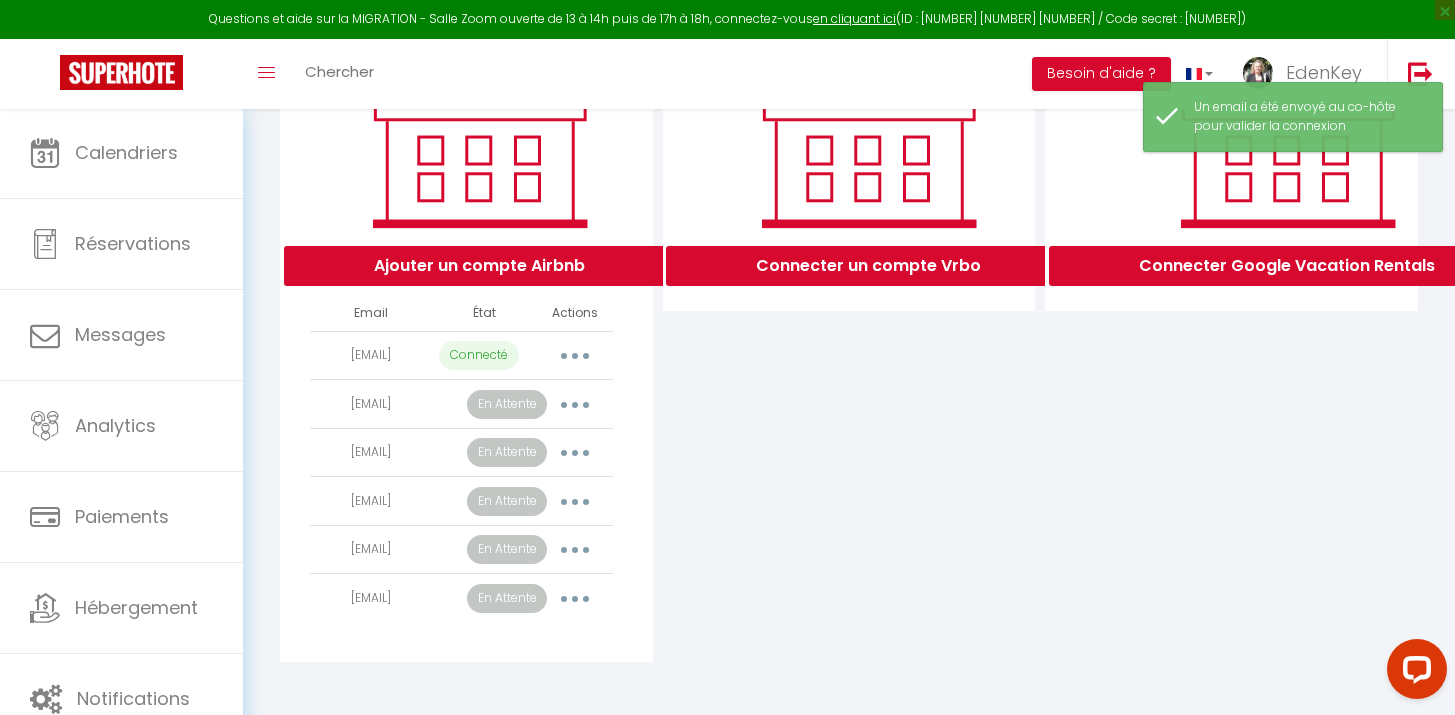 scroll, scrollTop: 345, scrollLeft: 0, axis: vertical 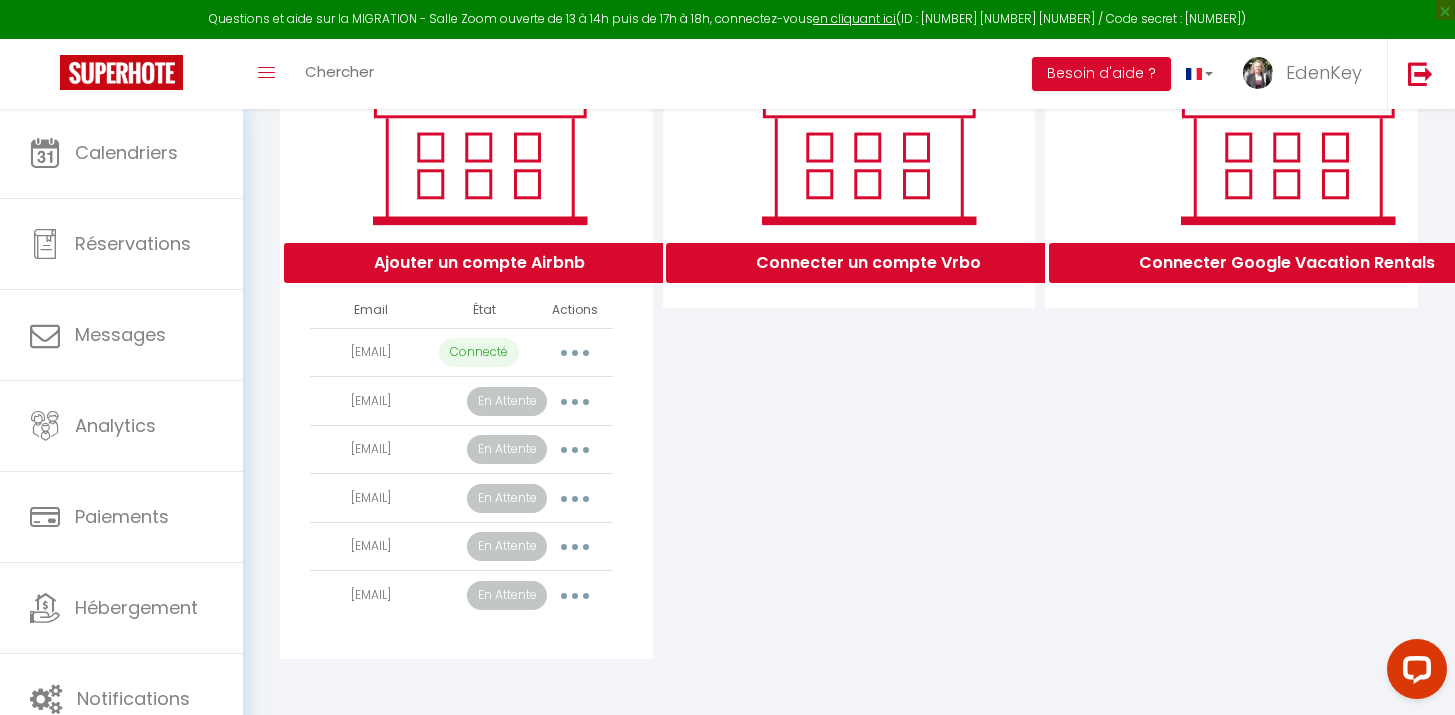 click on "Ajouter un compte Airbnb" at bounding box center (479, 263) 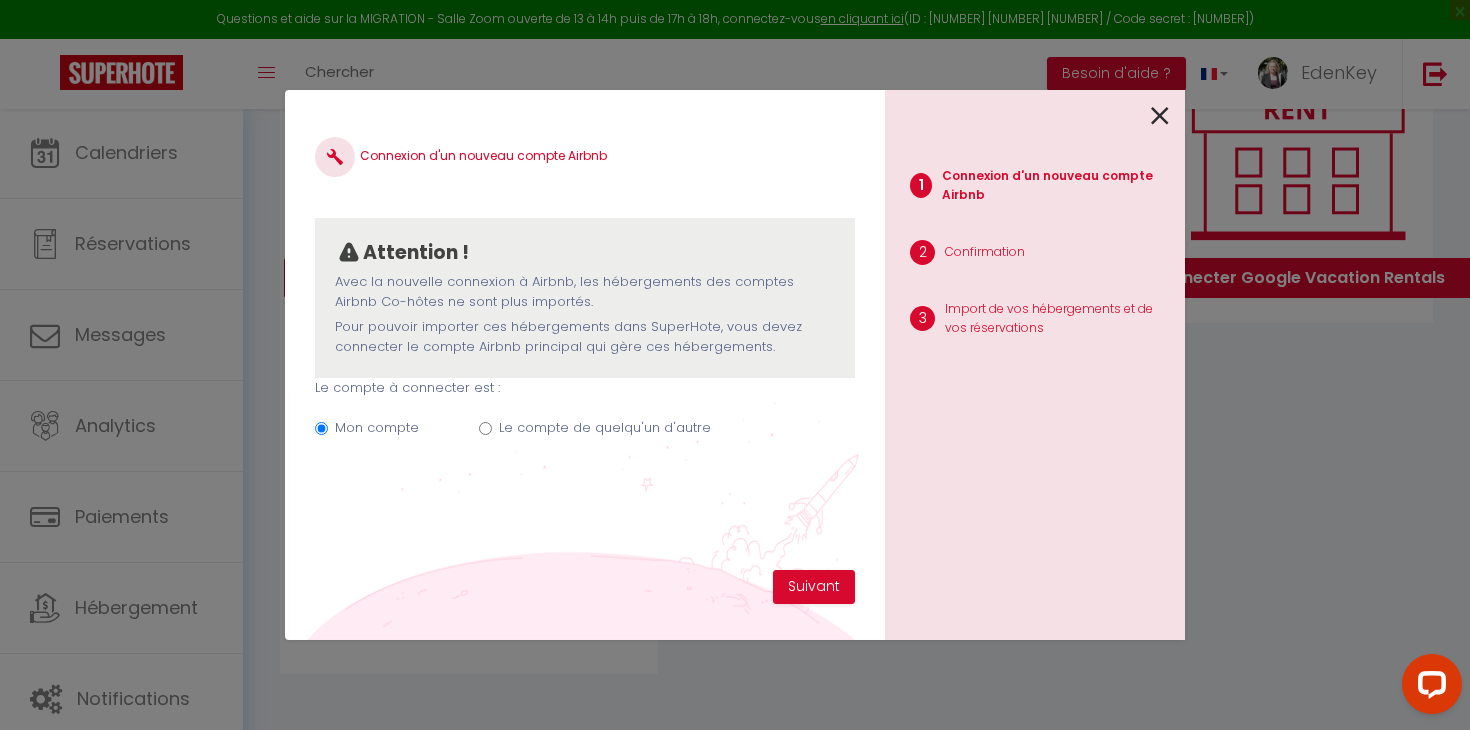 click on "Le compte de quelqu'un d'autre" at bounding box center [605, 428] 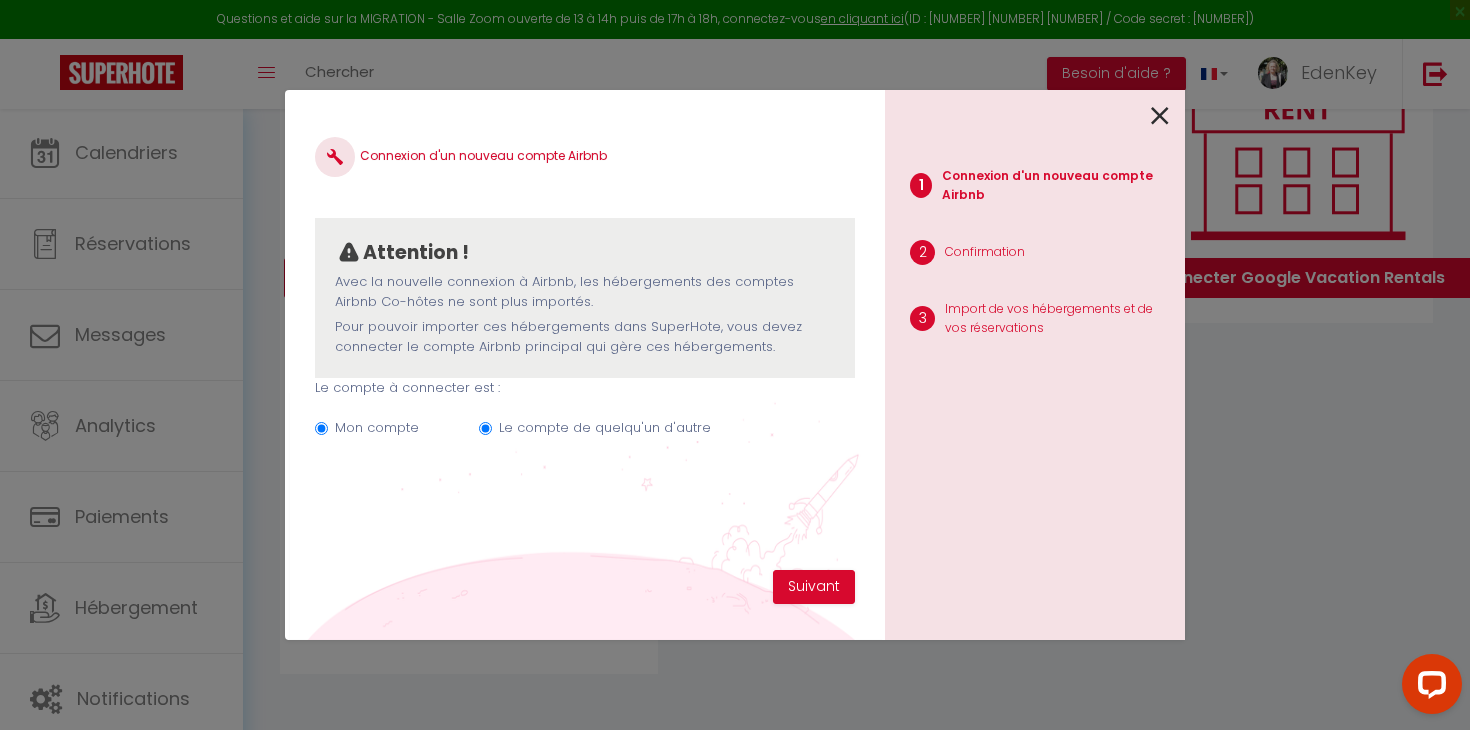 radio on "false" 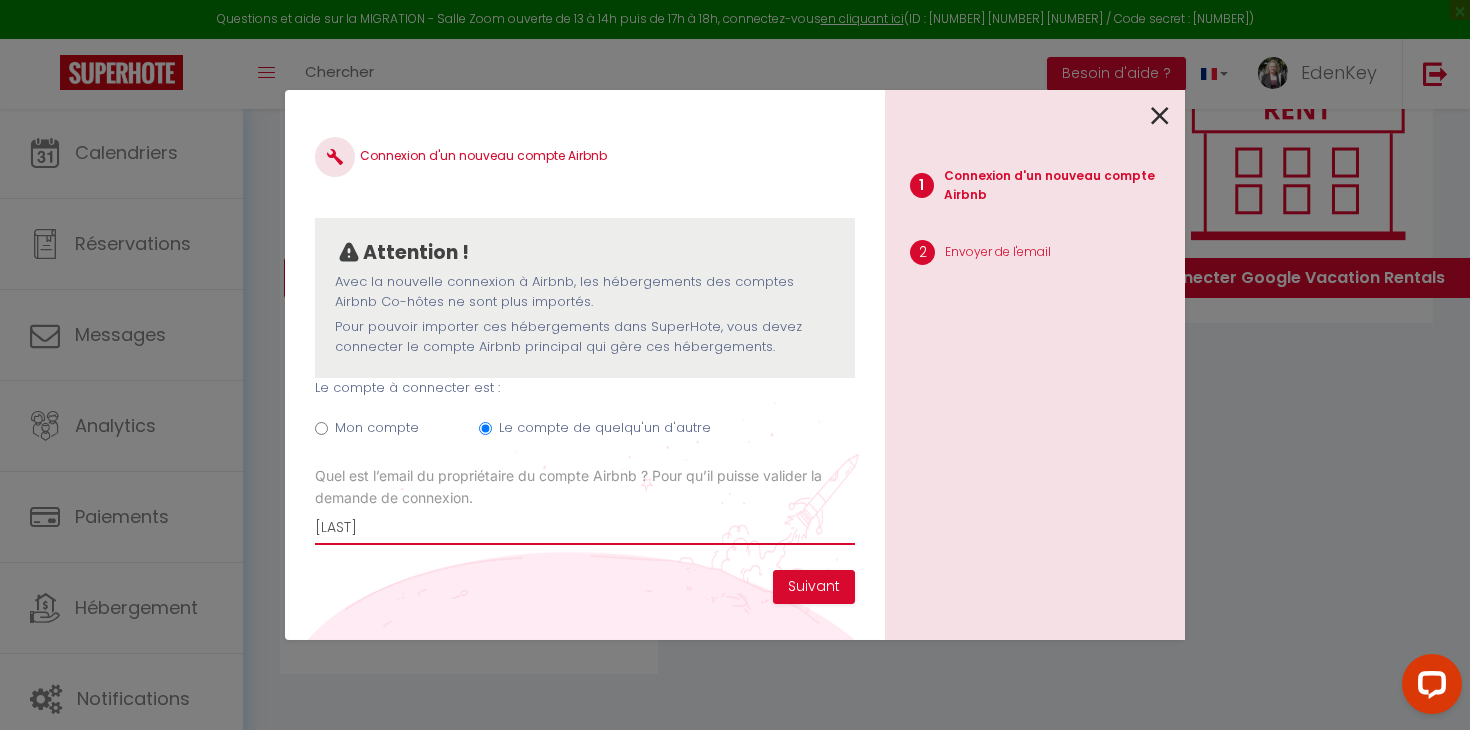 drag, startPoint x: 418, startPoint y: 530, endPoint x: 280, endPoint y: 523, distance: 138.17743 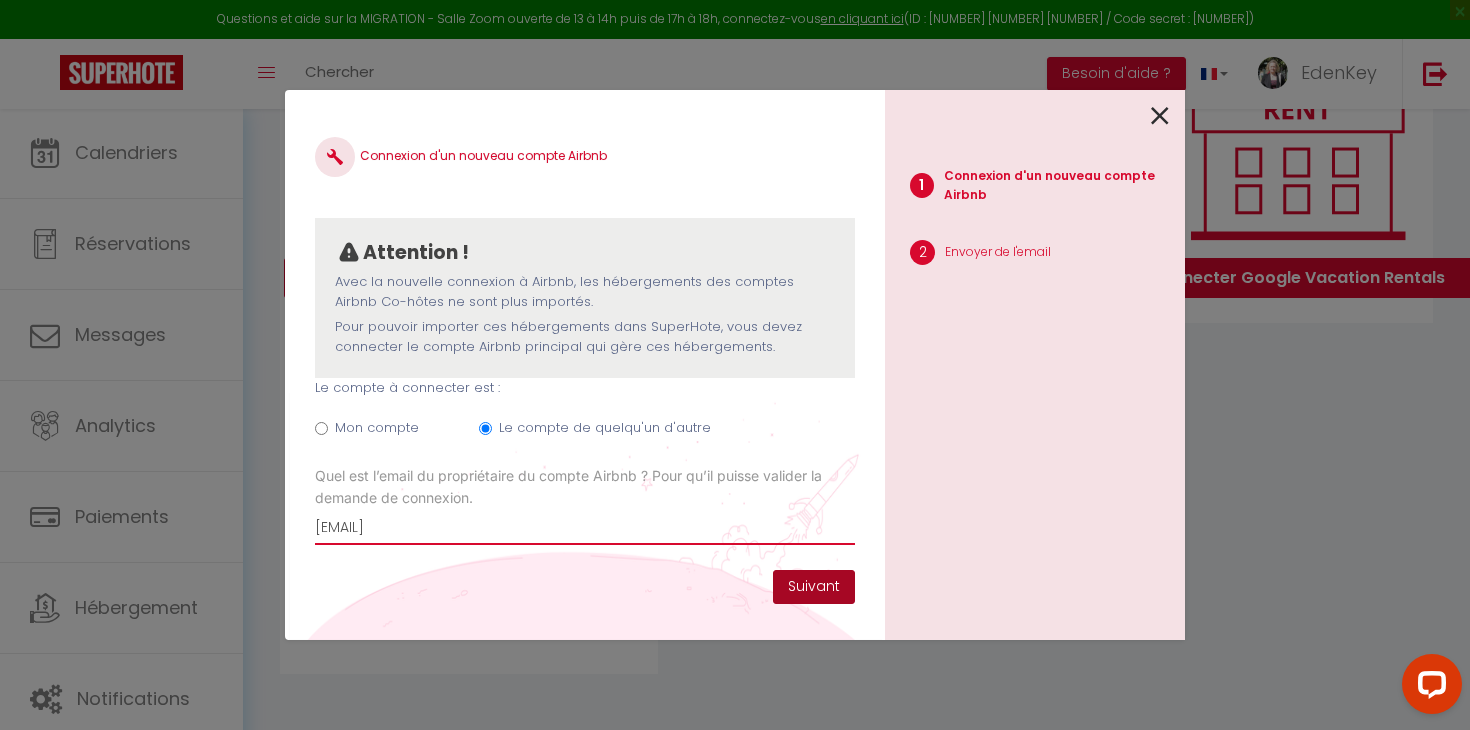 type on "[EMAIL]" 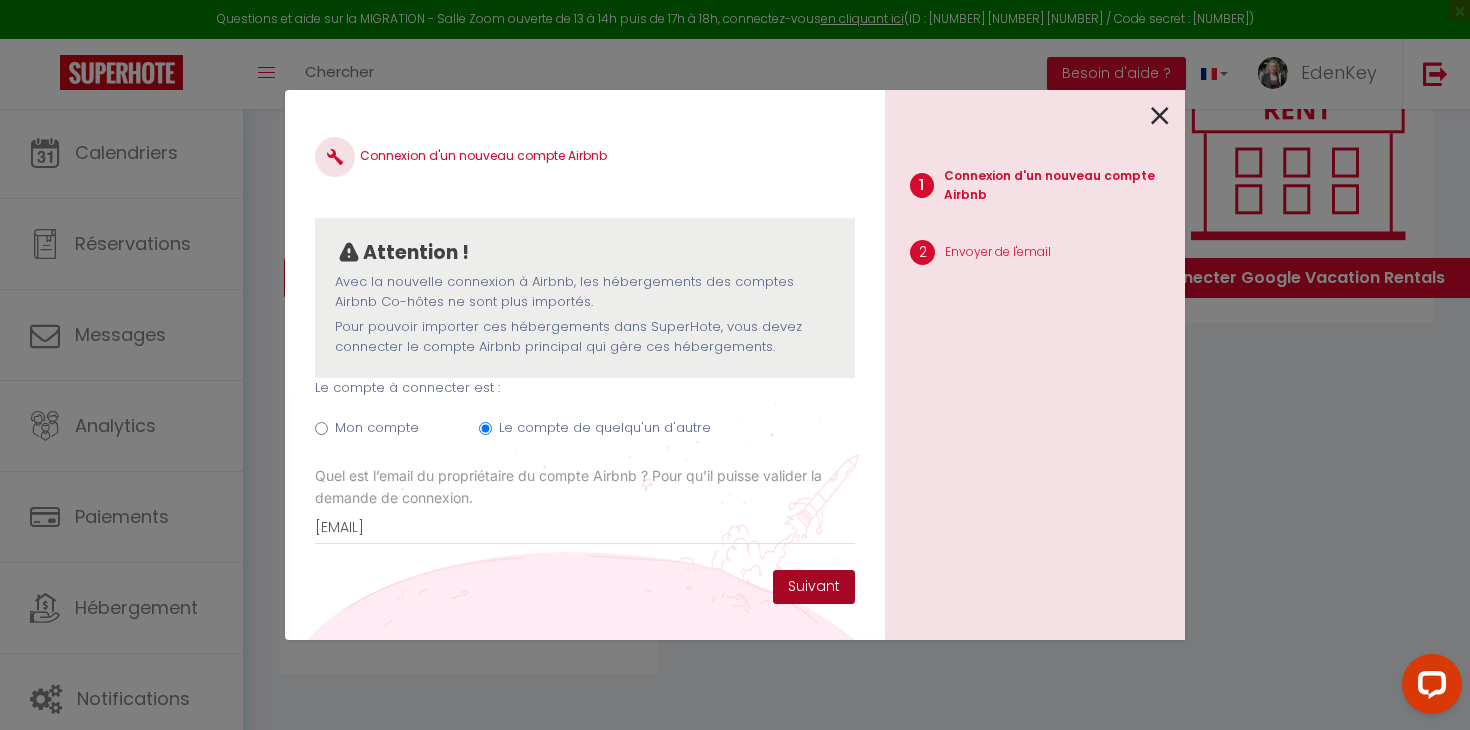 click on "Suivant" at bounding box center (814, 587) 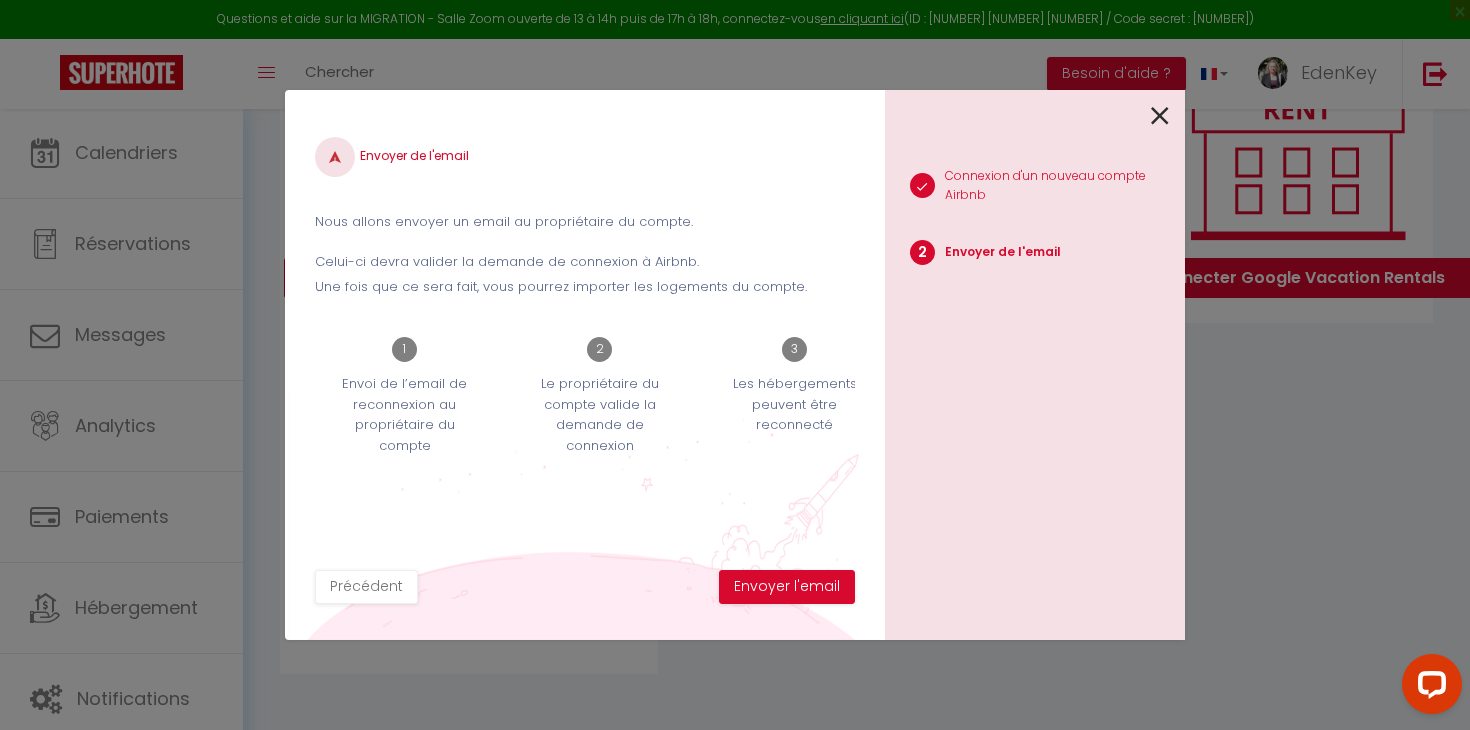 click on "Envoyer l'email" at bounding box center (787, 587) 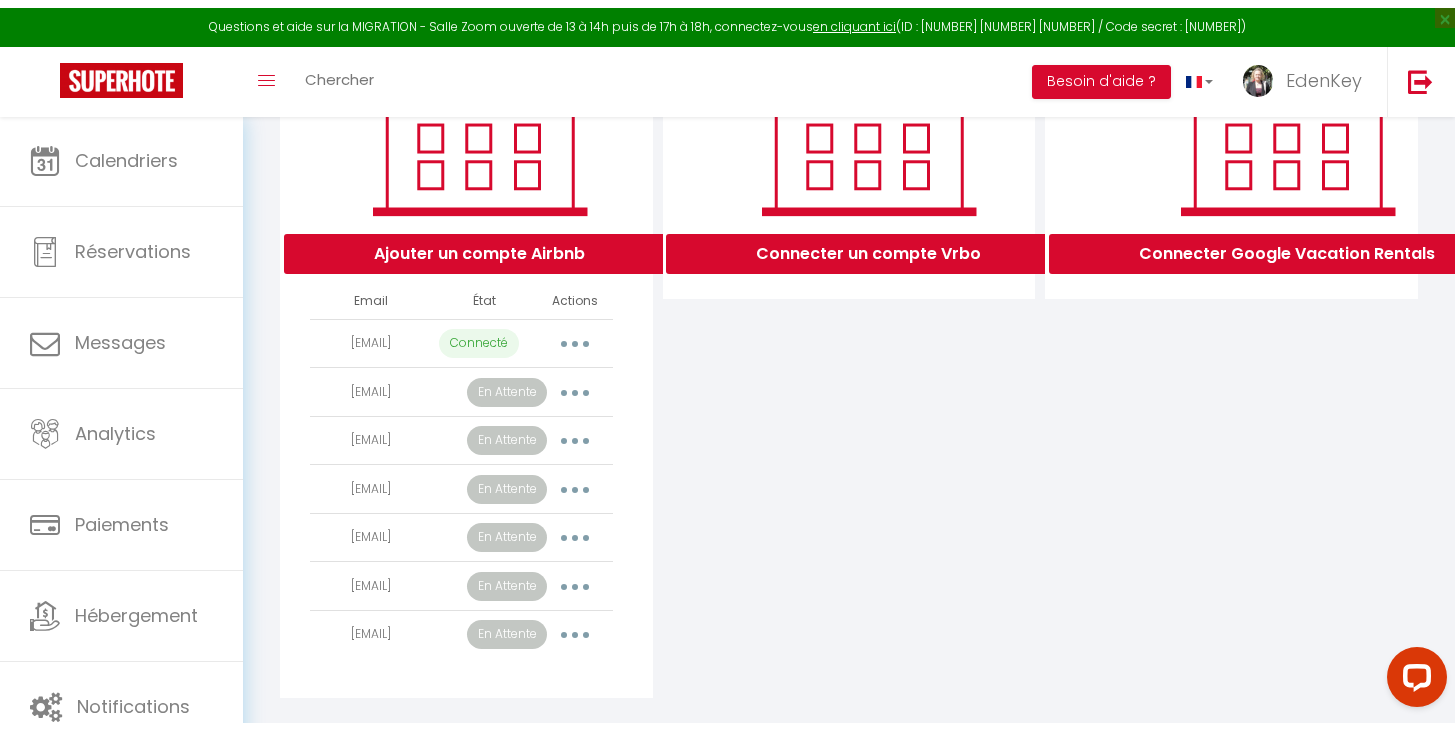 scroll, scrollTop: 0, scrollLeft: 0, axis: both 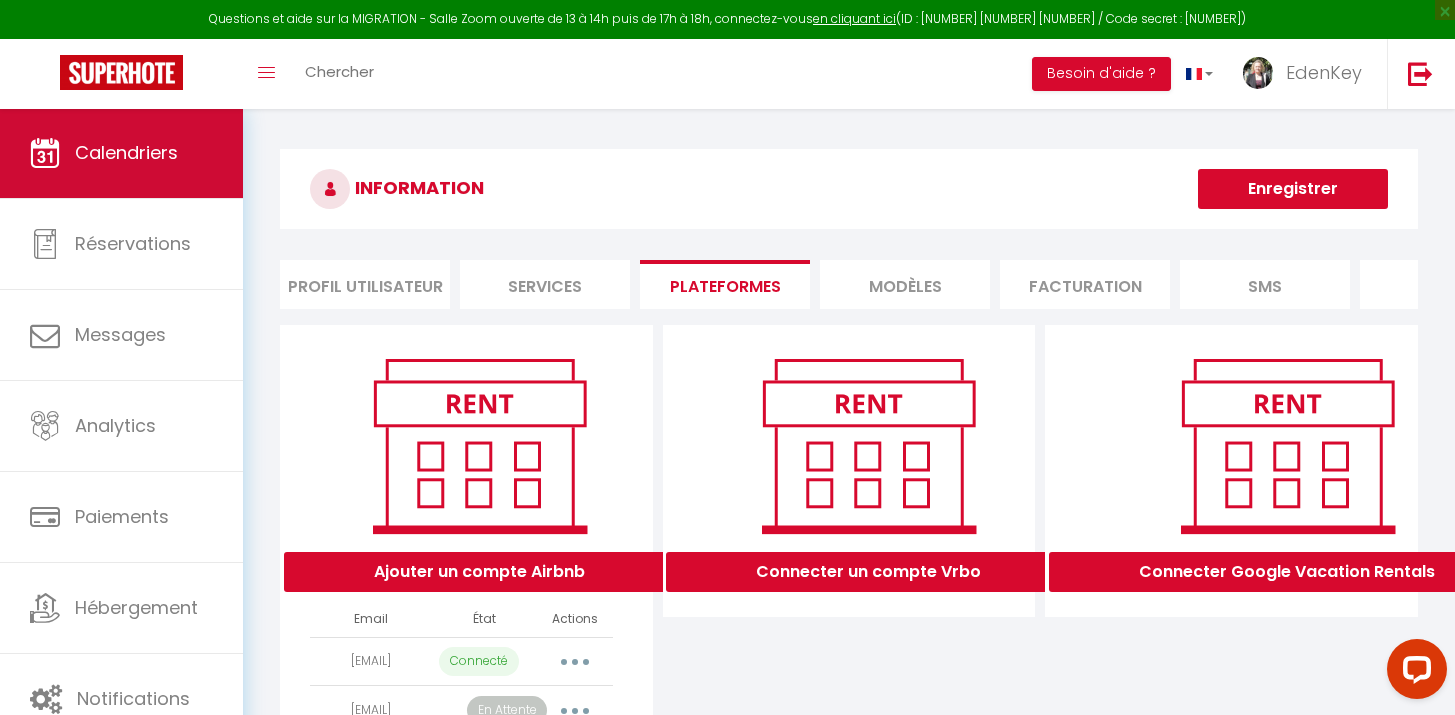 click on "Calendriers" at bounding box center [121, 153] 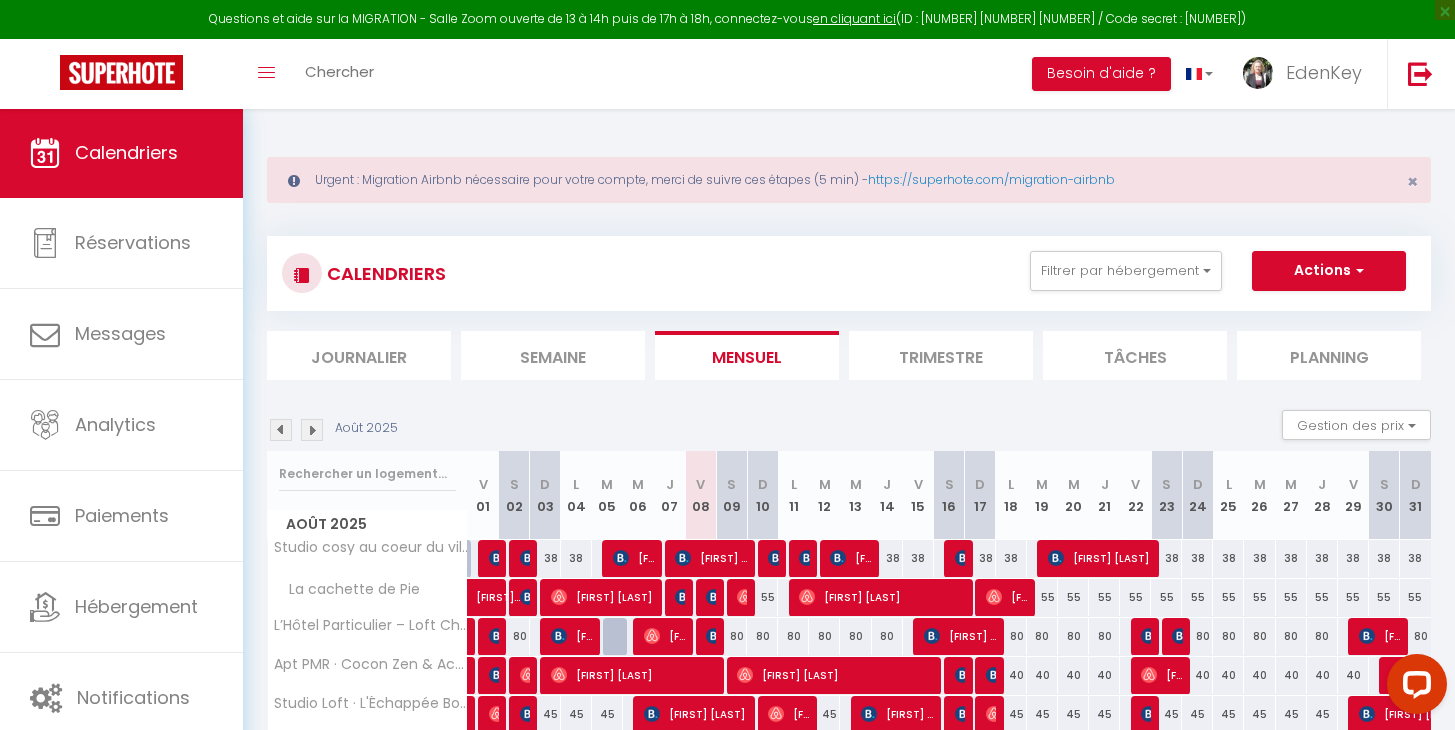 click on "Urgent : Migration Airbnb nécessaire pour votre compte, merci de suivre ces étapes (5 min) -  https://superhote.com/migration-airbnb
×" at bounding box center [849, 180] 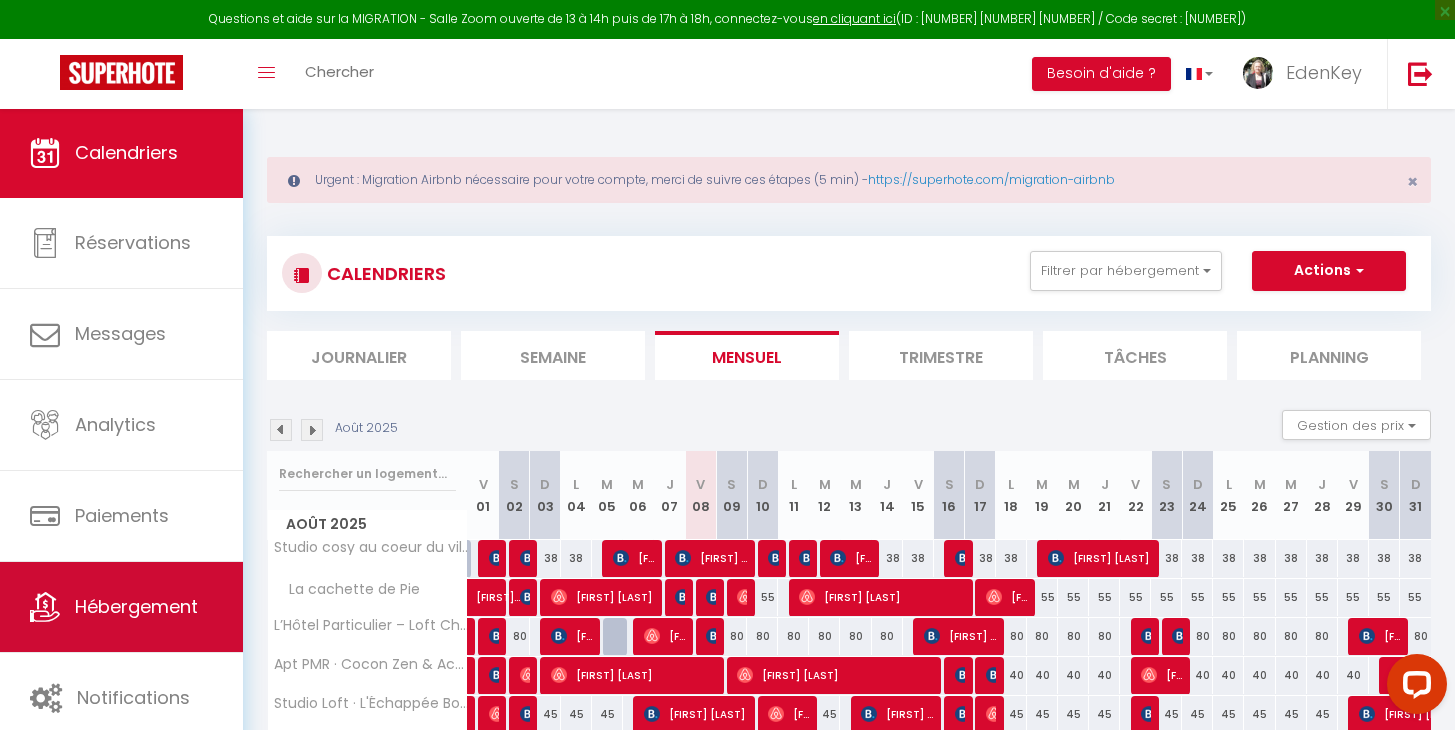click on "Hébergement" at bounding box center (136, 606) 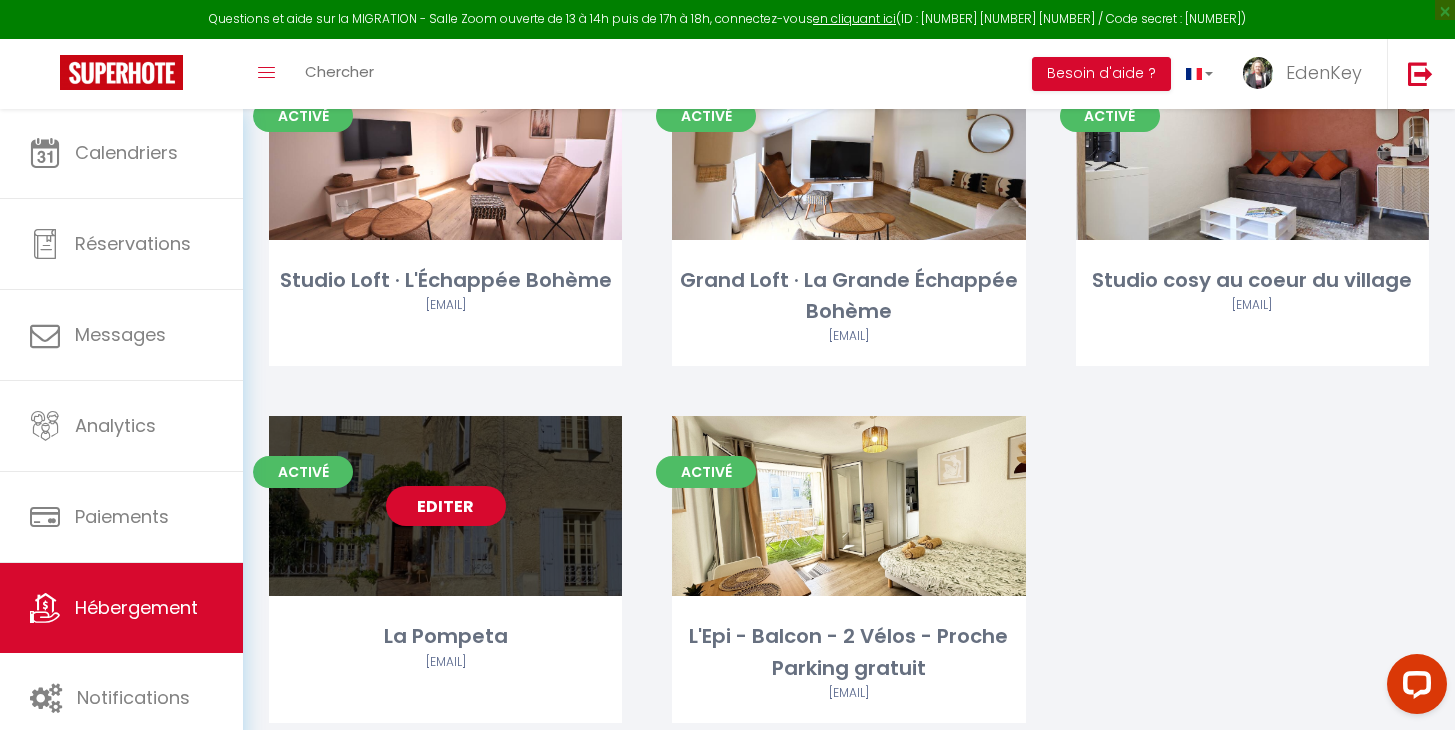 scroll, scrollTop: 699, scrollLeft: 0, axis: vertical 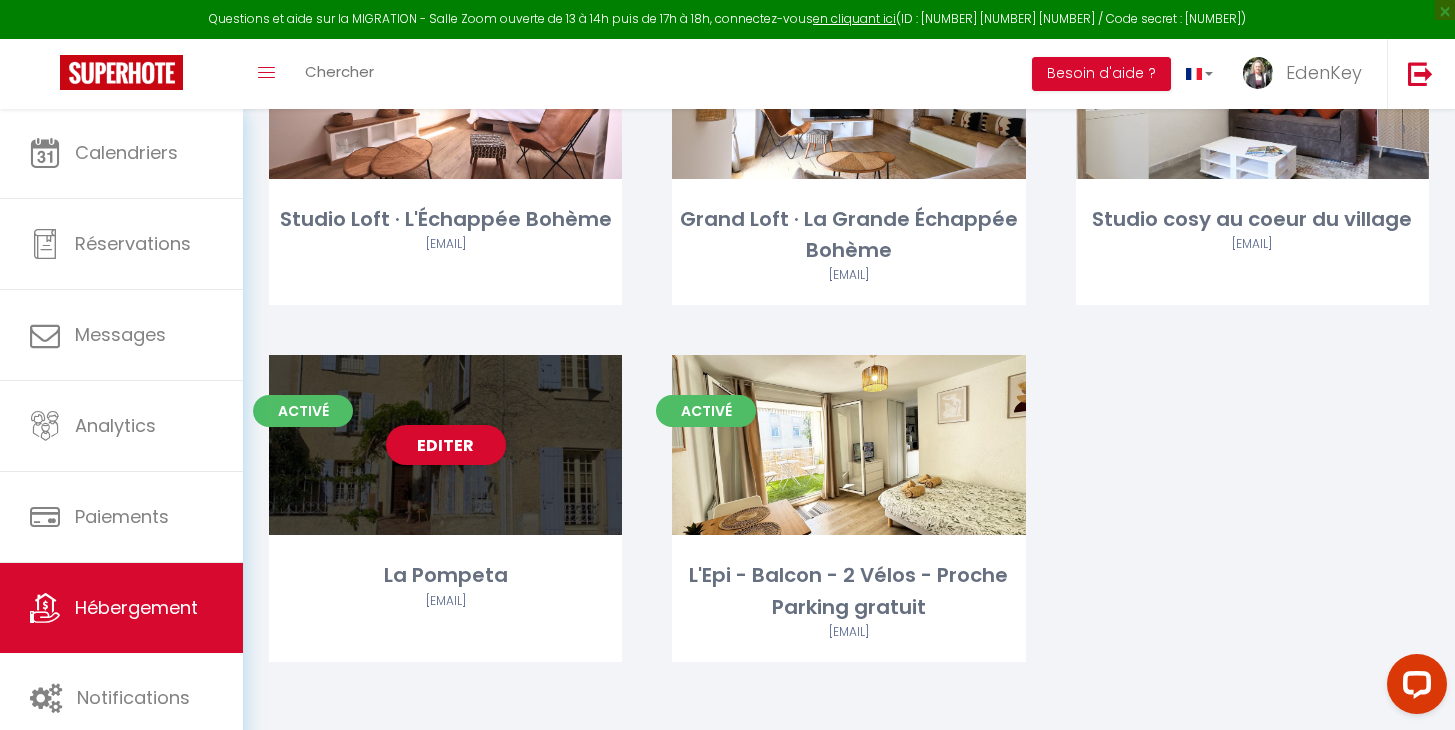 click on "Editer" at bounding box center (445, 445) 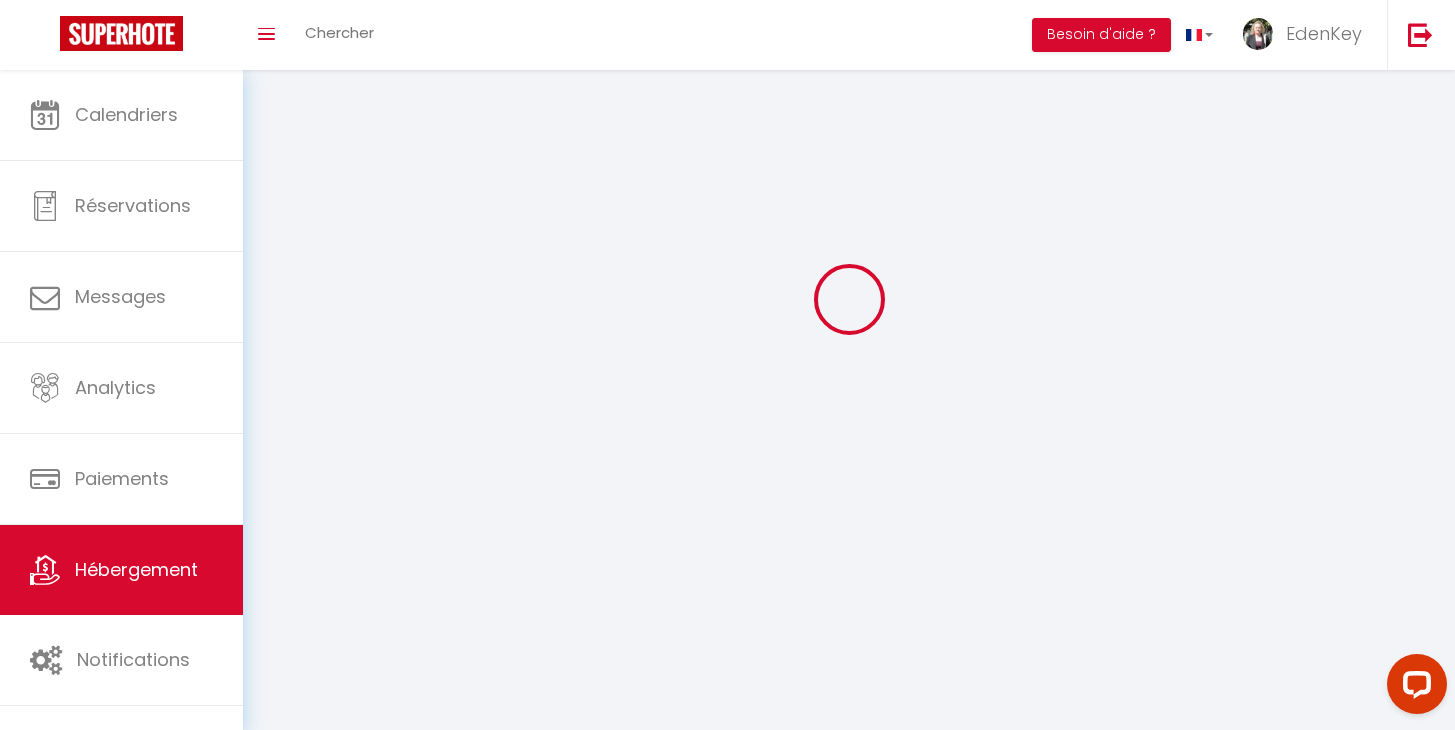 select 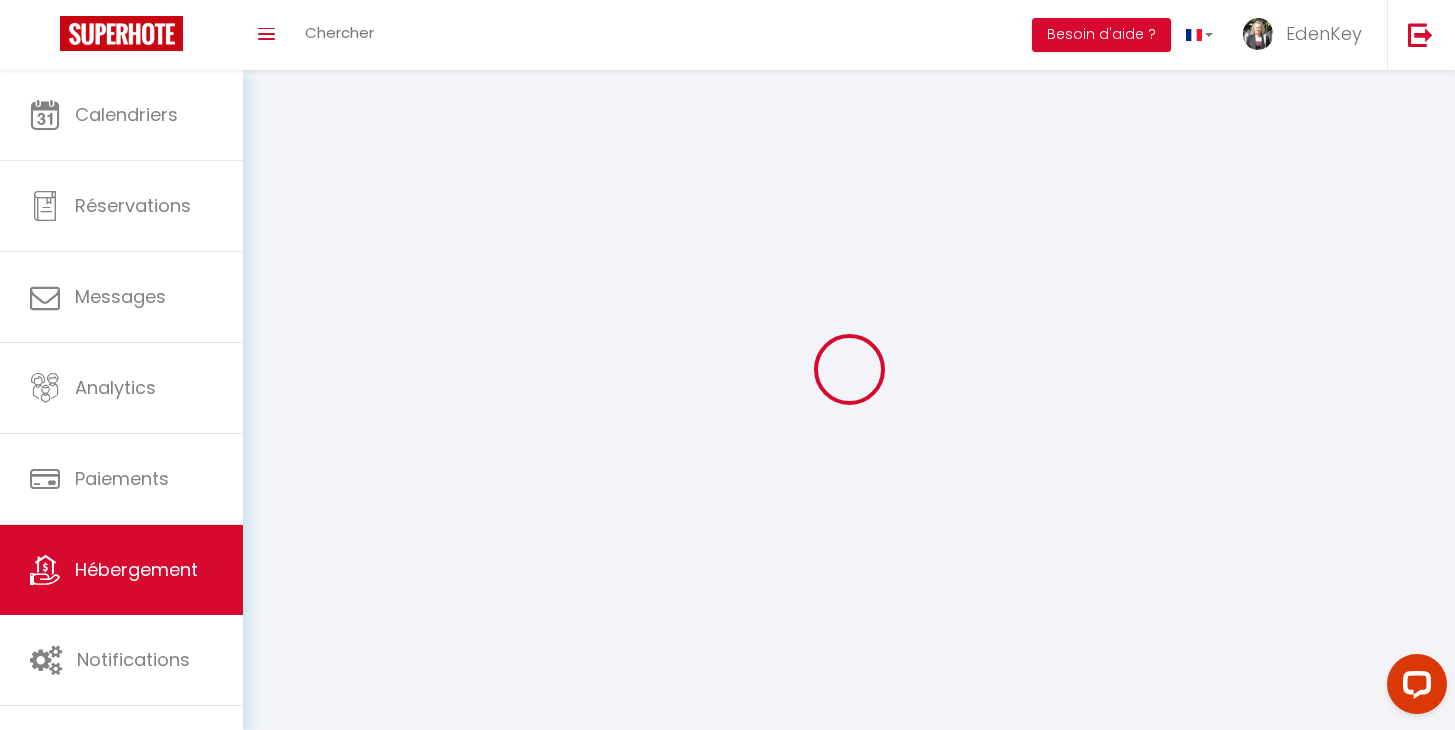 select 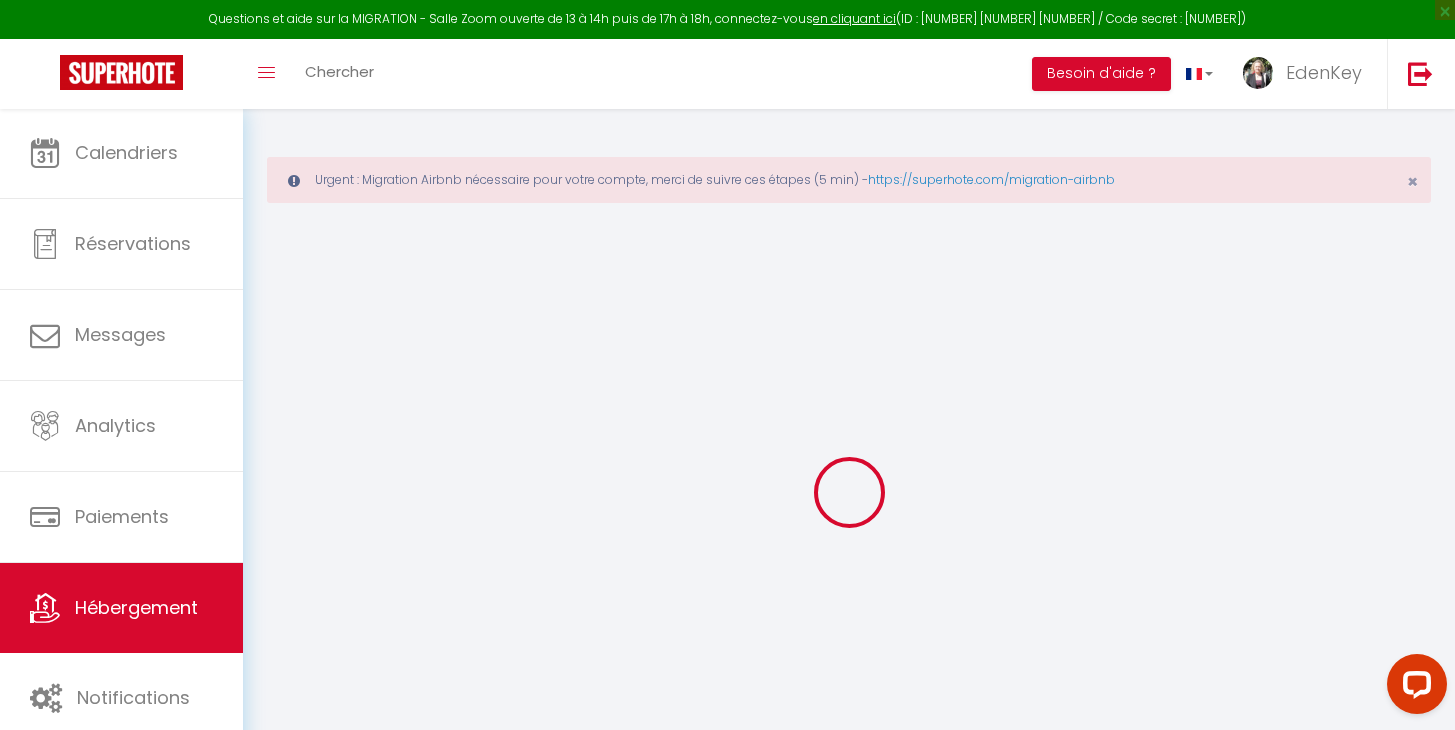 select 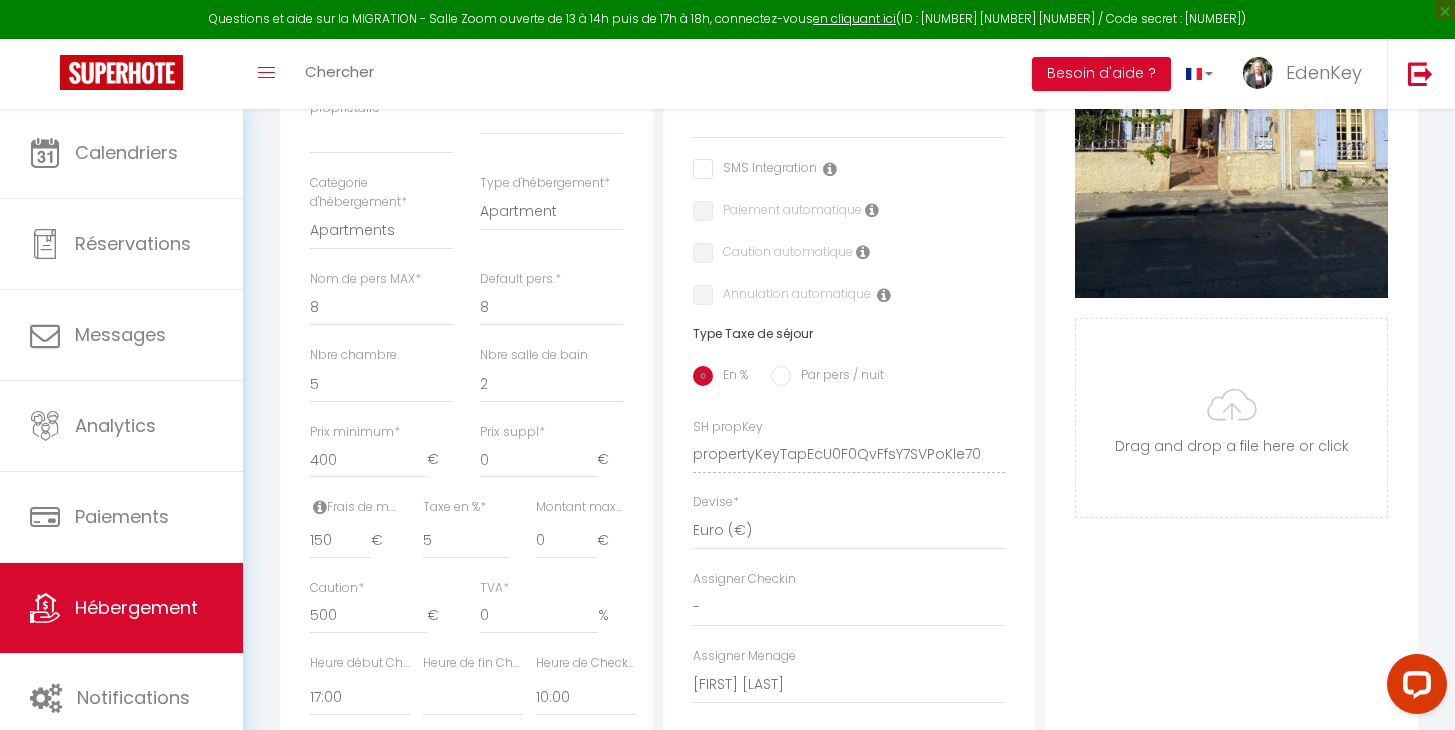 scroll, scrollTop: 825, scrollLeft: 0, axis: vertical 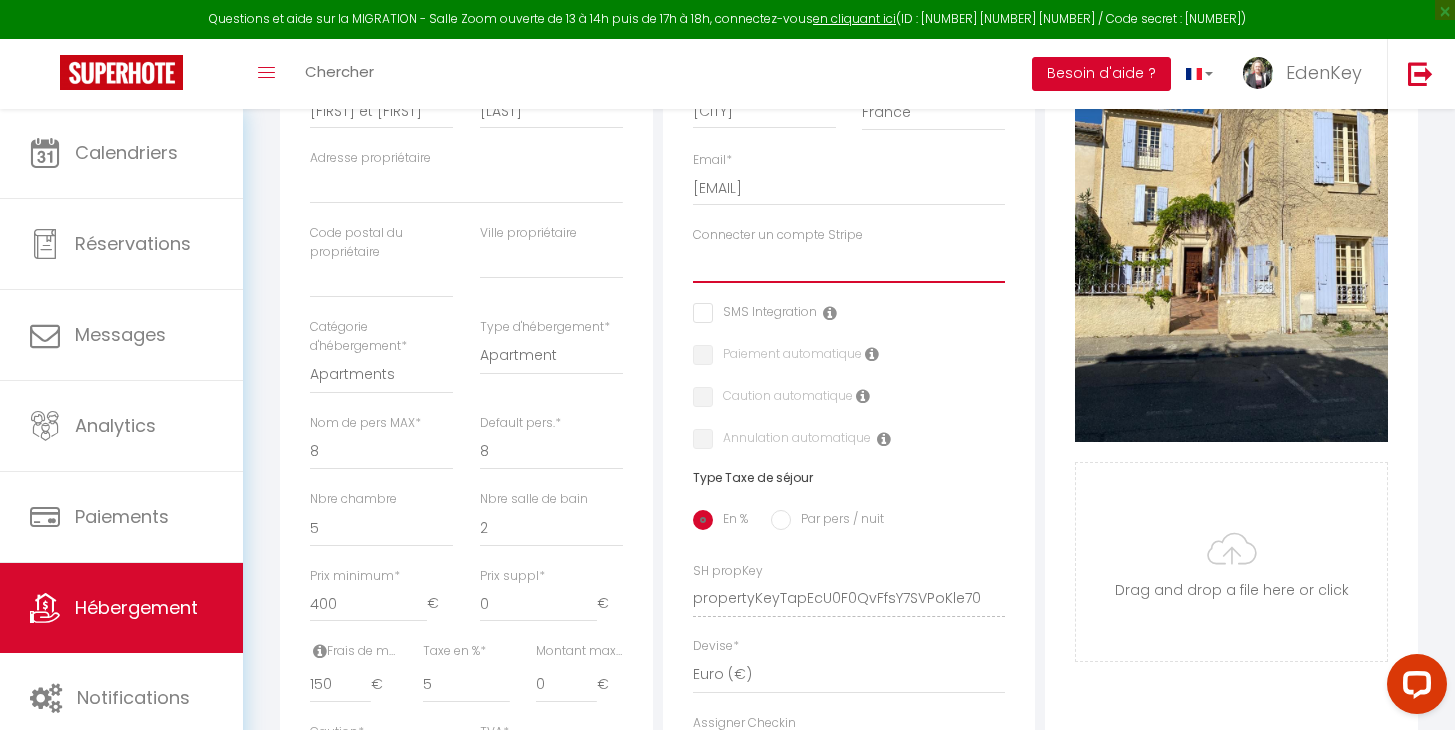 click on "Besoin d'aide ?" at bounding box center [1101, 74] 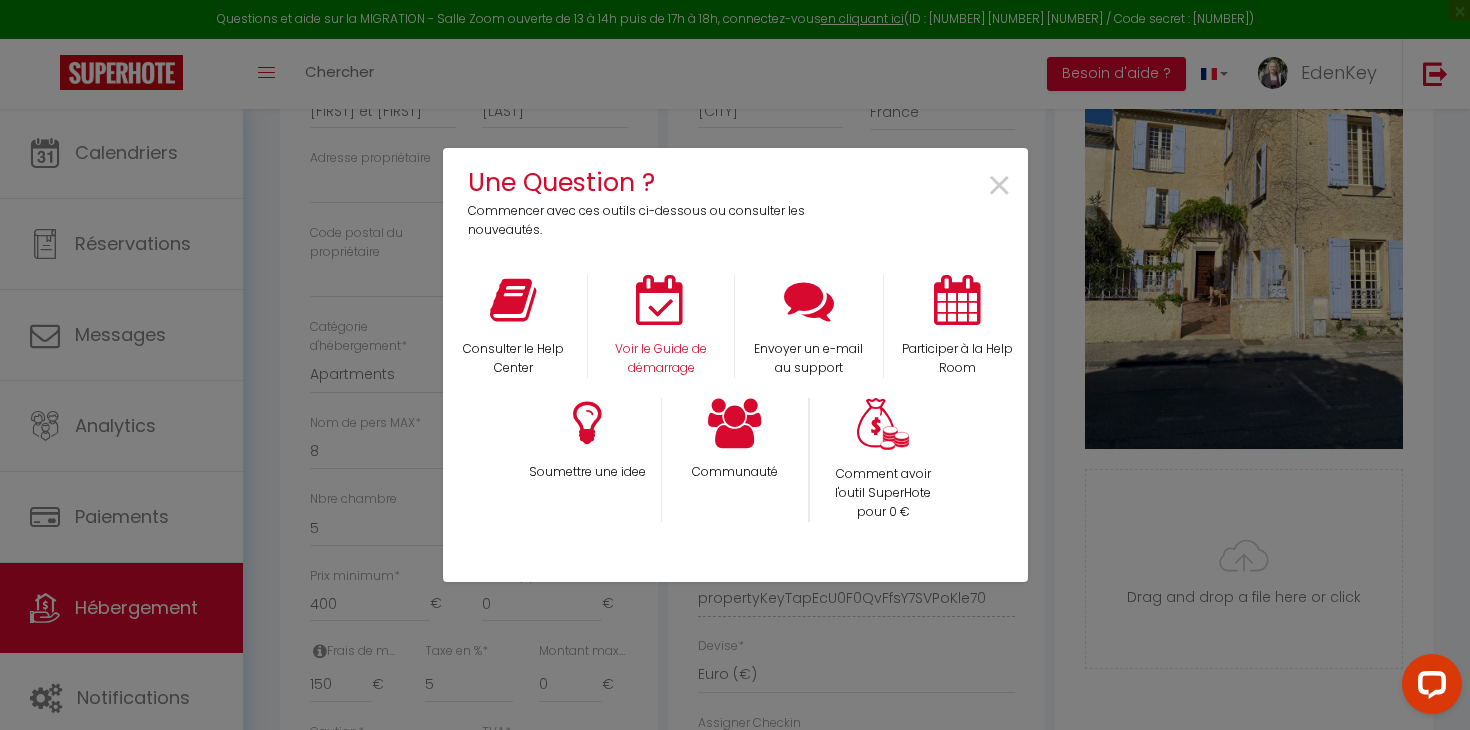 click at bounding box center (661, 300) 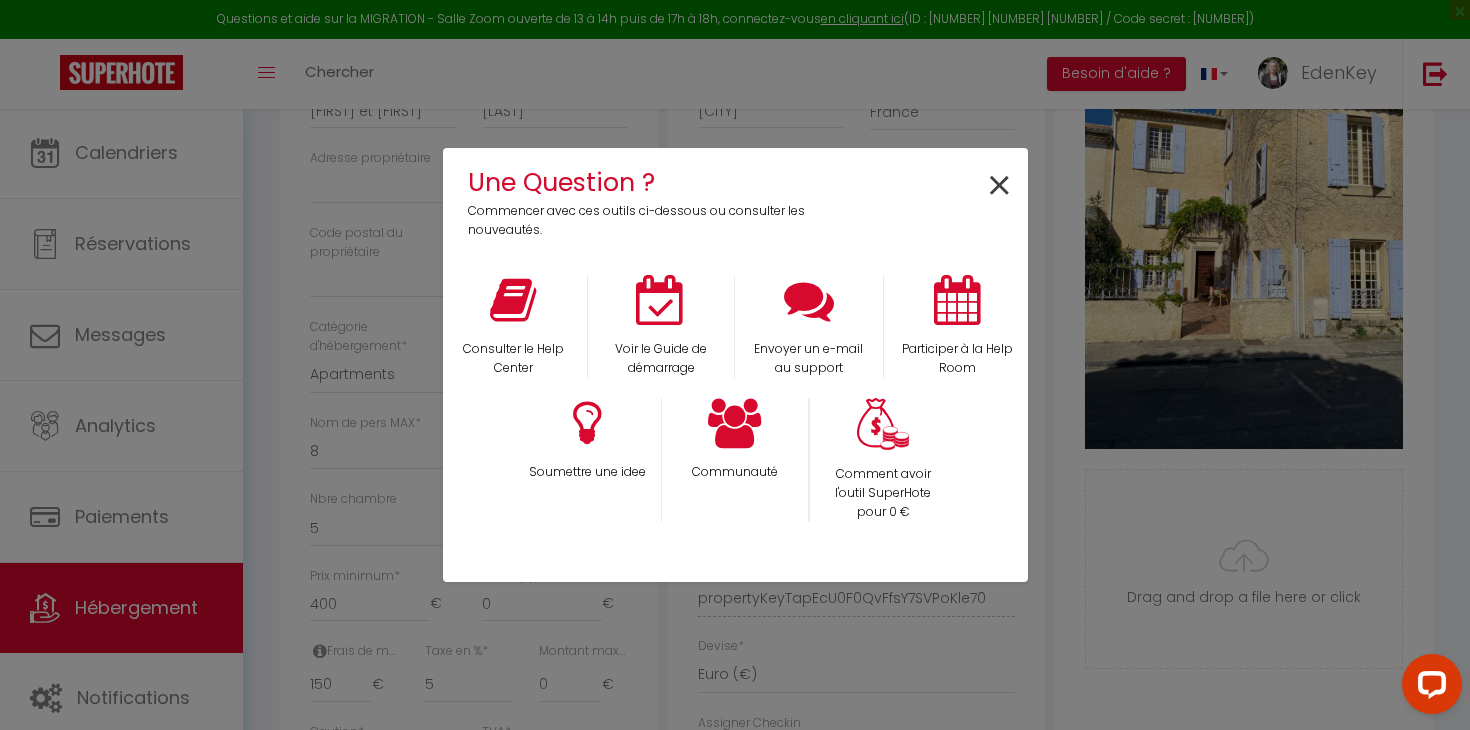 click on "×" at bounding box center (999, 186) 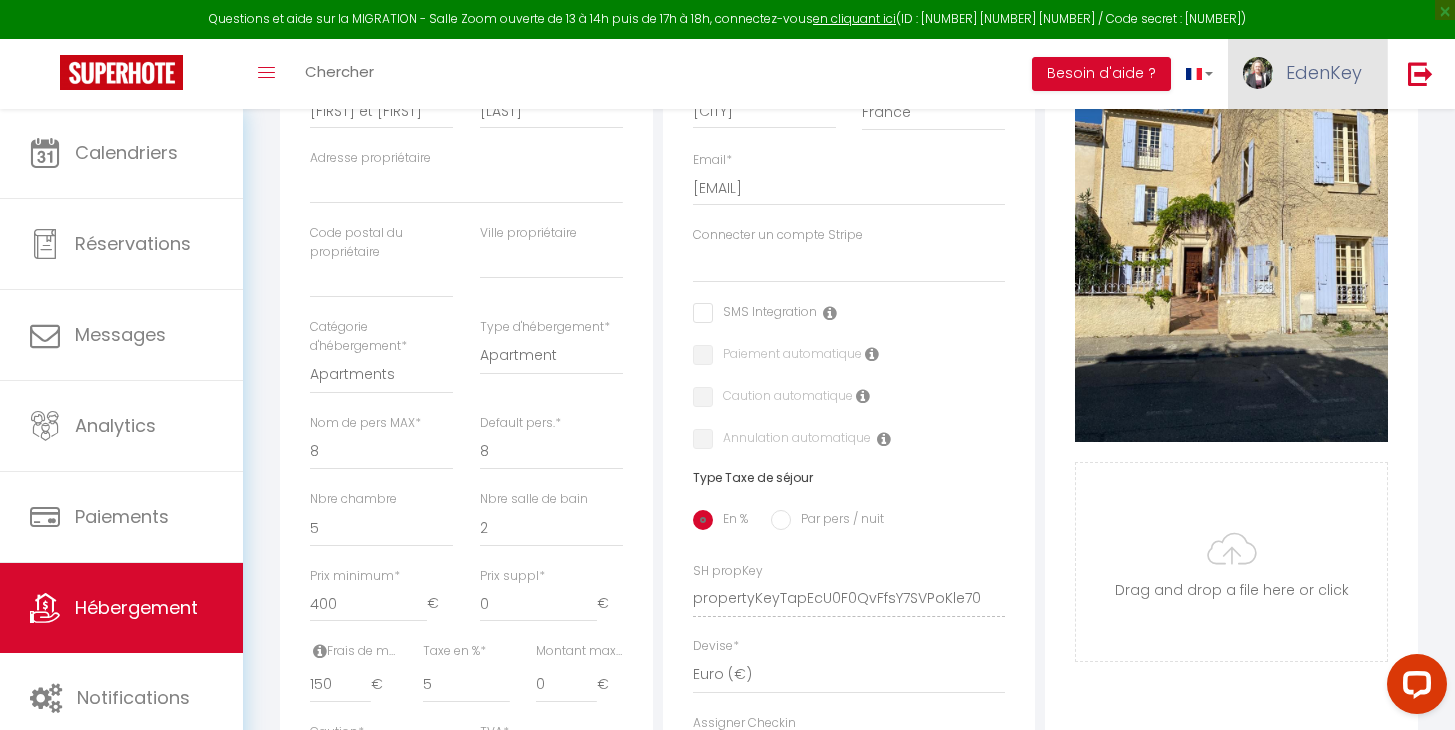 click on "EdenKey" at bounding box center [1324, 72] 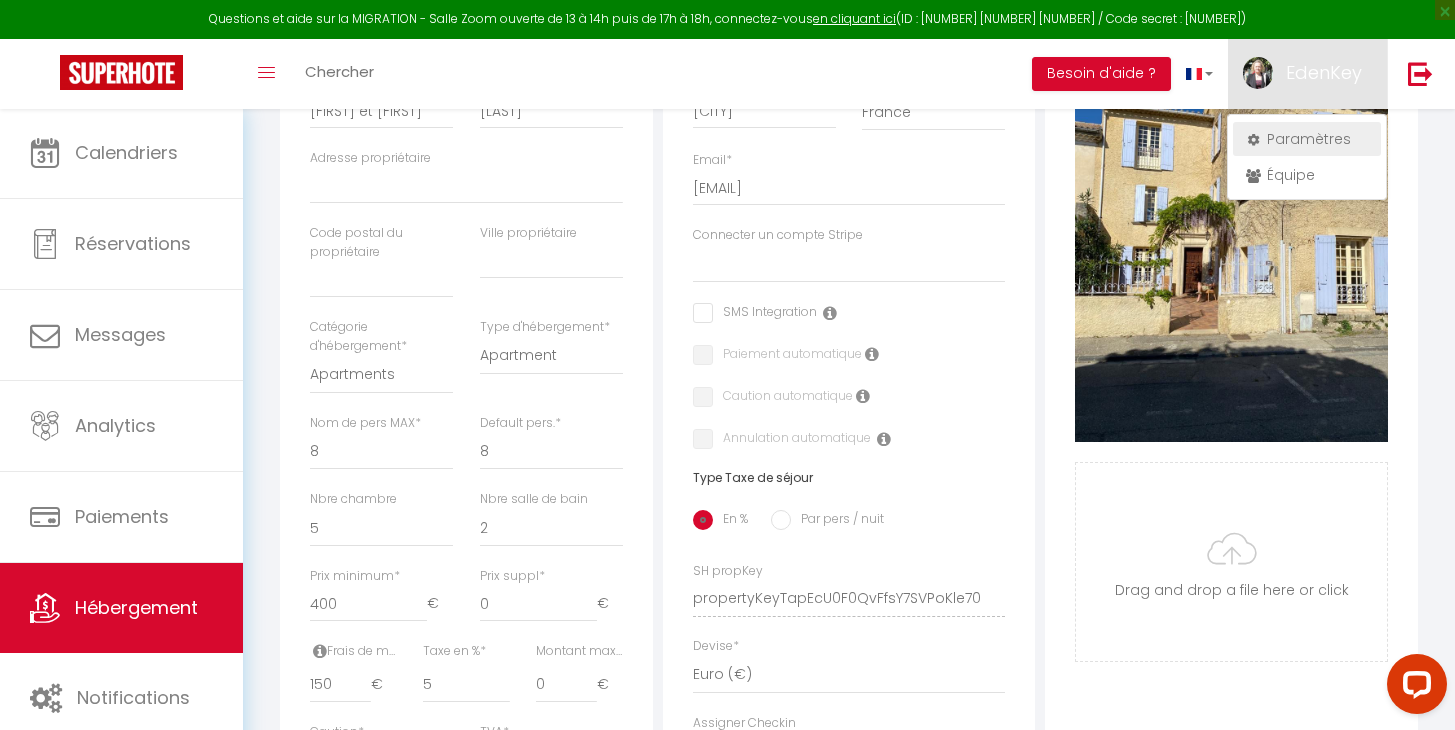 click on "Paramètres" at bounding box center (1307, 139) 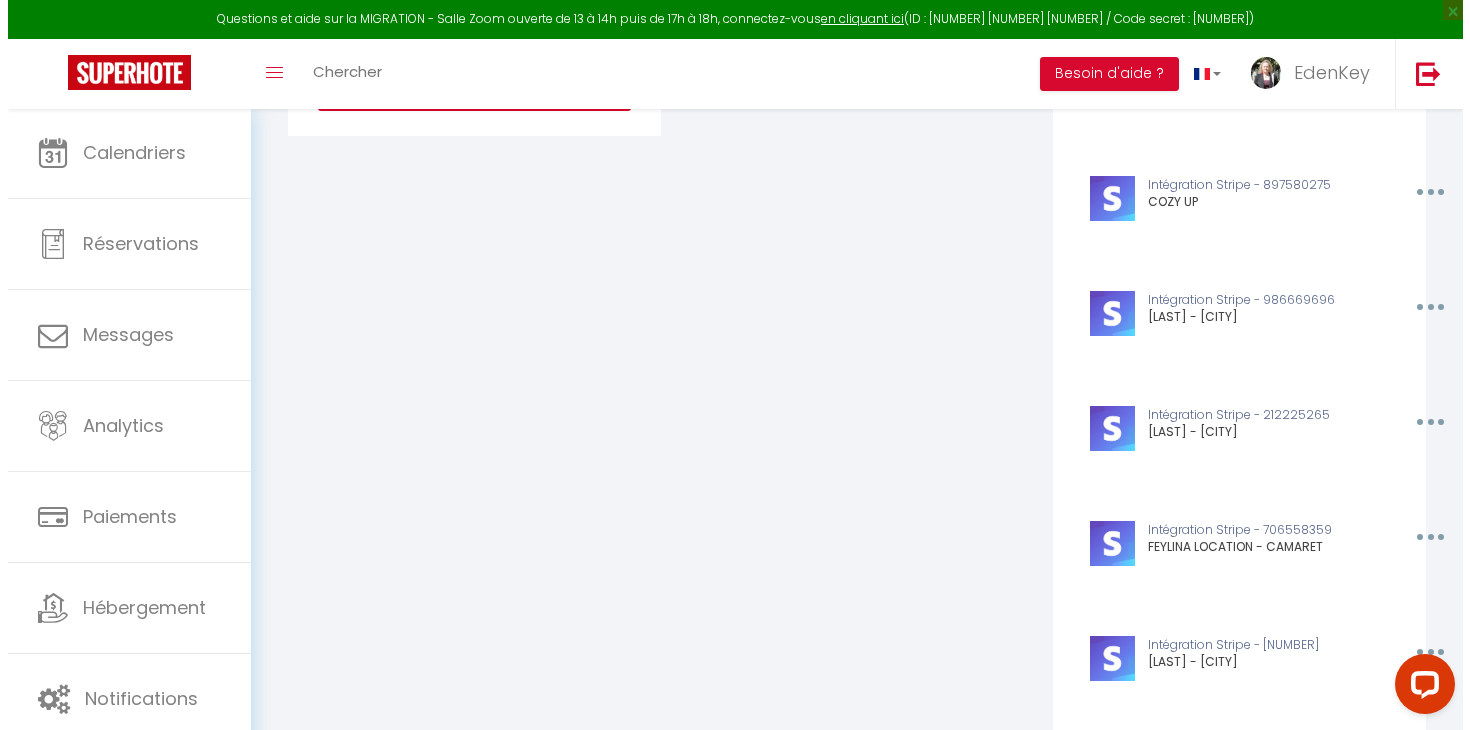 scroll, scrollTop: 936, scrollLeft: 0, axis: vertical 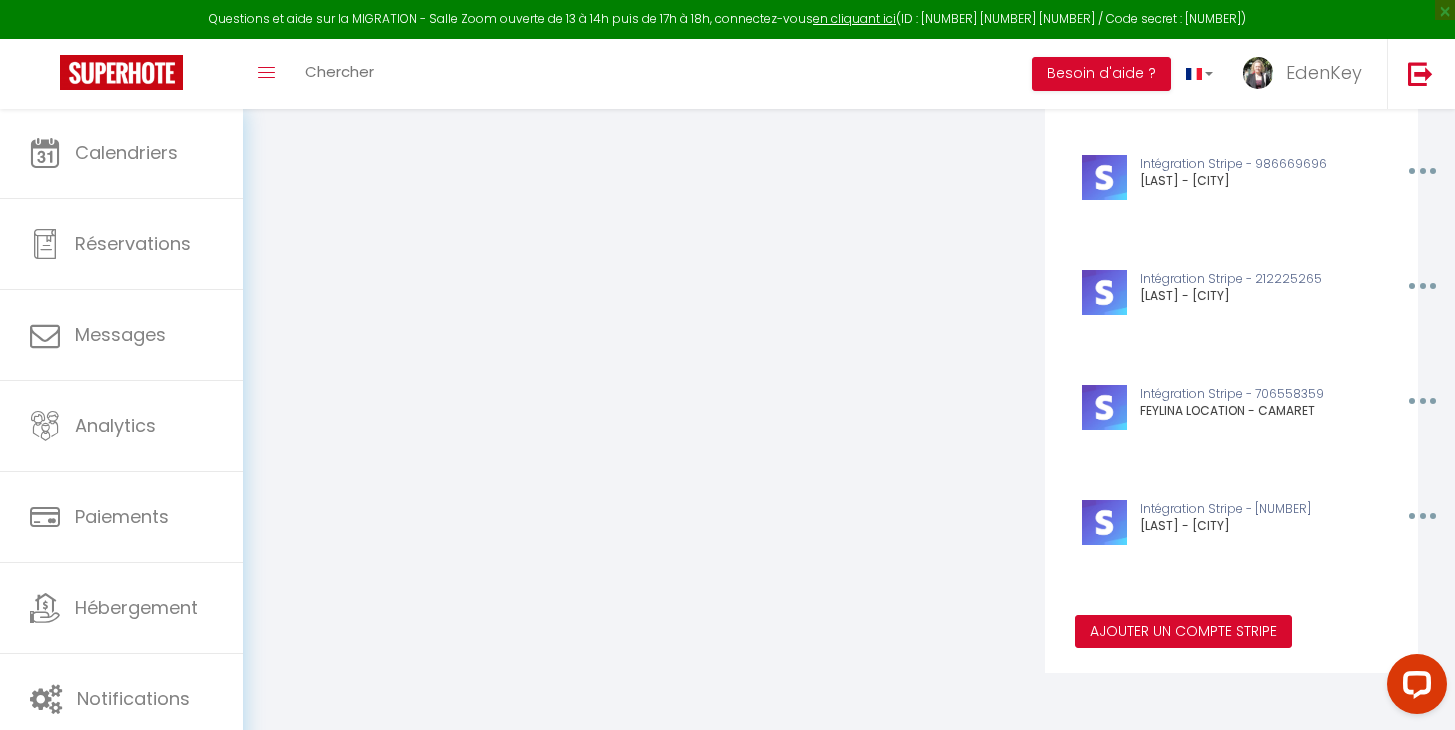click on "Ajouter un compte Stripe" at bounding box center (1183, 632) 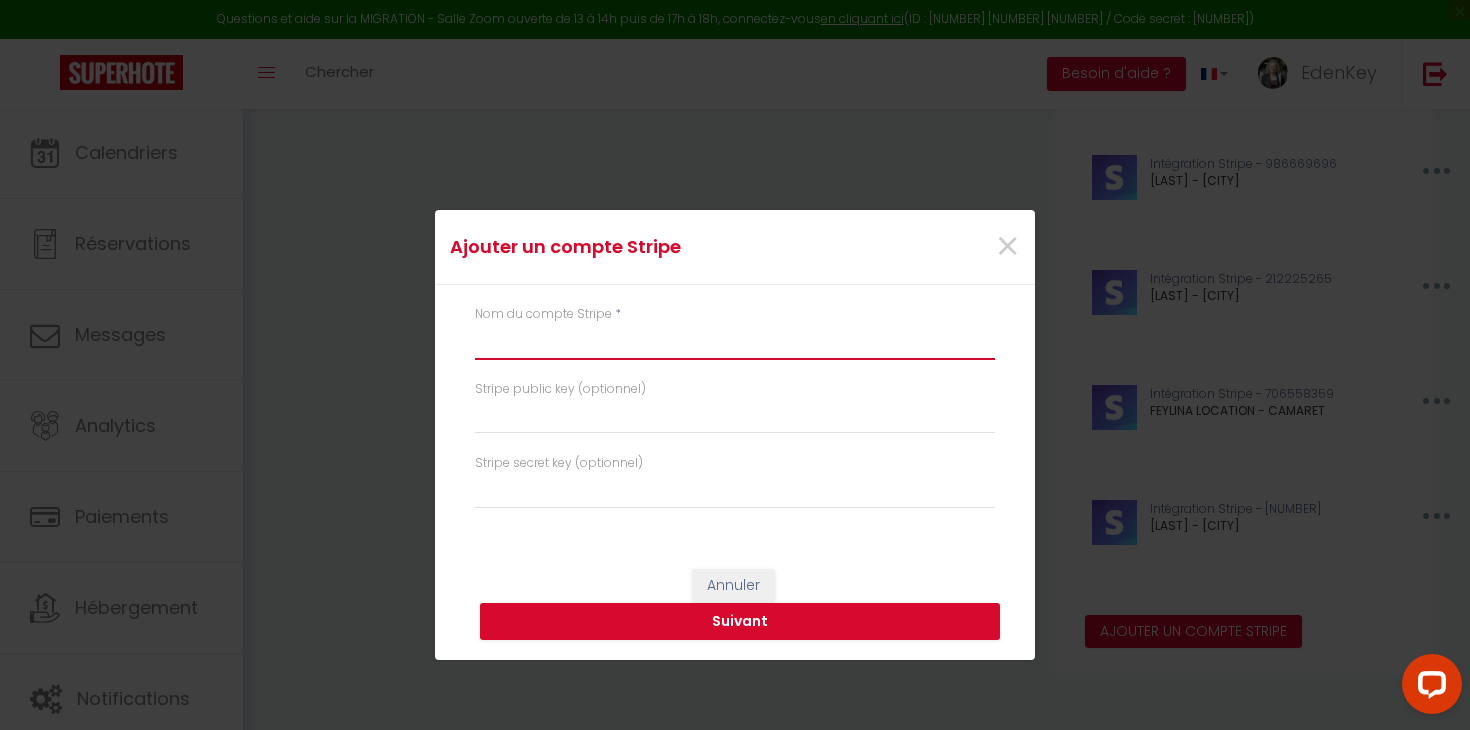 click at bounding box center [735, 342] 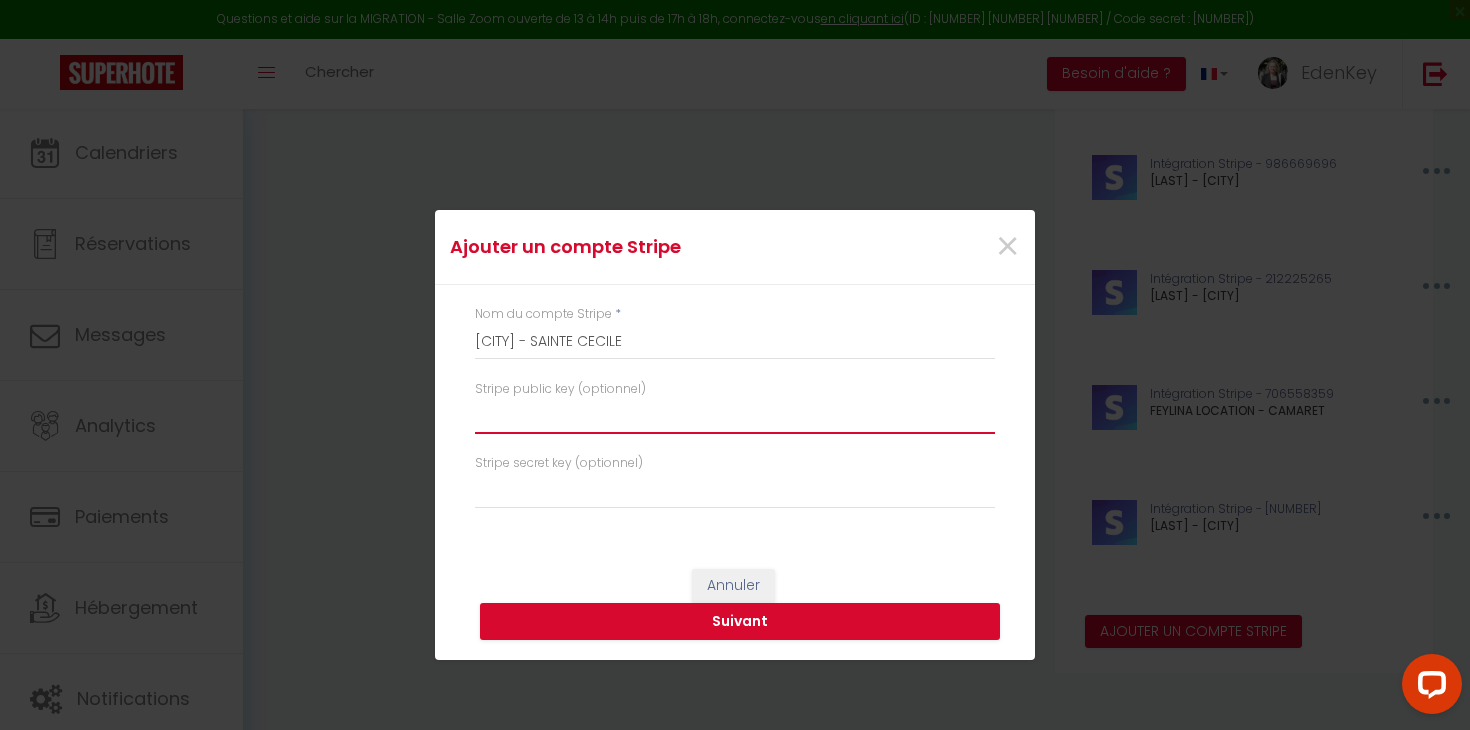 click at bounding box center (735, 416) 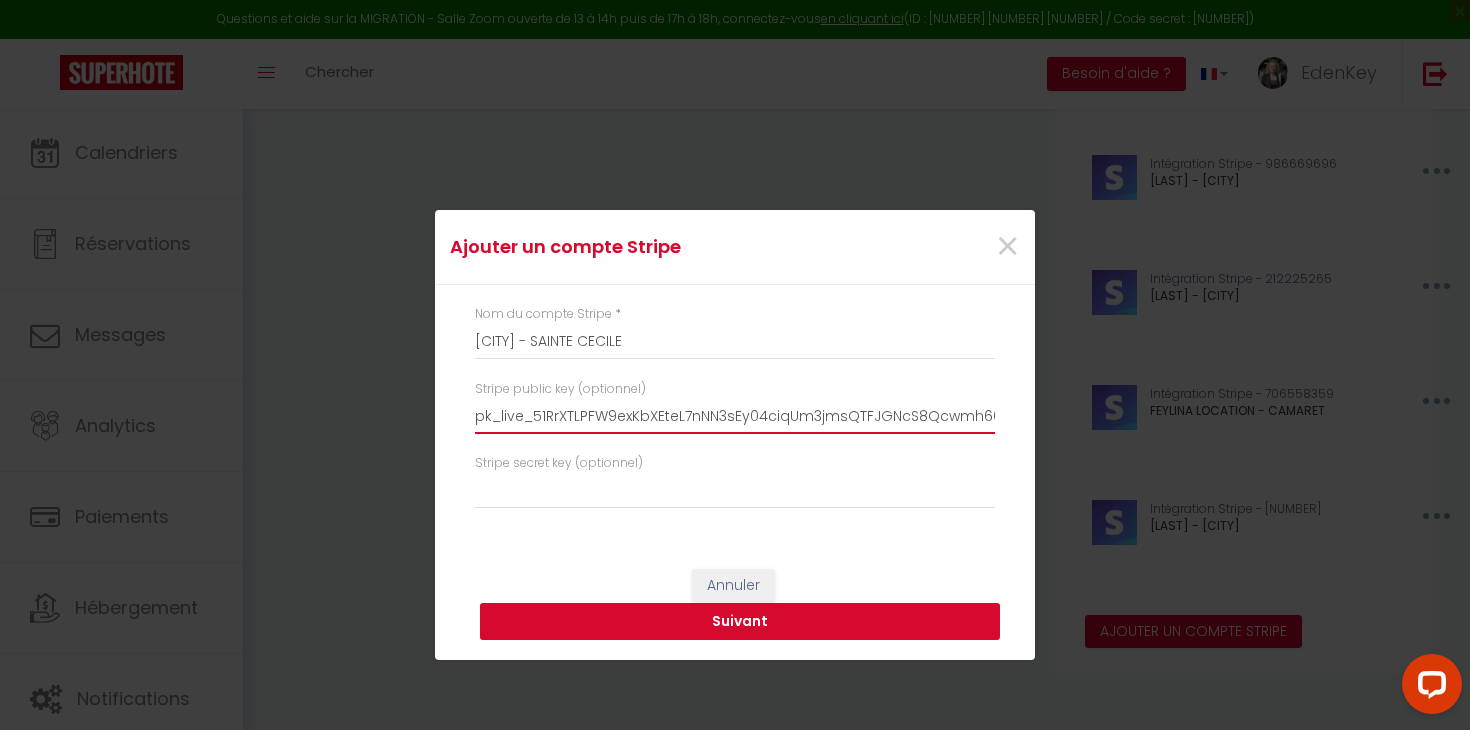 click on "Suivant" at bounding box center [740, 622] 